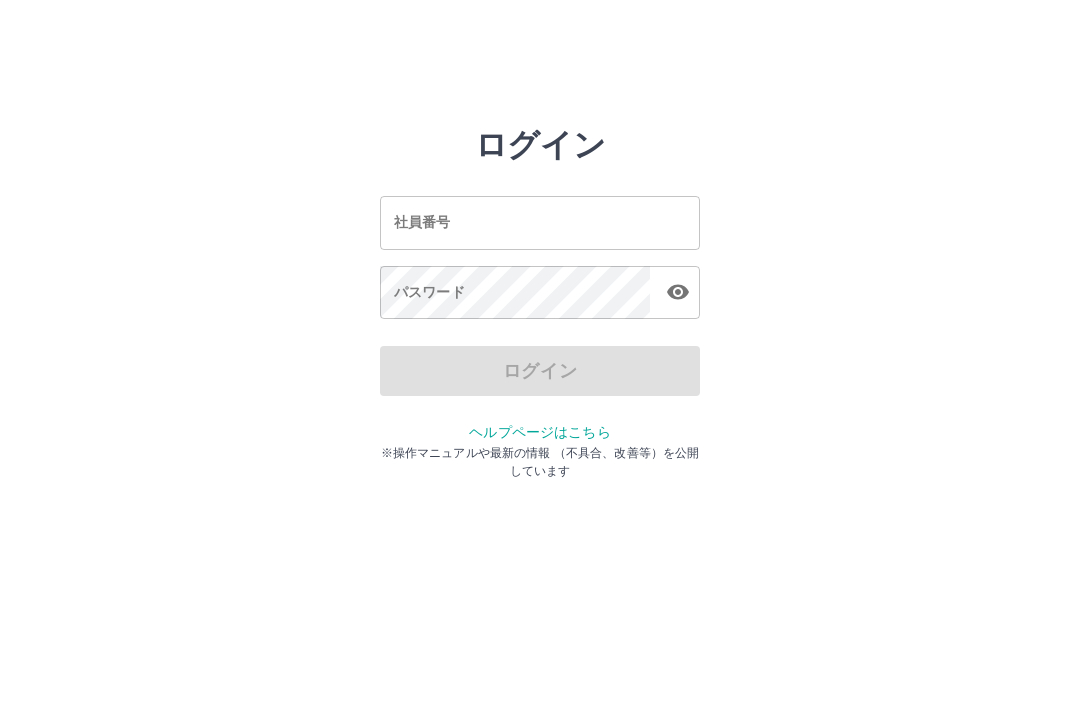 scroll, scrollTop: 0, scrollLeft: 0, axis: both 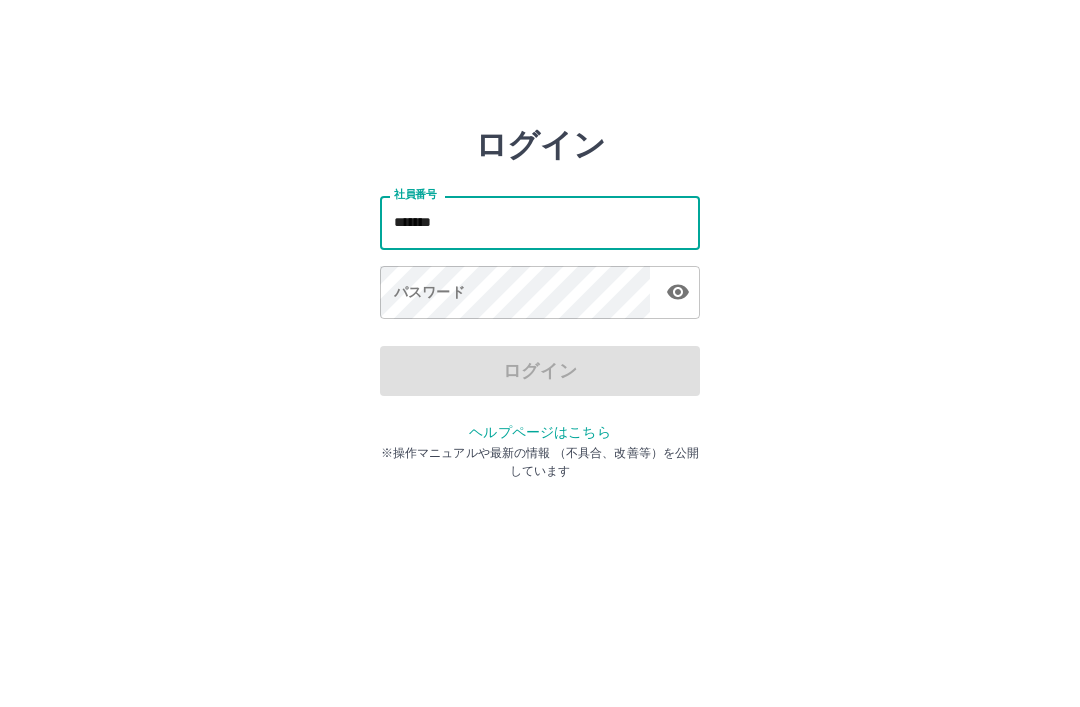 type on "*******" 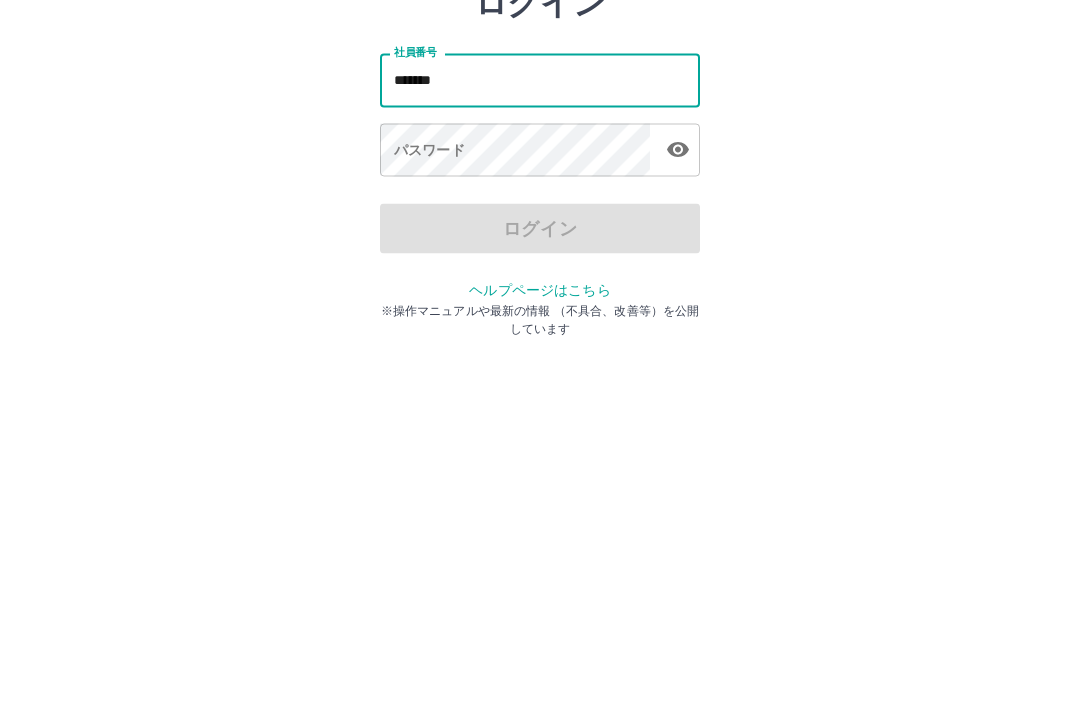 click on "パスワード パスワード" at bounding box center (540, 294) 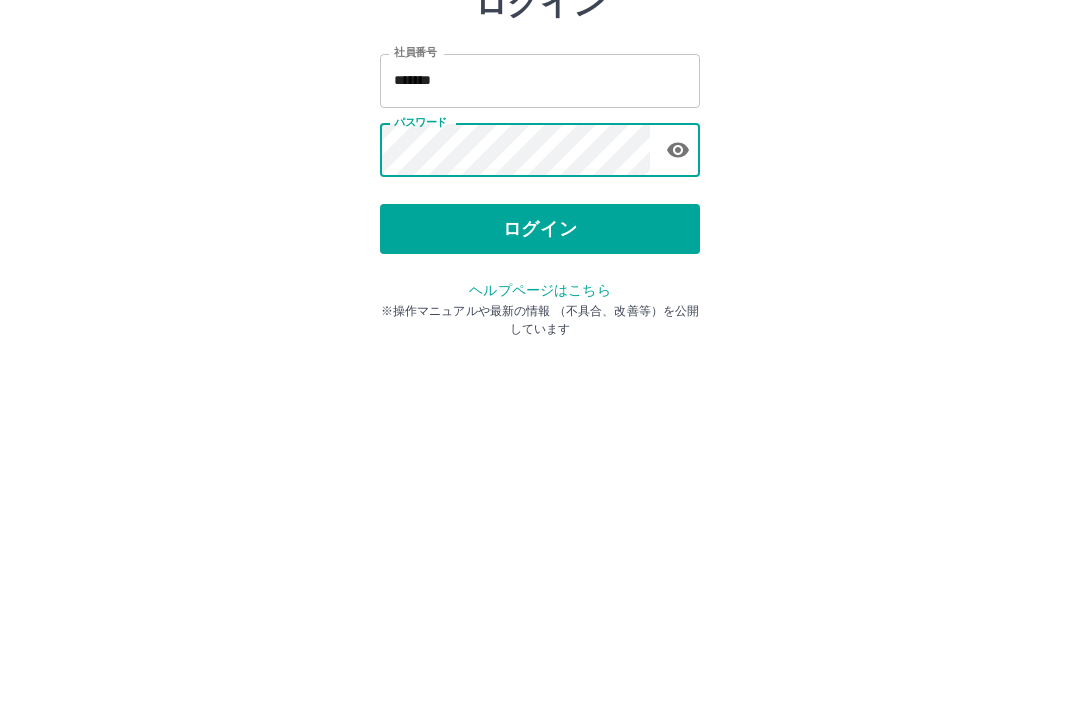 click on "ログイン" at bounding box center (540, 371) 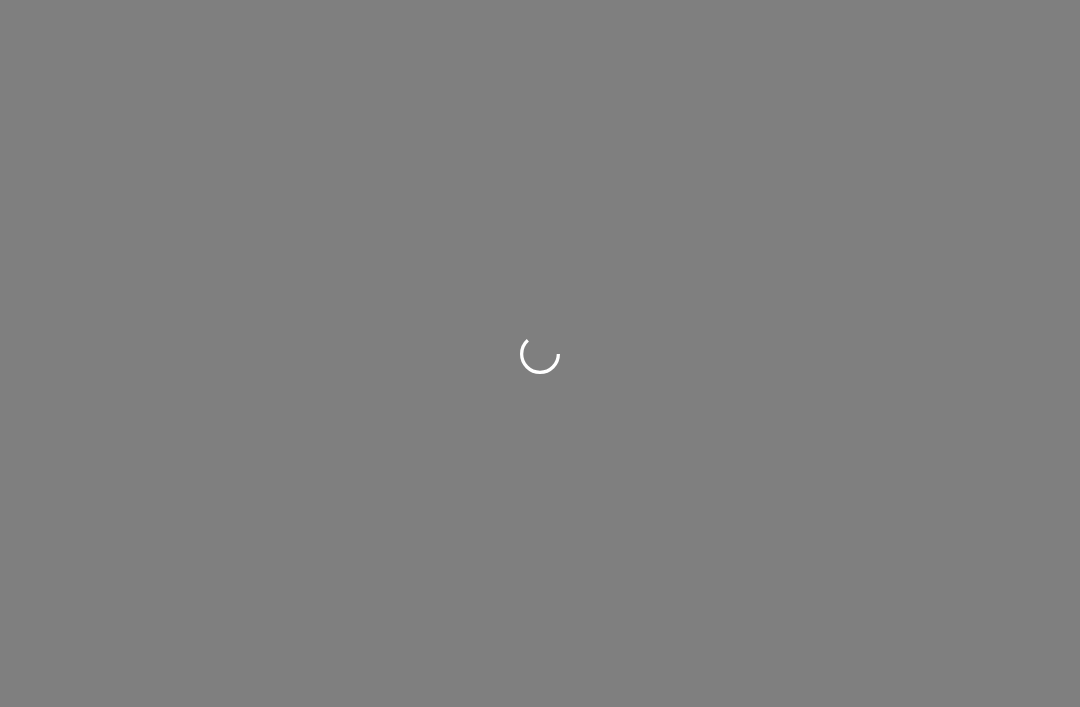 scroll, scrollTop: 0, scrollLeft: 0, axis: both 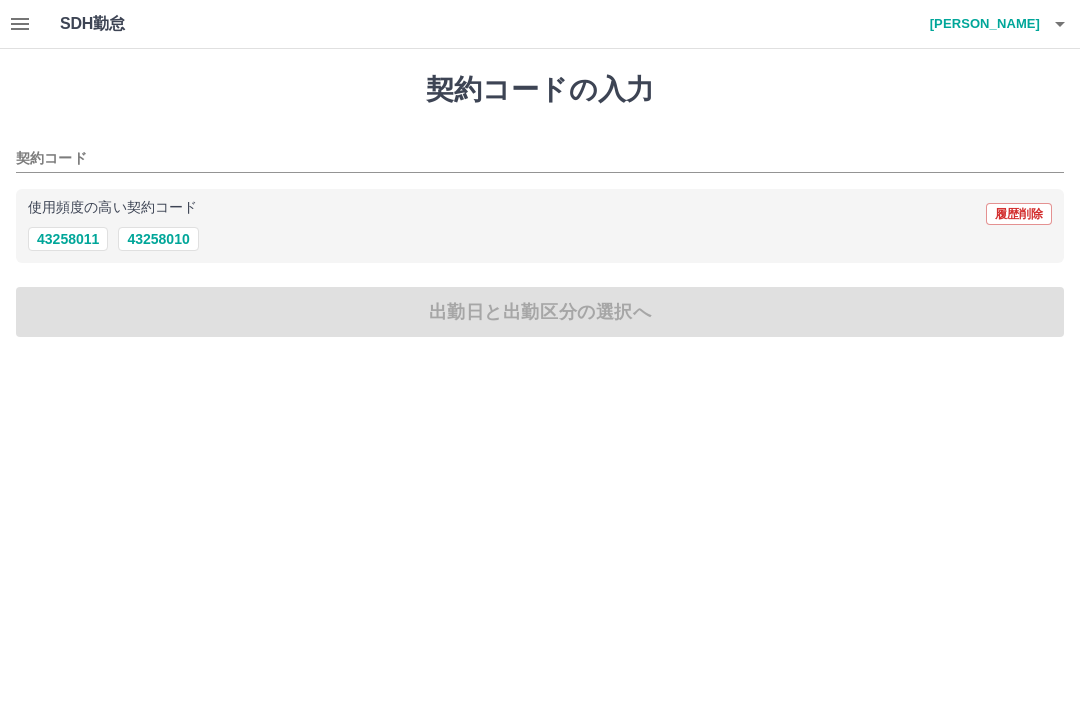 click at bounding box center (20, 24) 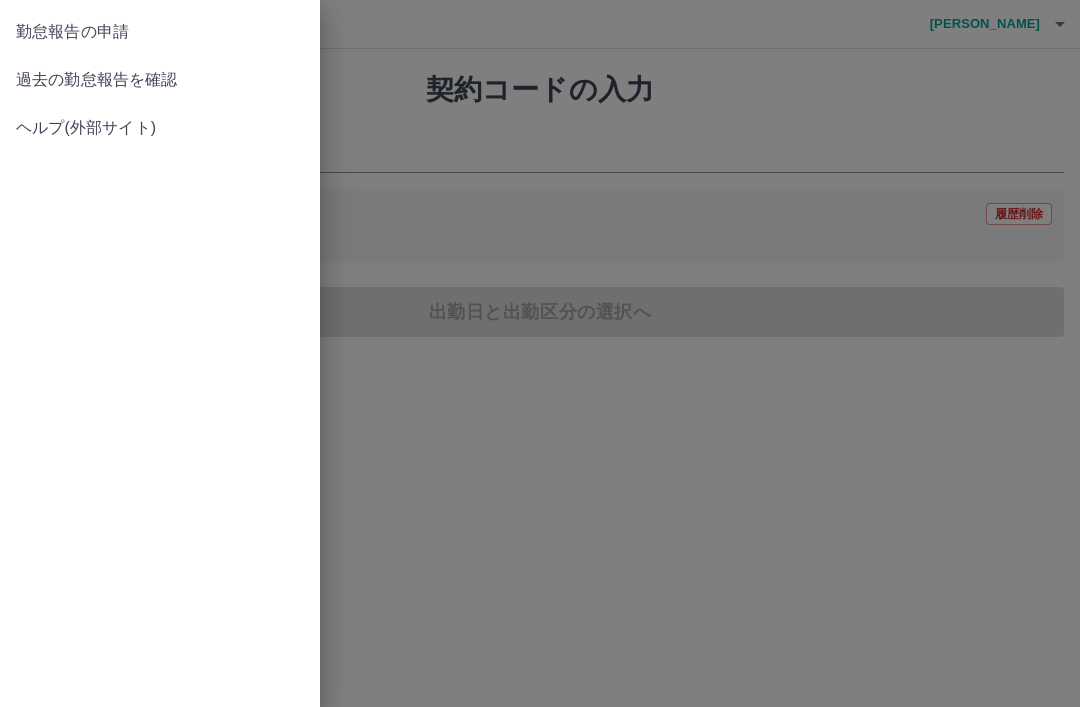 click on "過去の勤怠報告を確認" at bounding box center [160, 80] 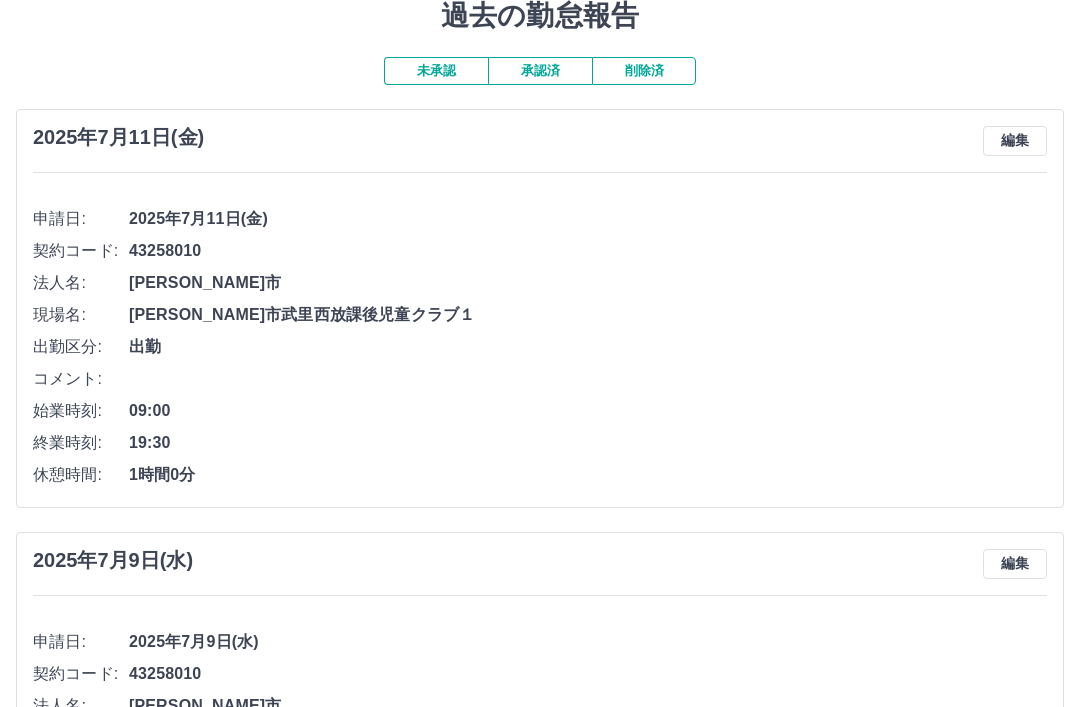 scroll, scrollTop: 73, scrollLeft: 0, axis: vertical 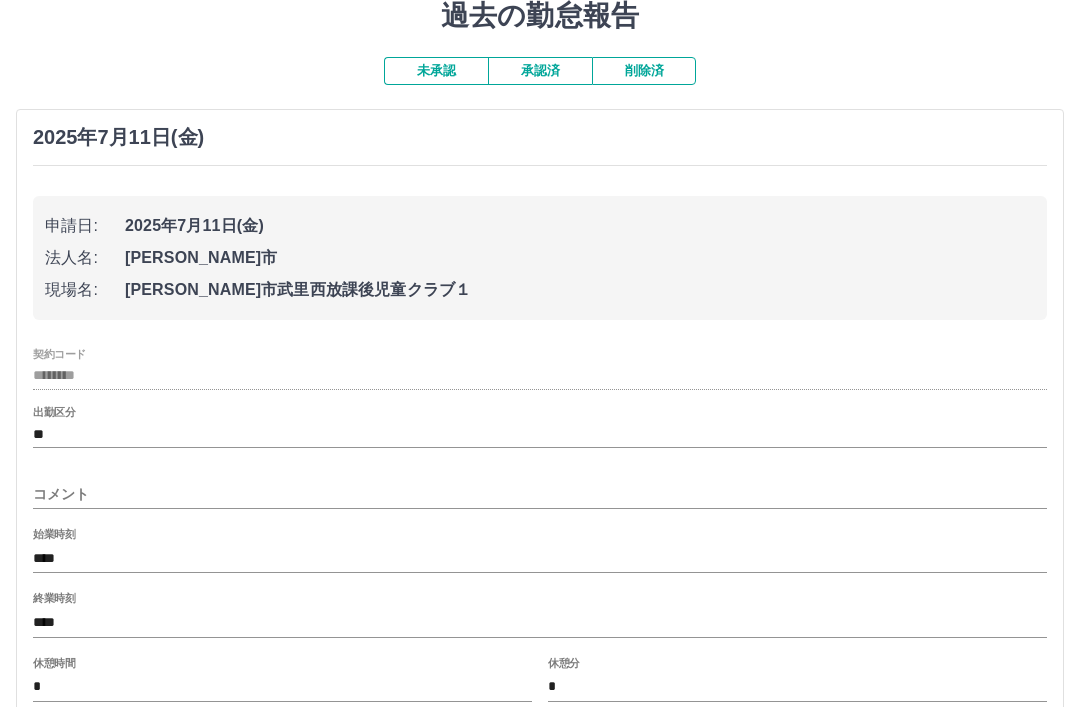 click on "2025年7月11日(金)" at bounding box center [118, 137] 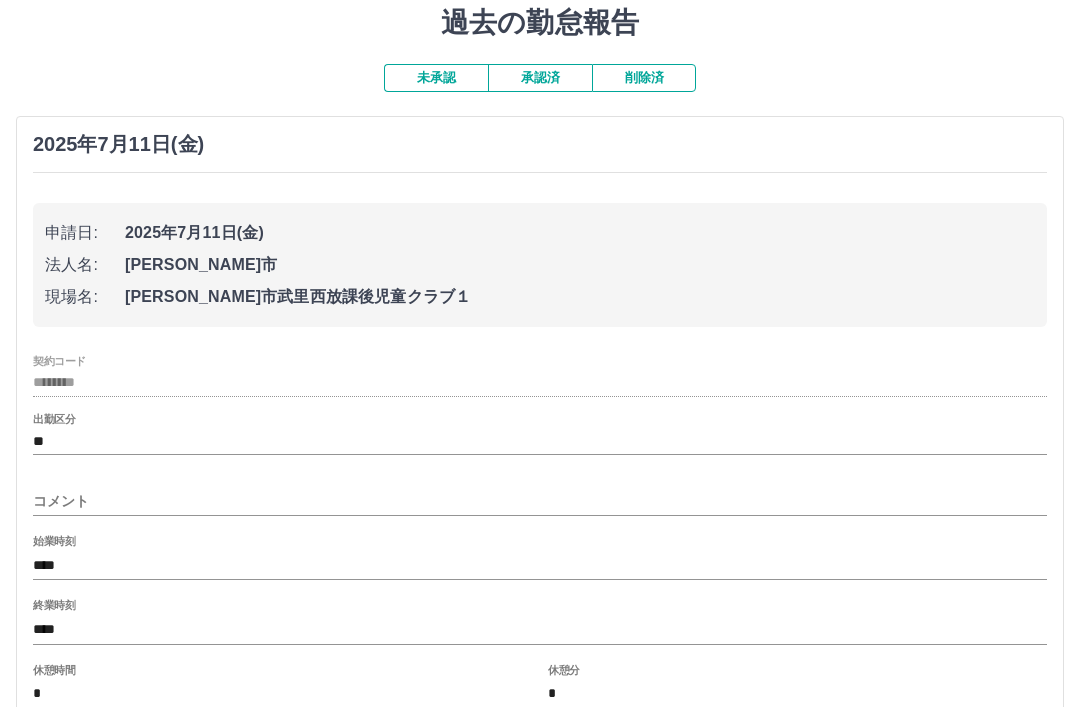 scroll, scrollTop: 70, scrollLeft: 0, axis: vertical 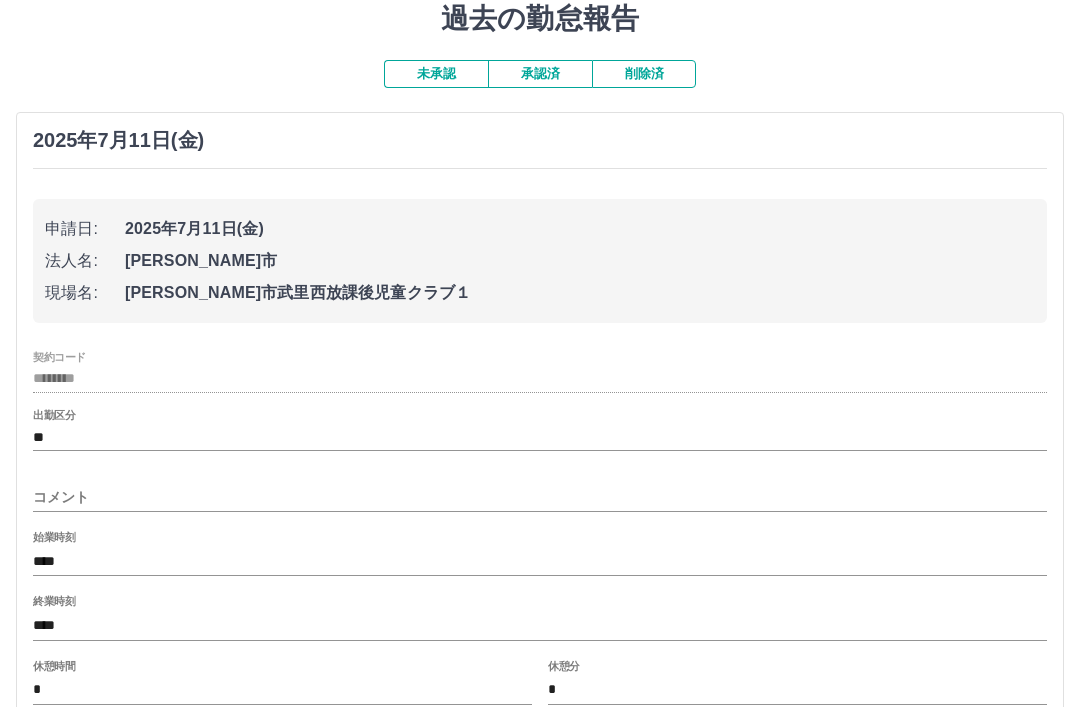 click on "****" at bounding box center [540, 562] 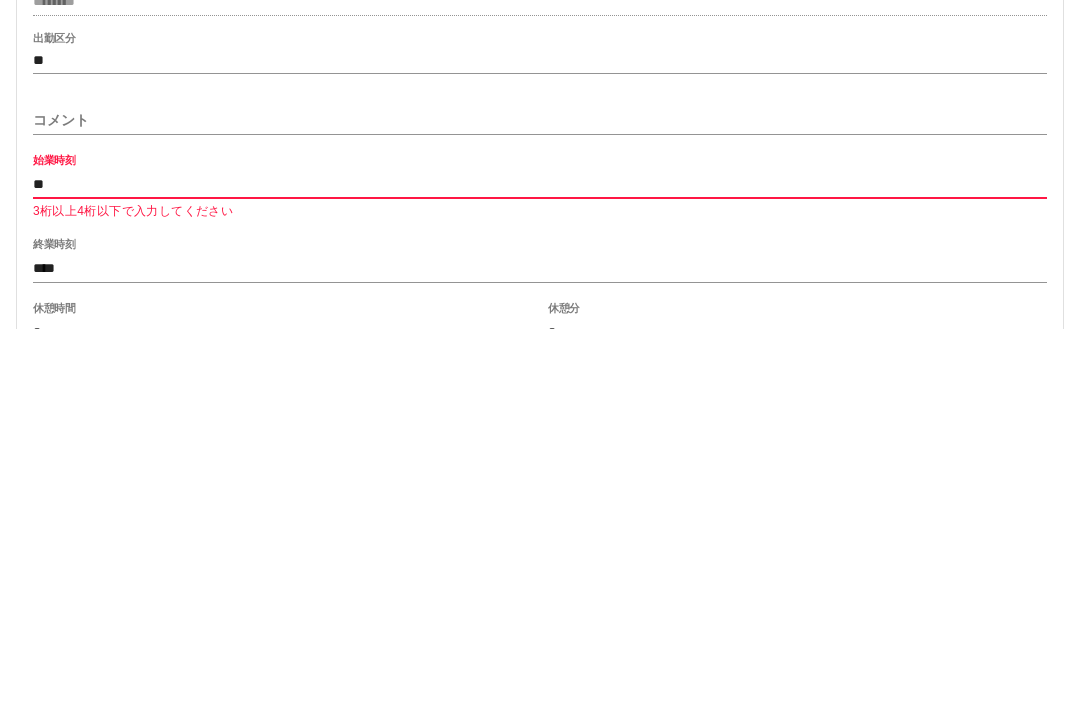 type on "*" 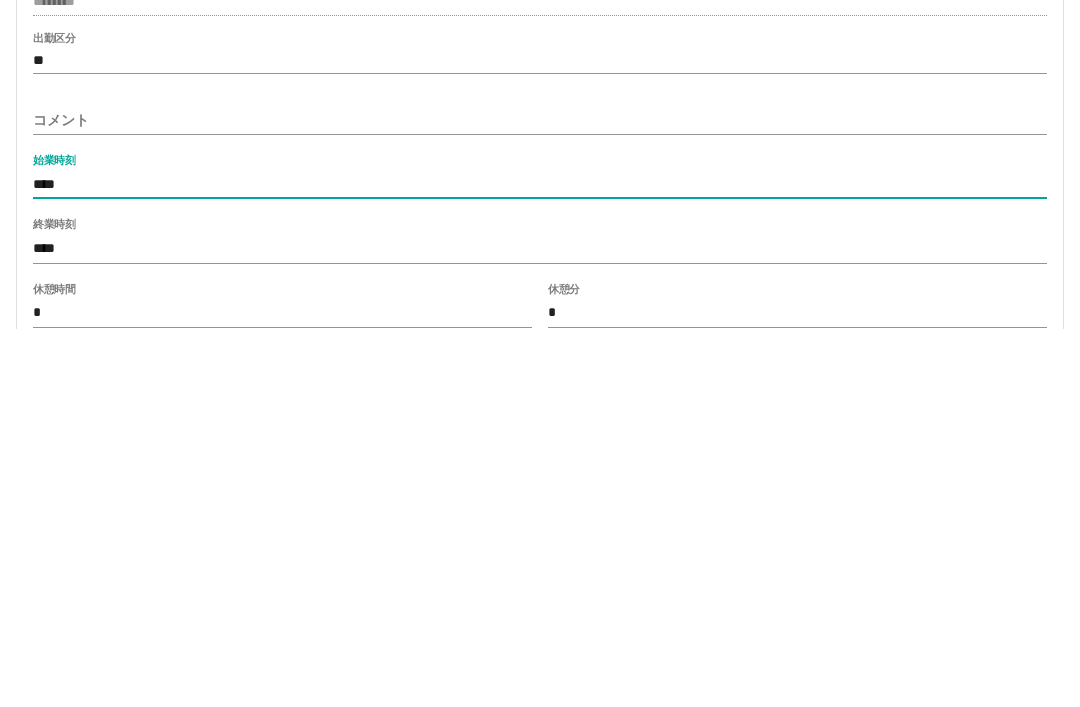 type on "****" 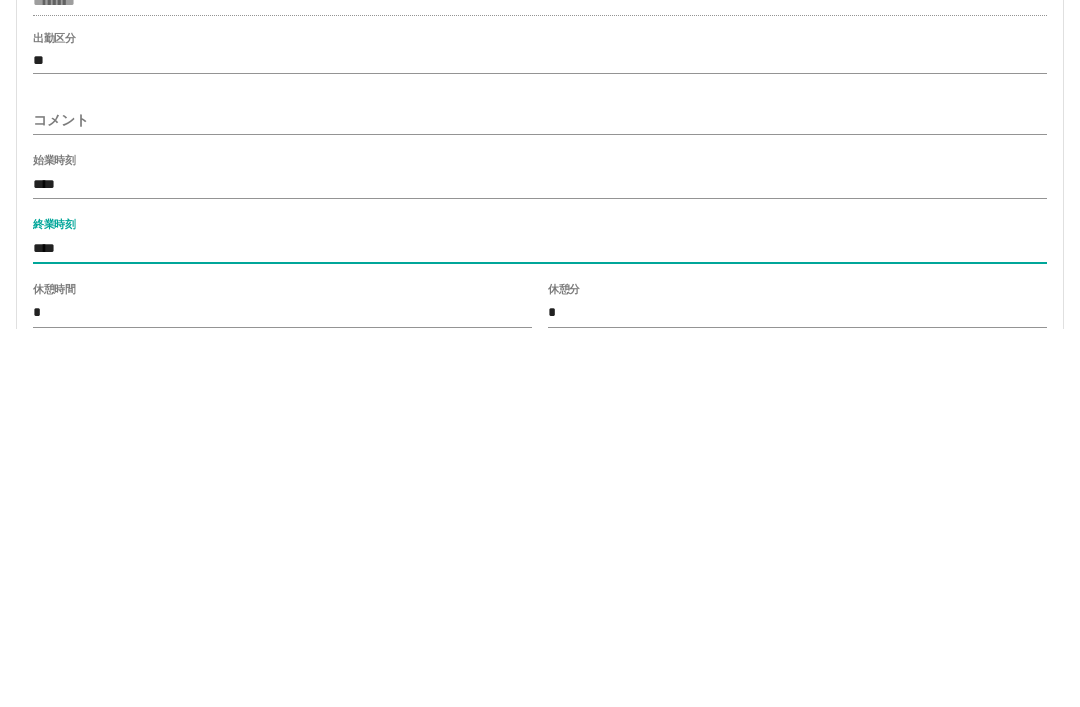 type on "****" 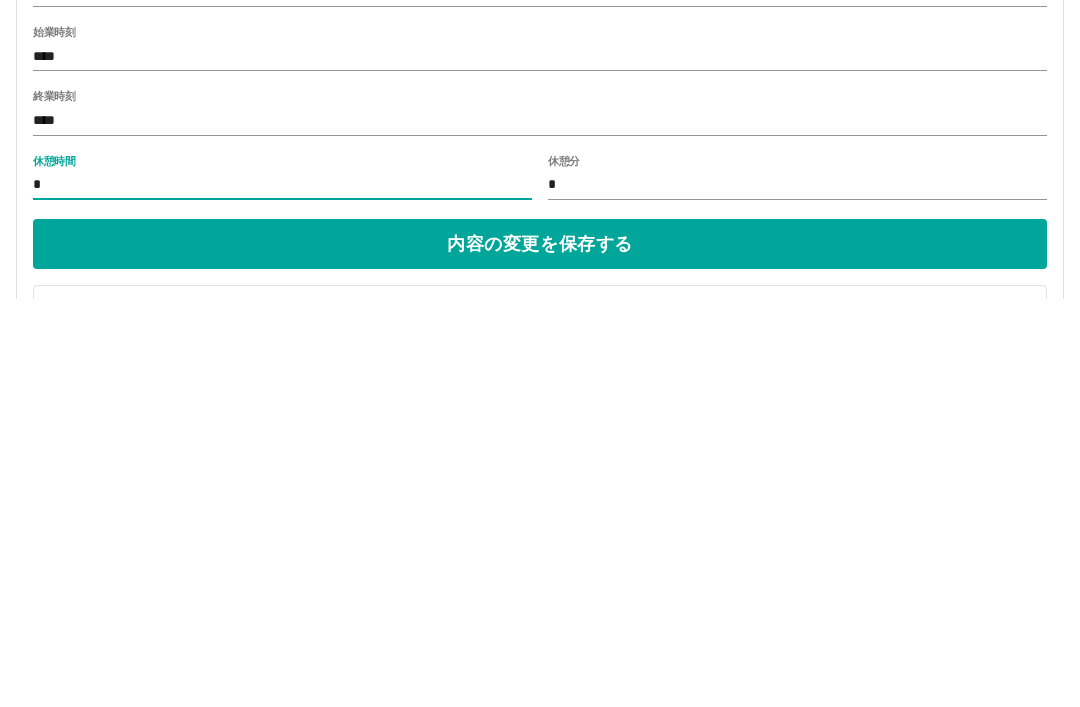 type on "*" 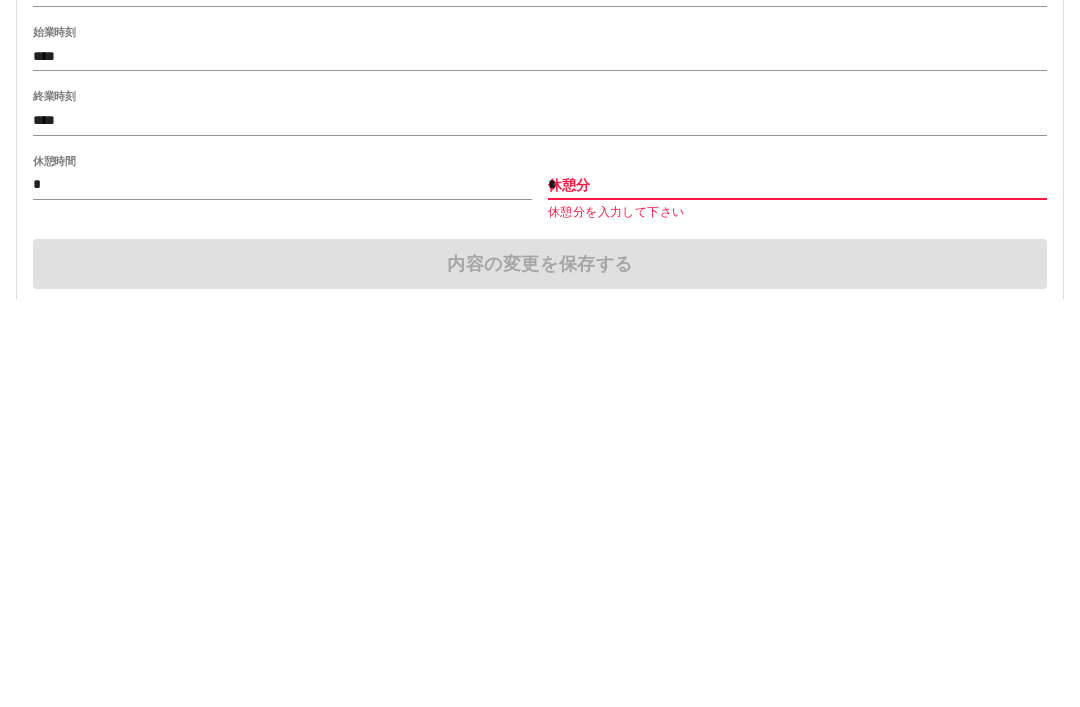 type on "**" 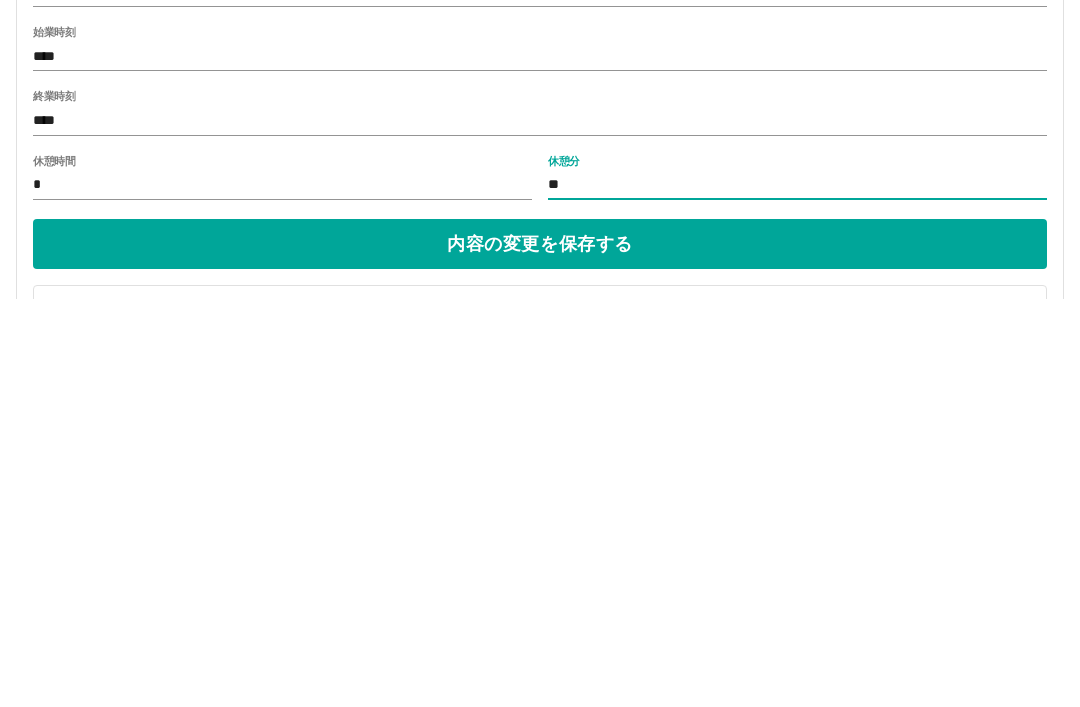 click on "内容の変更を保存する" at bounding box center [540, 652] 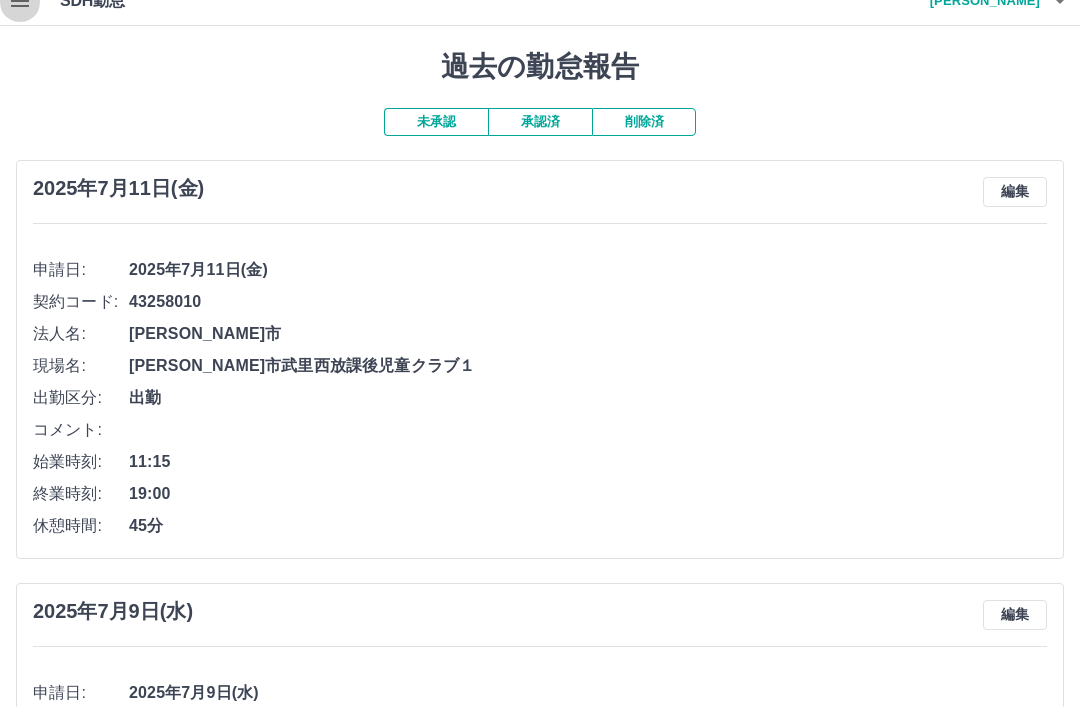 scroll, scrollTop: 0, scrollLeft: 0, axis: both 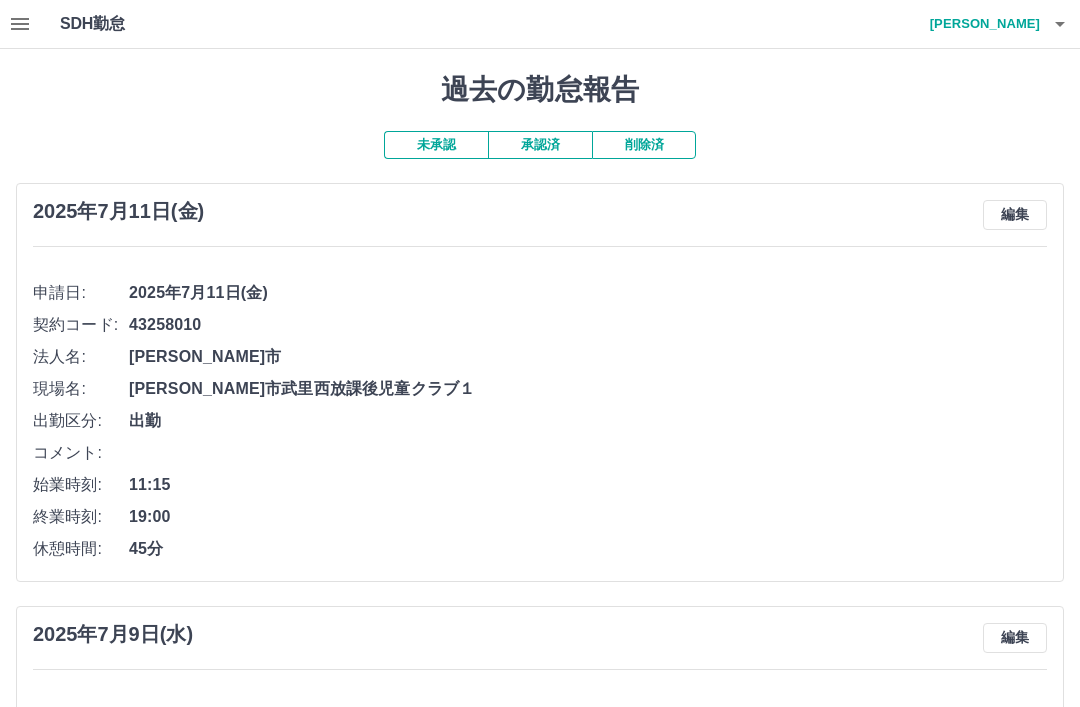 click 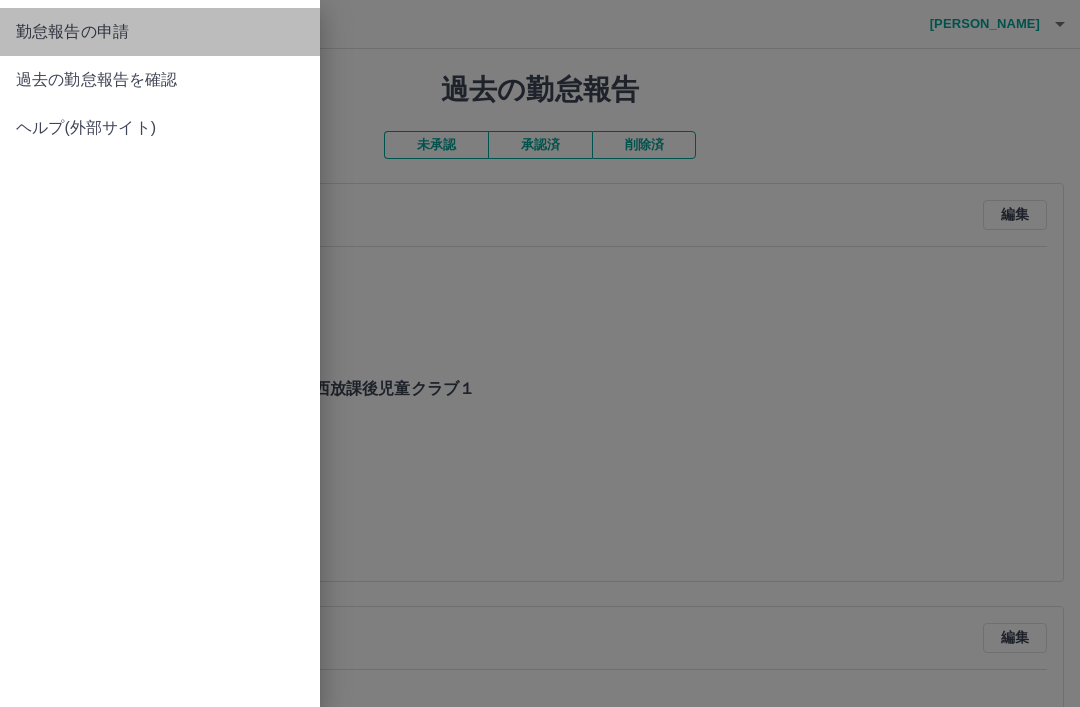 click on "勤怠報告の申請" at bounding box center [160, 32] 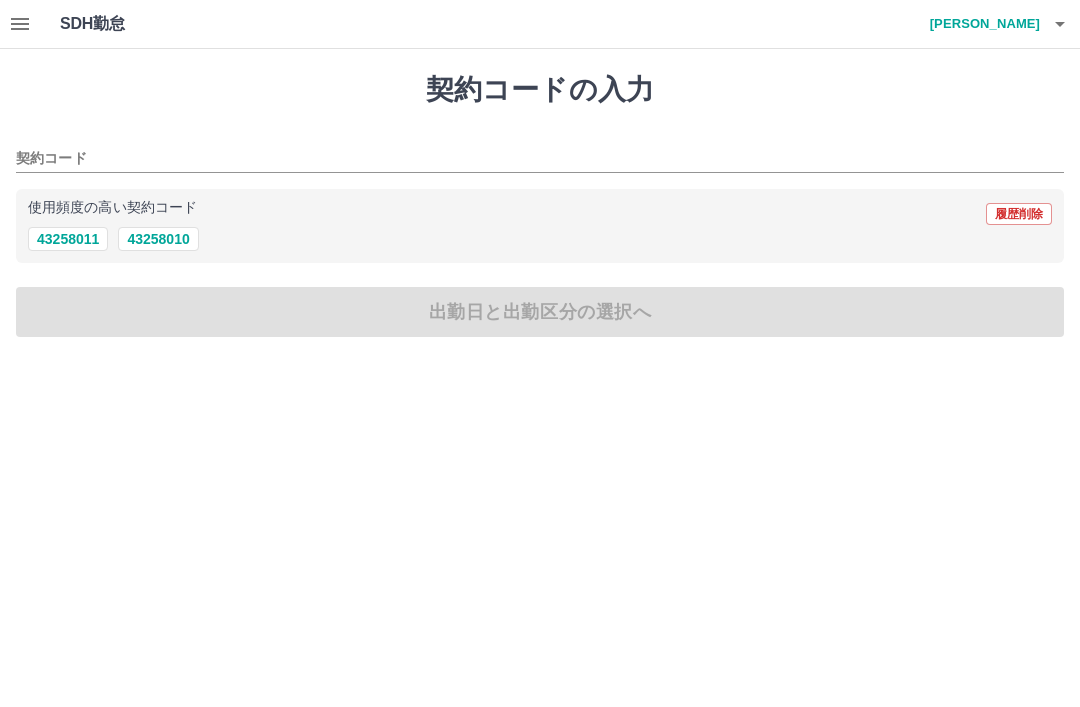 click on "使用頻度の高い契約コード 履歴削除" at bounding box center [540, 214] 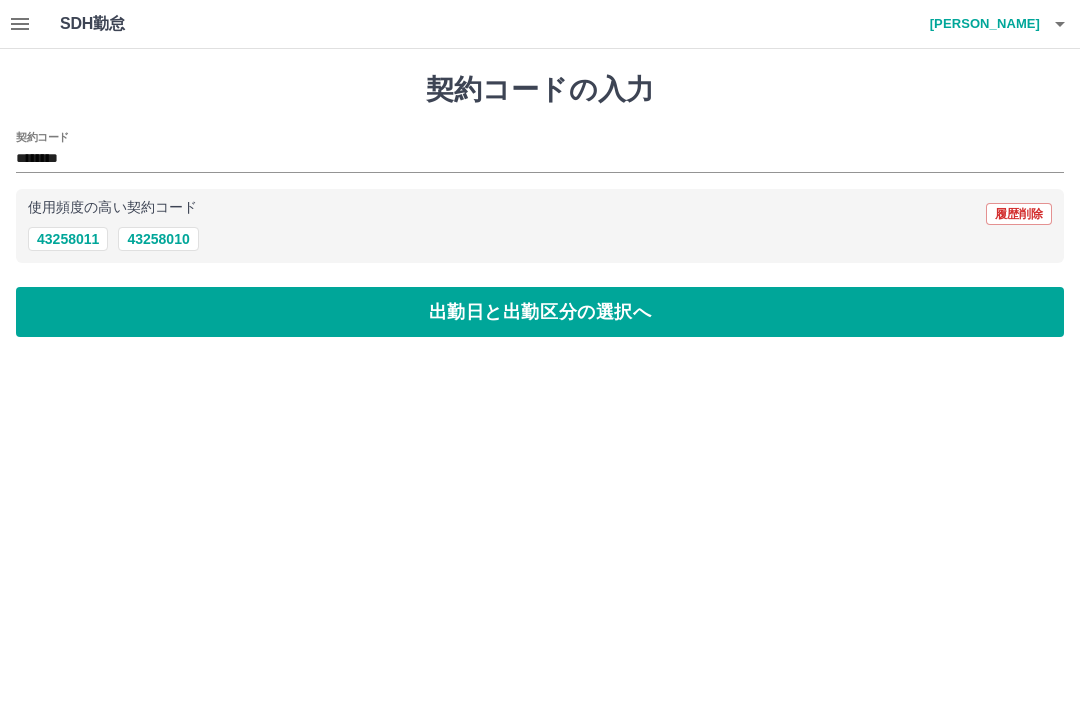 click on "出勤日と出勤区分の選択へ" at bounding box center (540, 312) 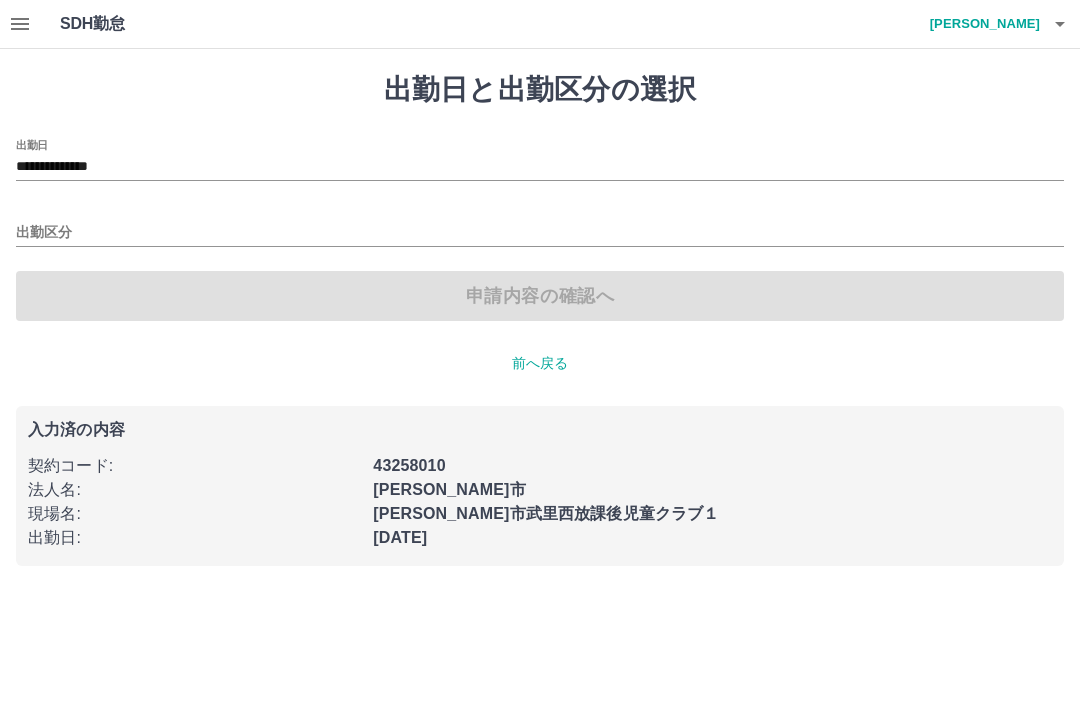 click on "**********" at bounding box center (540, 167) 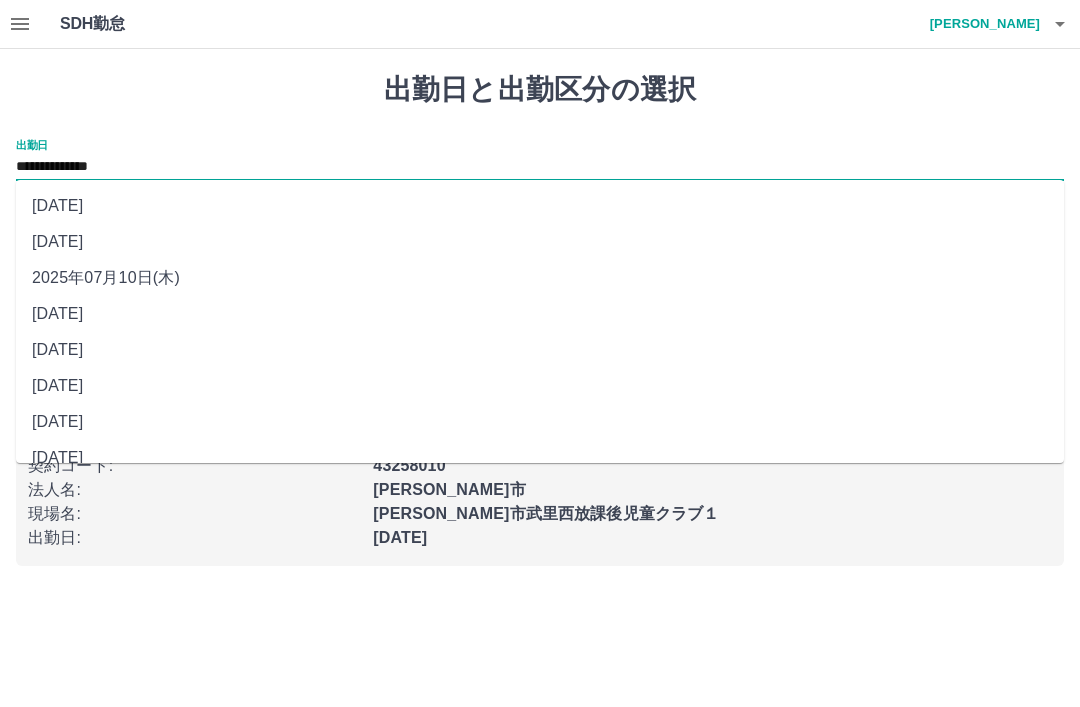 click on "2025年07月10日(木)" at bounding box center [540, 278] 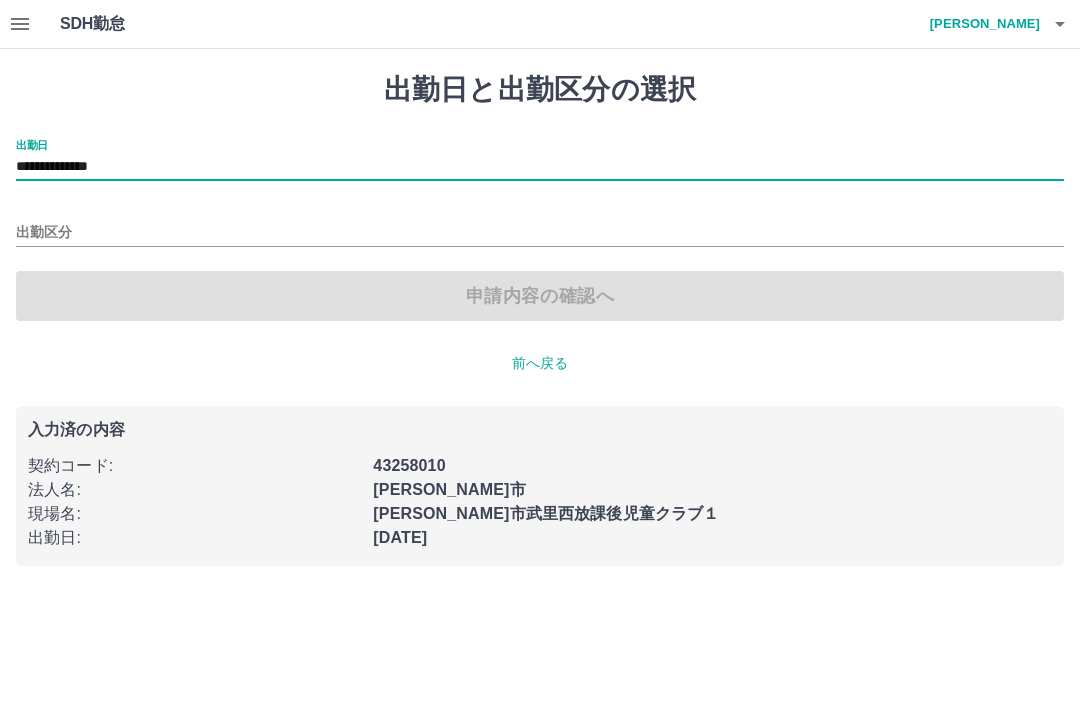 click on "出勤区分" at bounding box center (540, 226) 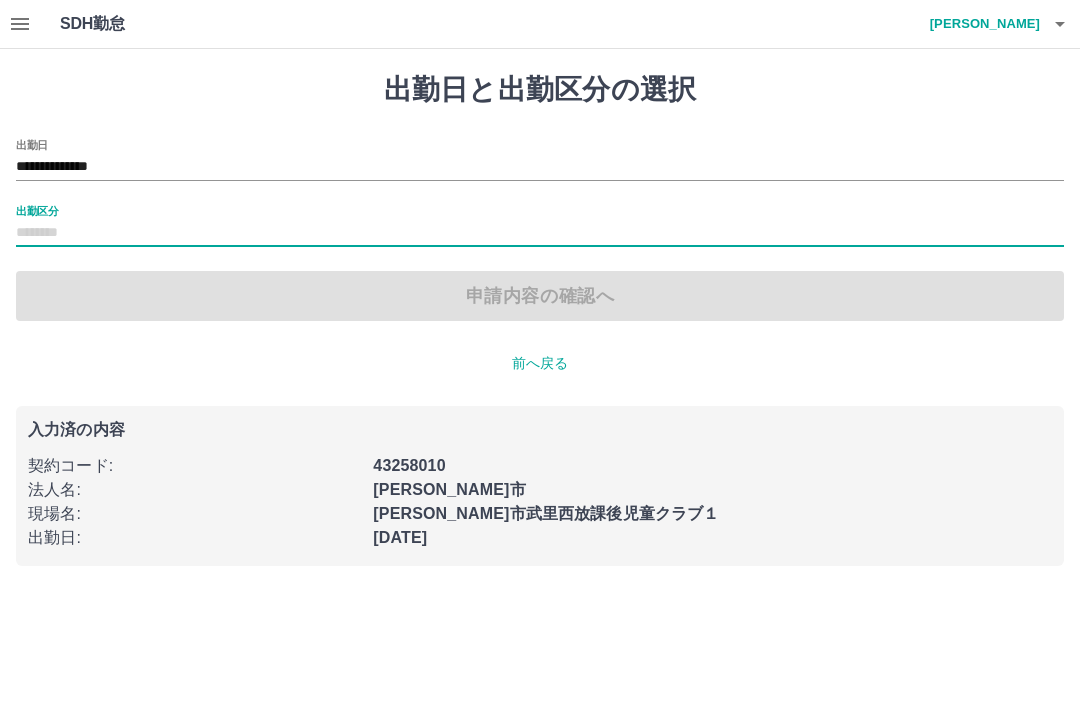 click on "出勤区分" at bounding box center [540, 233] 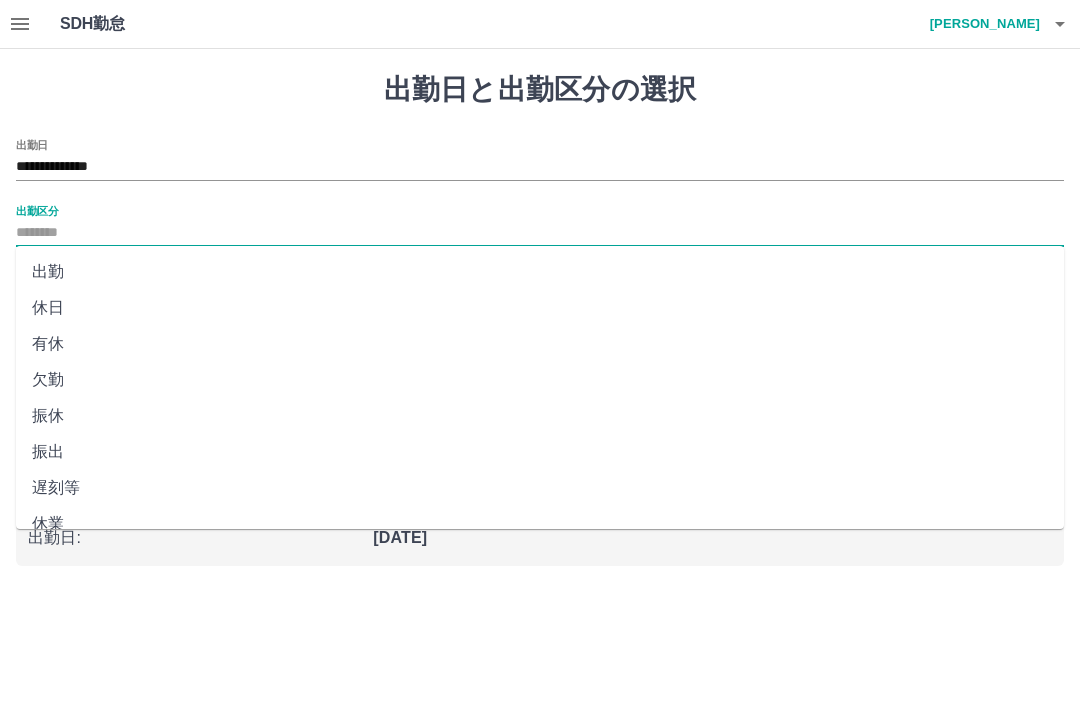 click on "出勤" at bounding box center (540, 272) 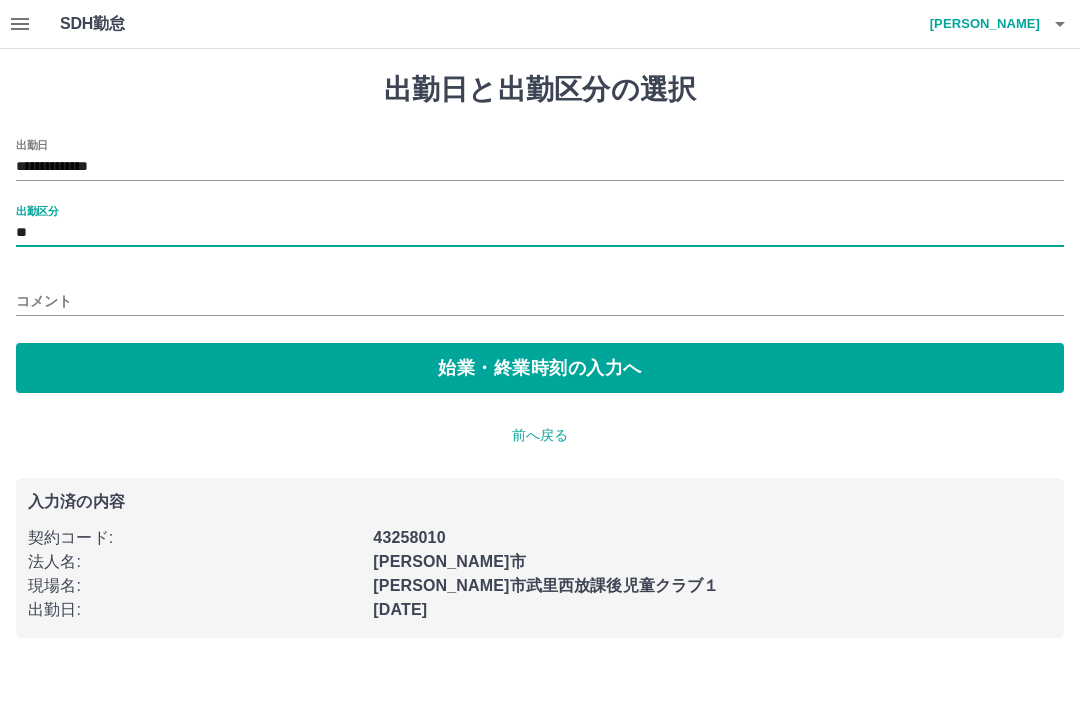 click on "始業・終業時刻の入力へ" at bounding box center (540, 368) 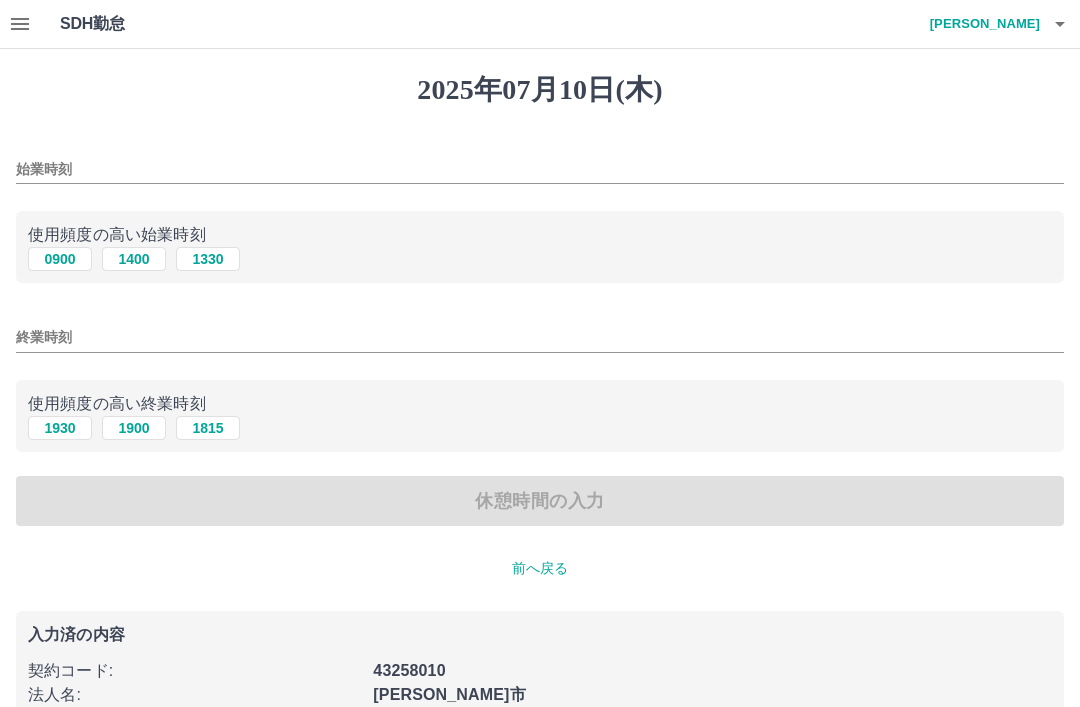 click on "始業時刻" at bounding box center (540, 169) 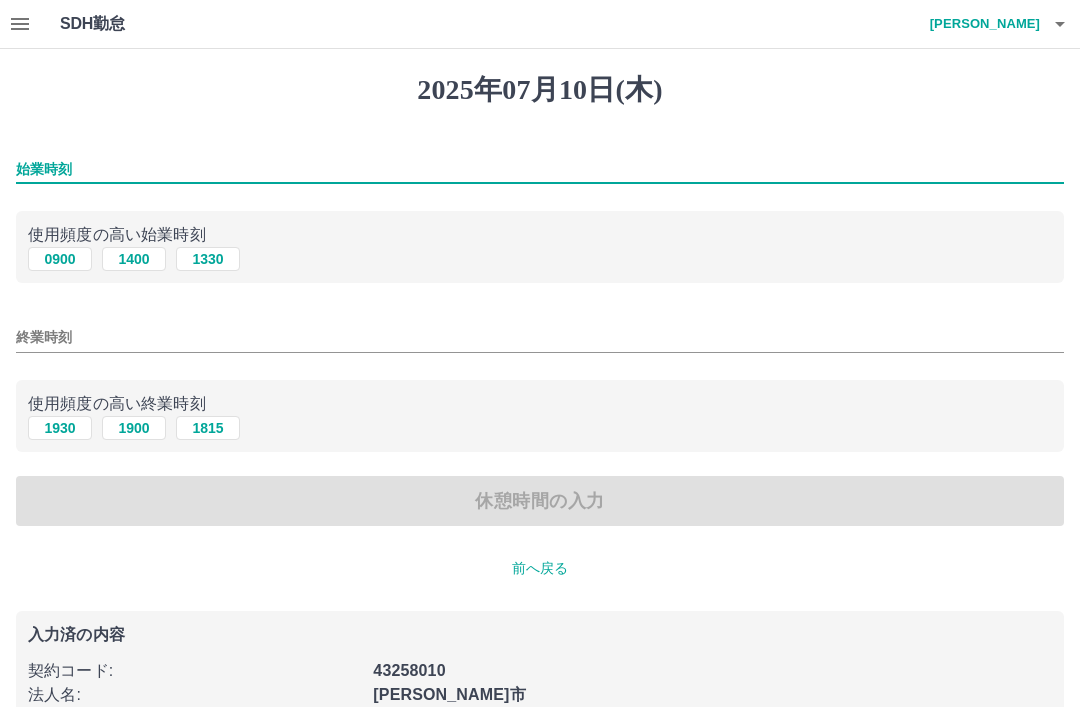 click on "0900" at bounding box center [60, 259] 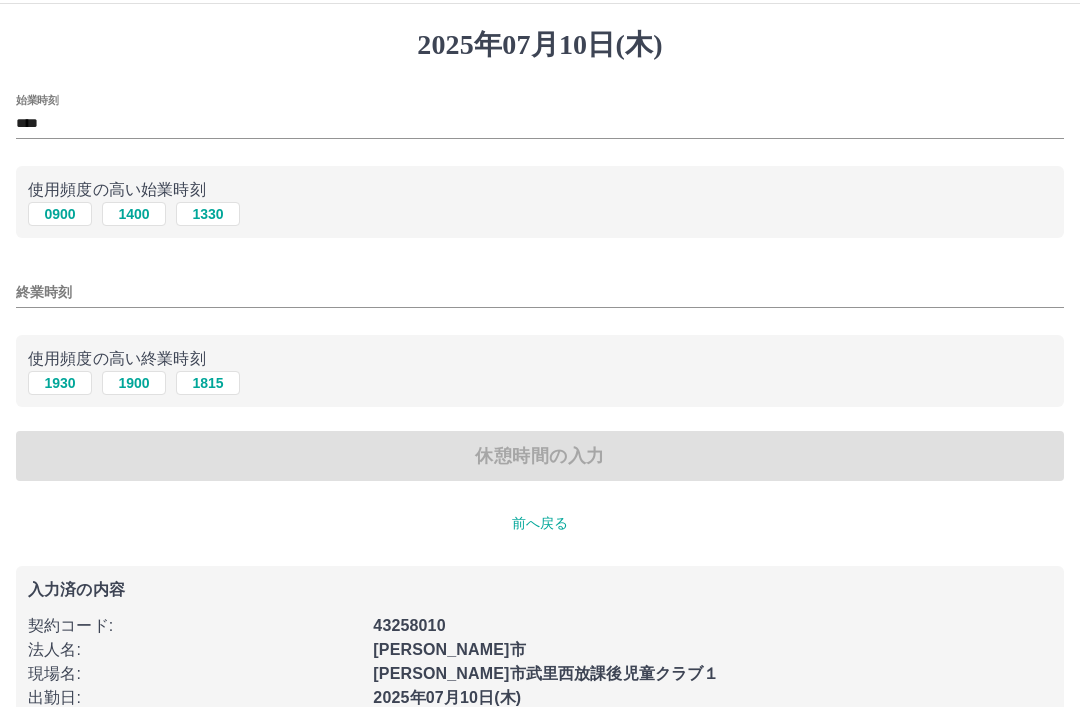 click on "1930" at bounding box center (60, 384) 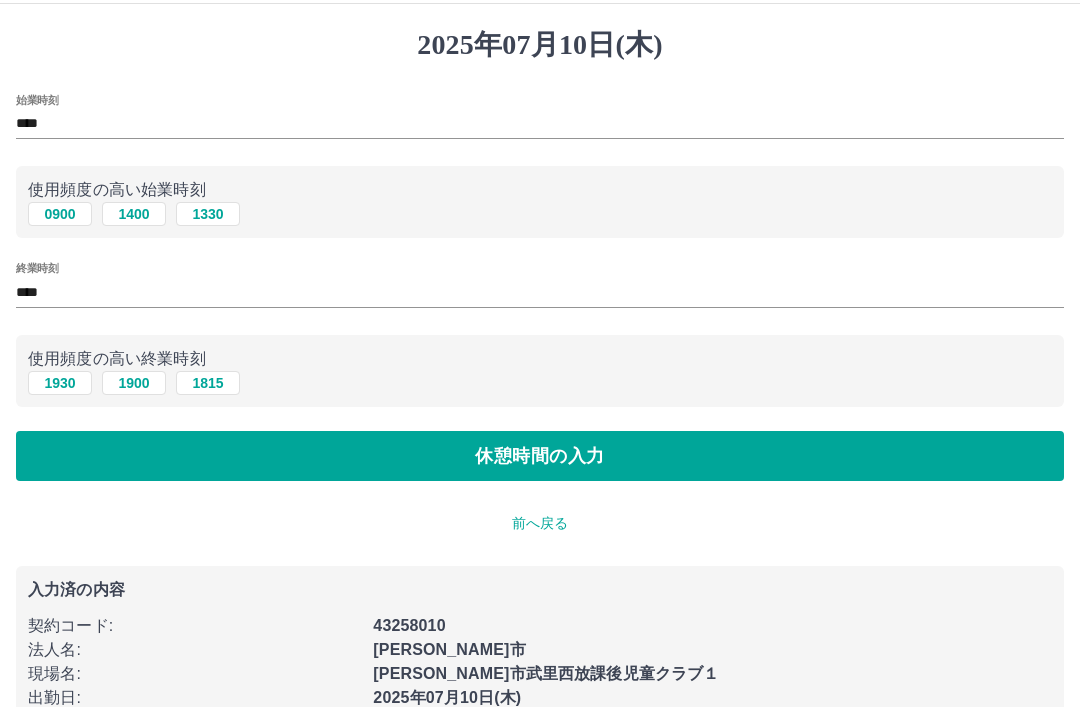 scroll, scrollTop: 45, scrollLeft: 0, axis: vertical 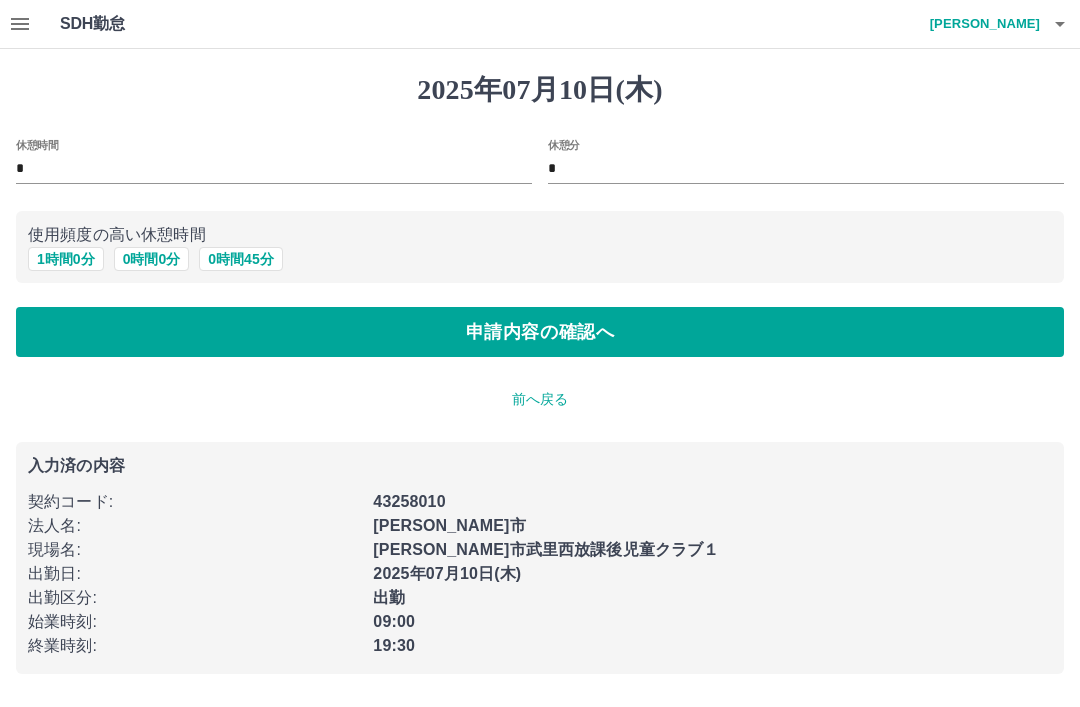 click on "1 時間 0 分" at bounding box center (66, 259) 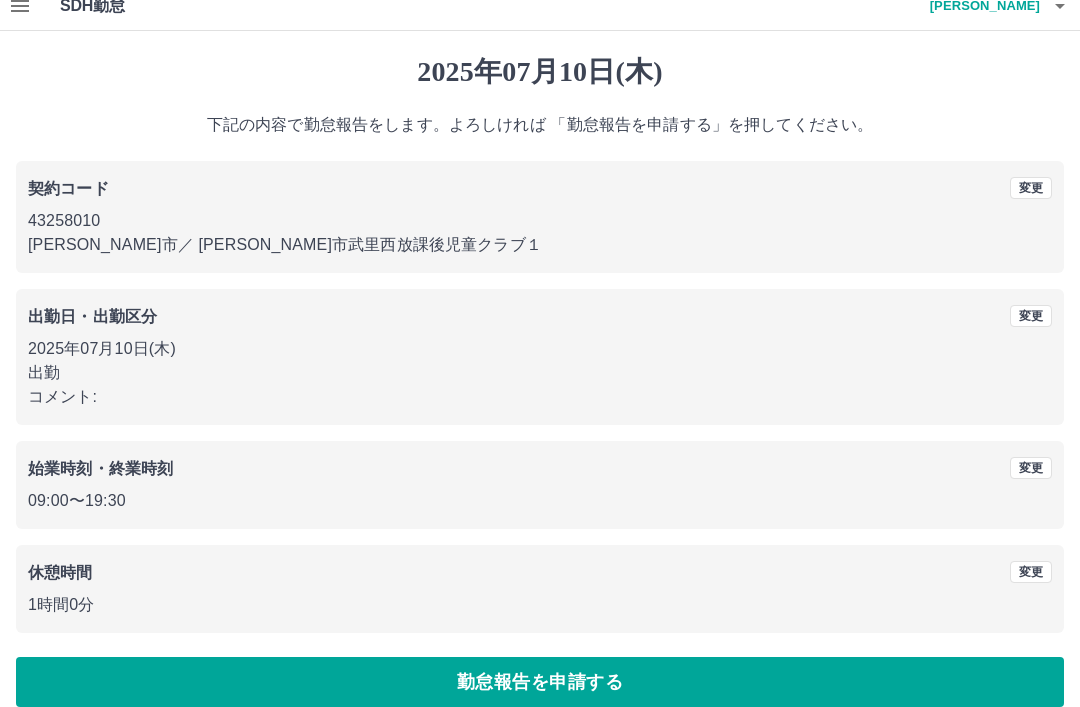 scroll, scrollTop: 41, scrollLeft: 0, axis: vertical 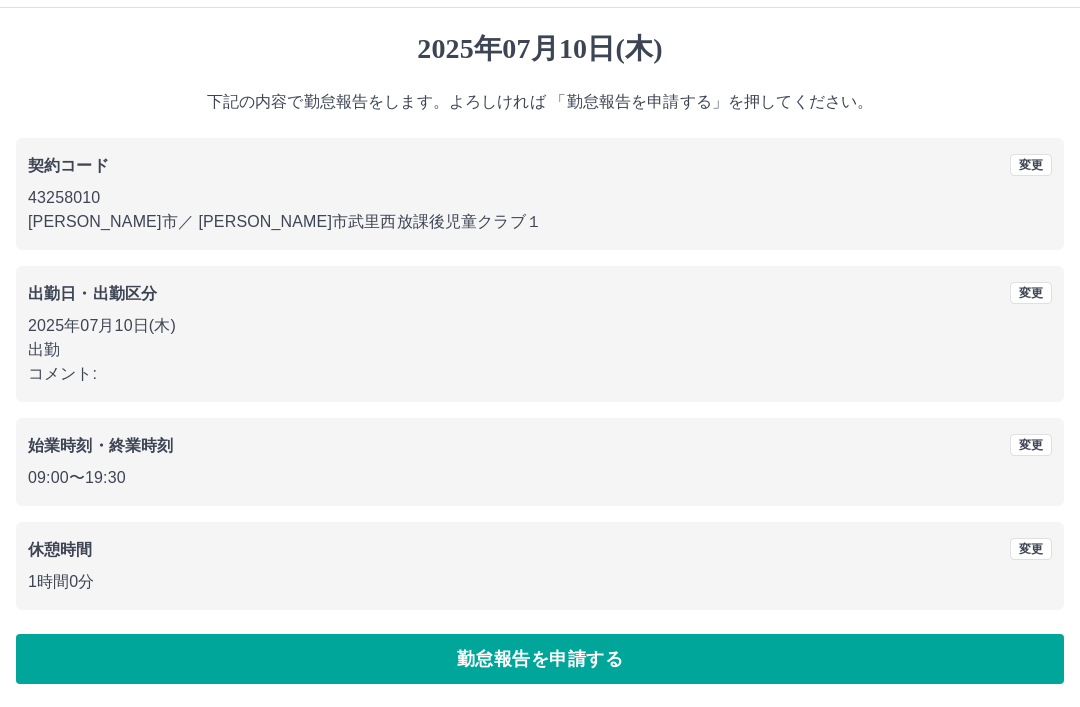 click on "2025年07月10日(木) 下記の内容で勤怠報告をします。よろしければ 「勤怠報告を申請する」を押してください。 契約コード 変更 43258010 春日部市  ／   春日部市武里西放課後児童クラブ１ 出勤日・出勤区分 変更 2025年07月10日(木) 出勤 コメント:  始業時刻・終業時刻 変更 09:00 〜 19:30 休憩時間 変更 1時間0分 勤怠報告を申請する" at bounding box center [540, 358] 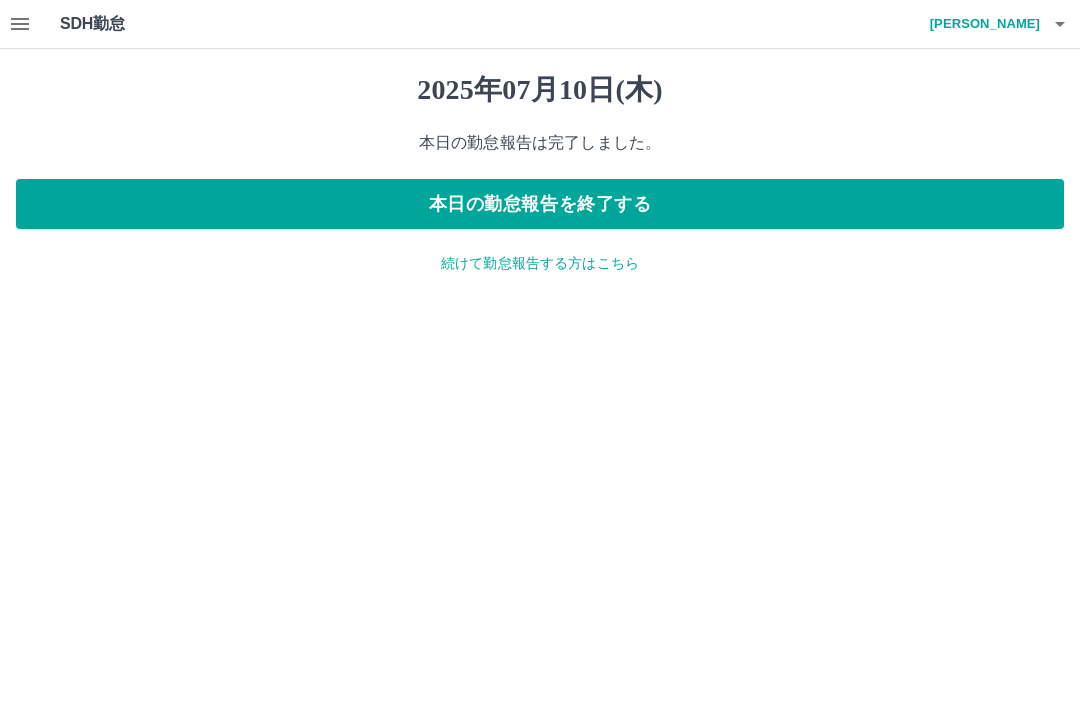 scroll, scrollTop: 0, scrollLeft: 0, axis: both 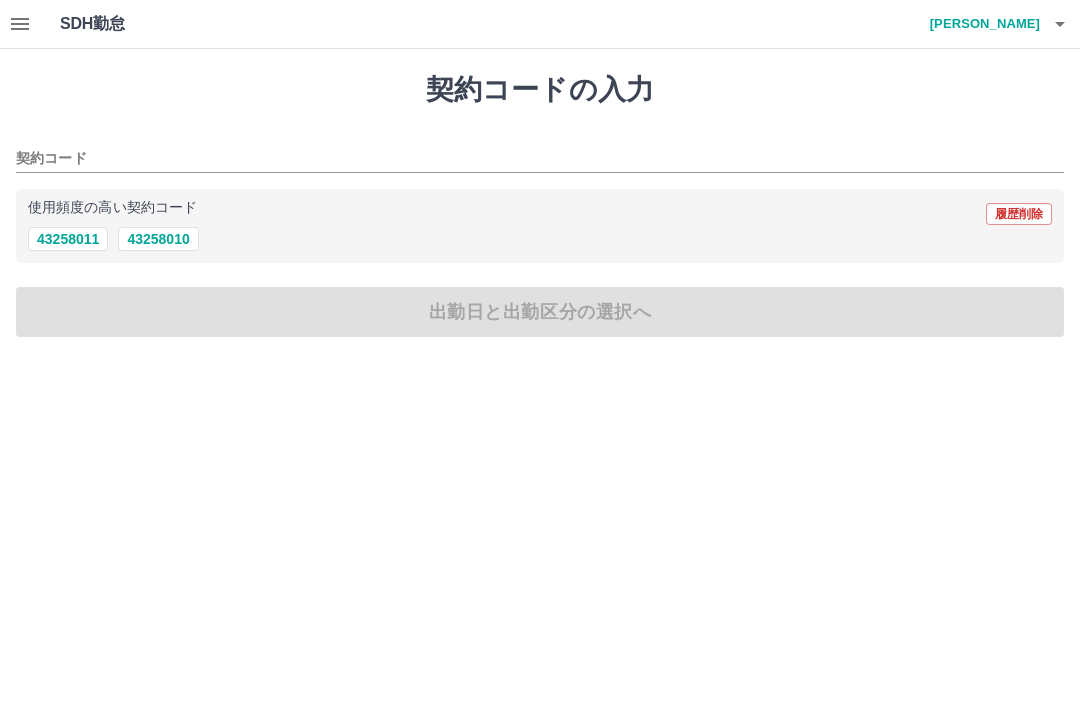click 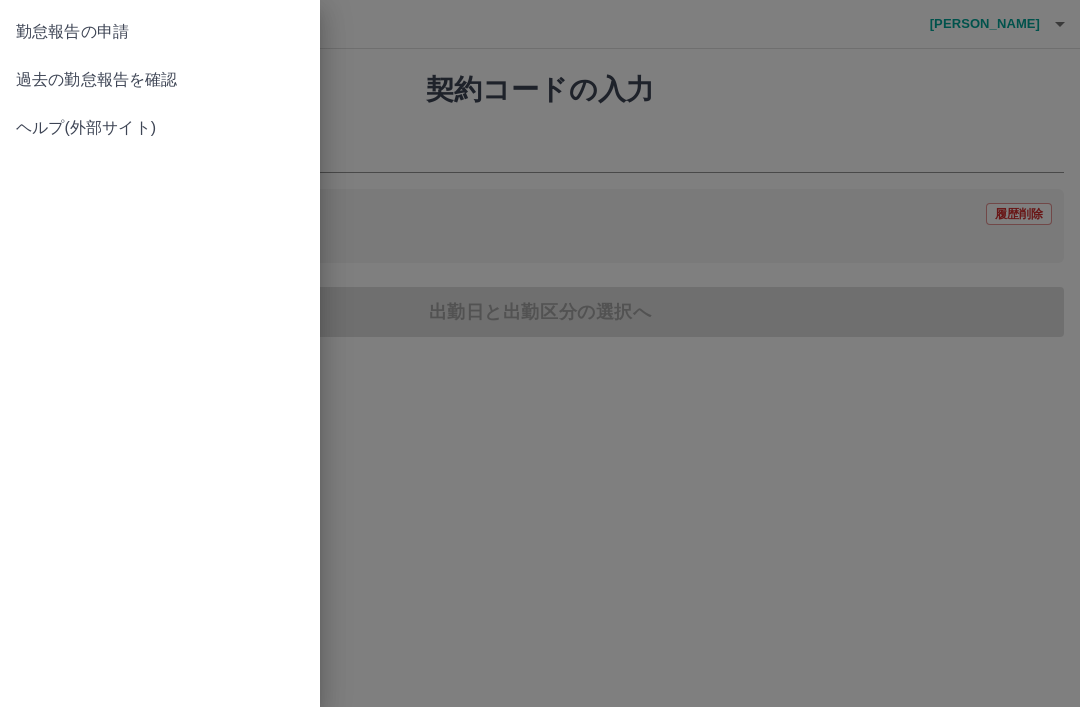 click on "過去の勤怠報告を確認" at bounding box center [160, 80] 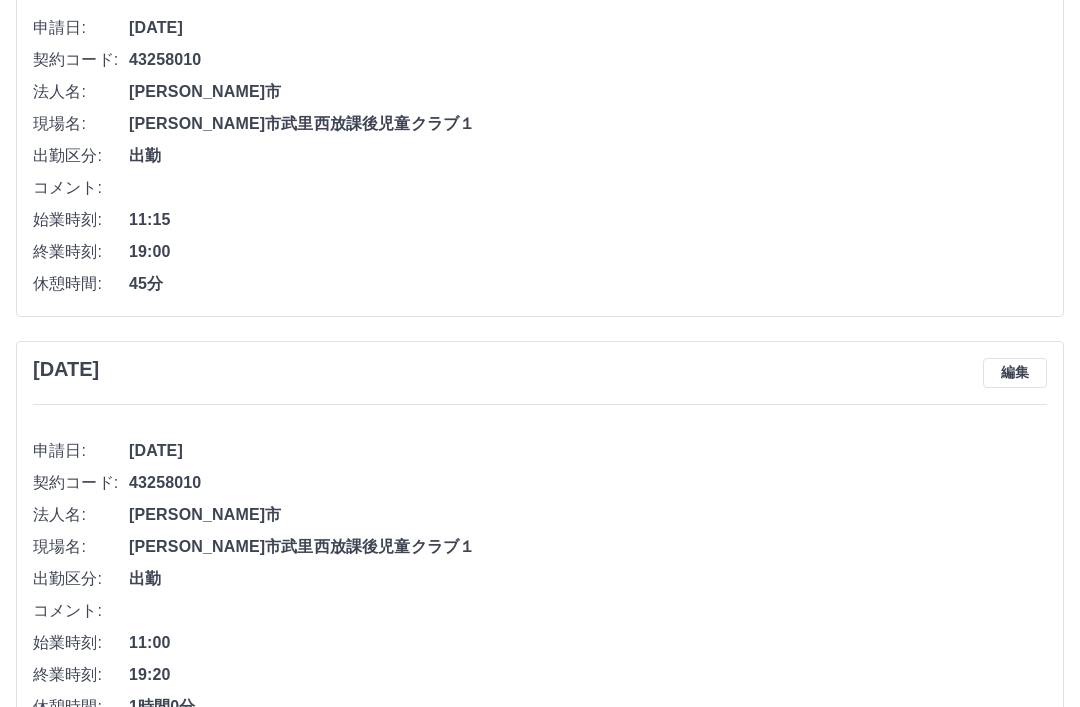 scroll, scrollTop: 1599, scrollLeft: 0, axis: vertical 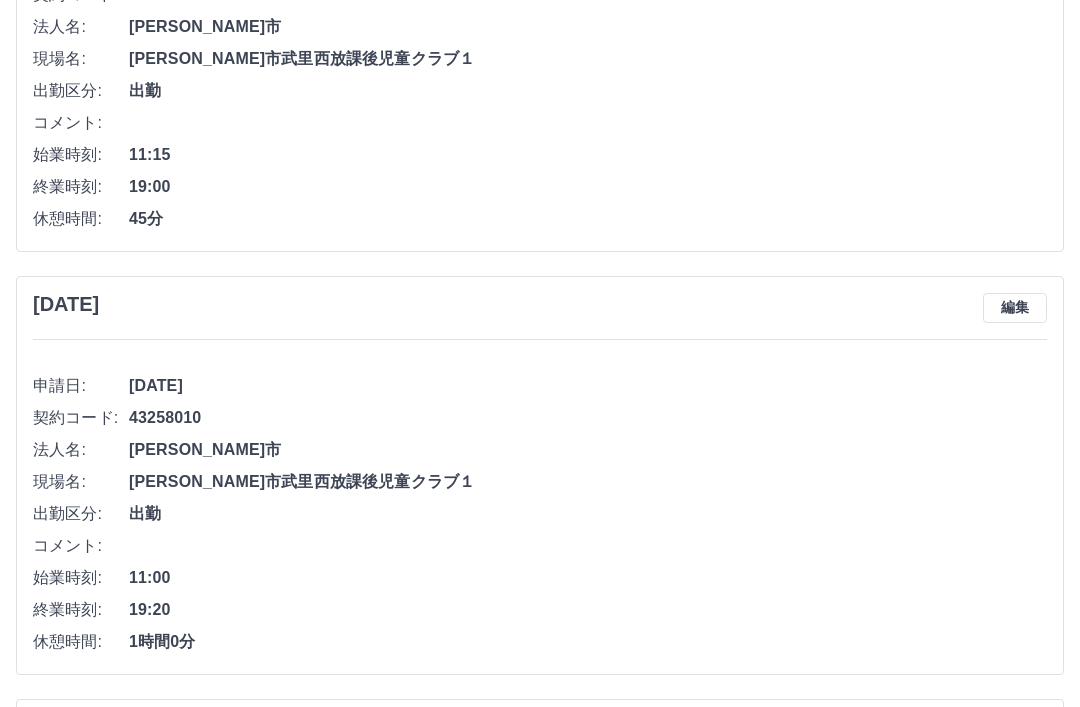 click on "編集" at bounding box center (1015, 308) 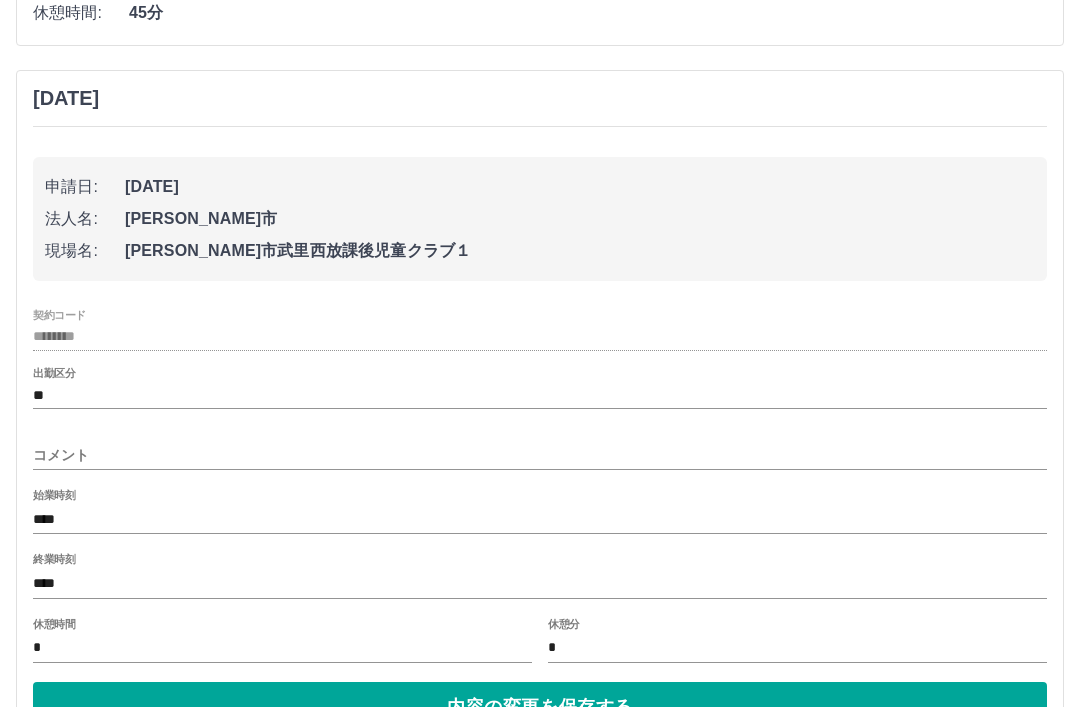 scroll, scrollTop: 1807, scrollLeft: 0, axis: vertical 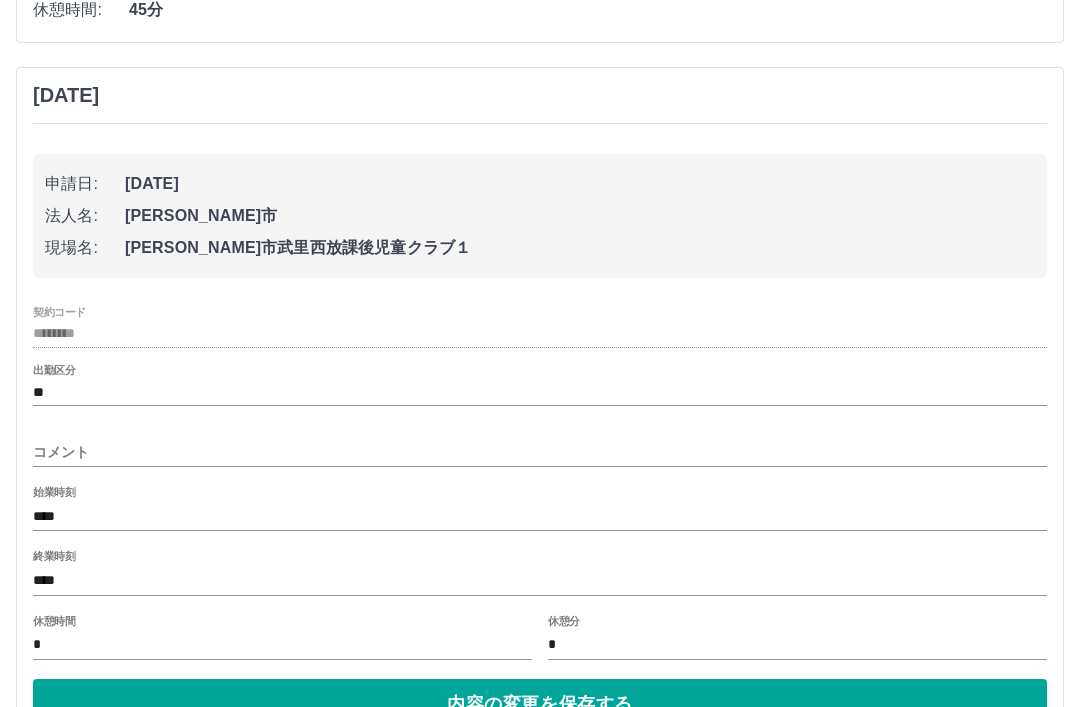 click on "****" at bounding box center (540, 581) 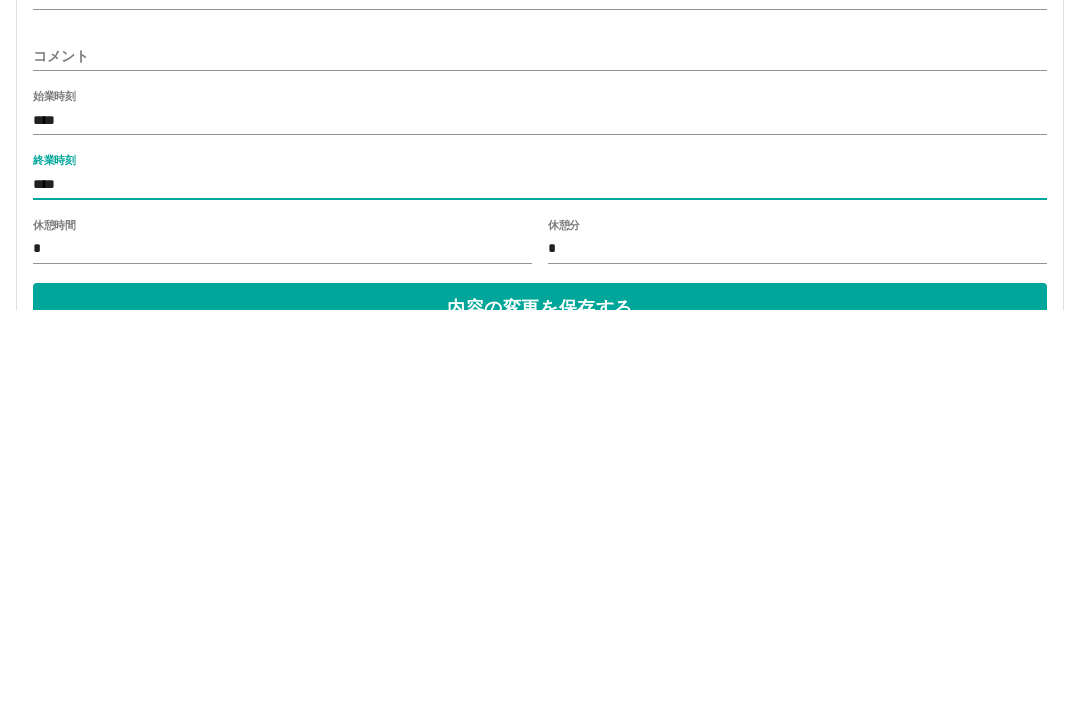 click on "****" at bounding box center (540, 581) 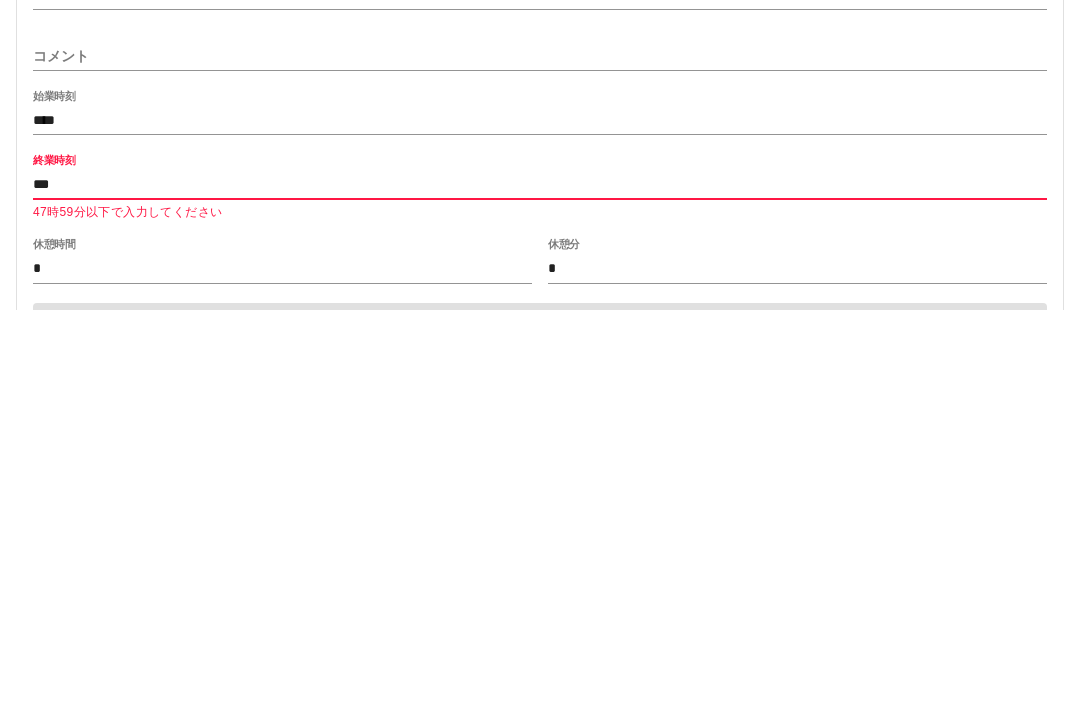 type on "****" 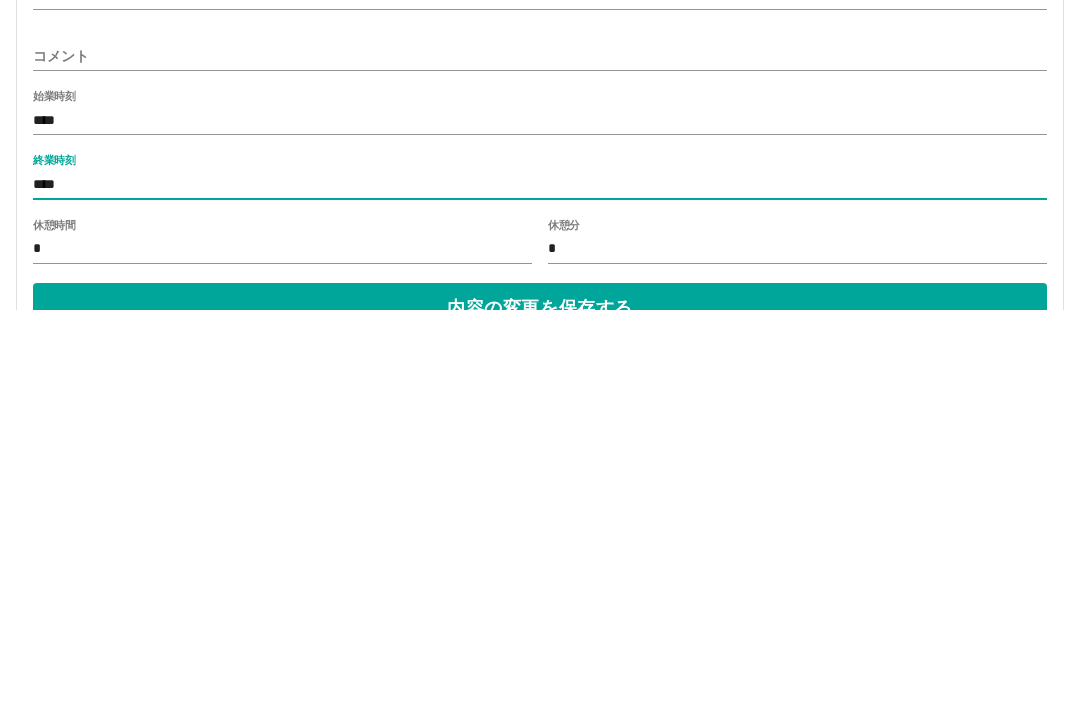 click on "内容の変更を保存する" at bounding box center (540, 705) 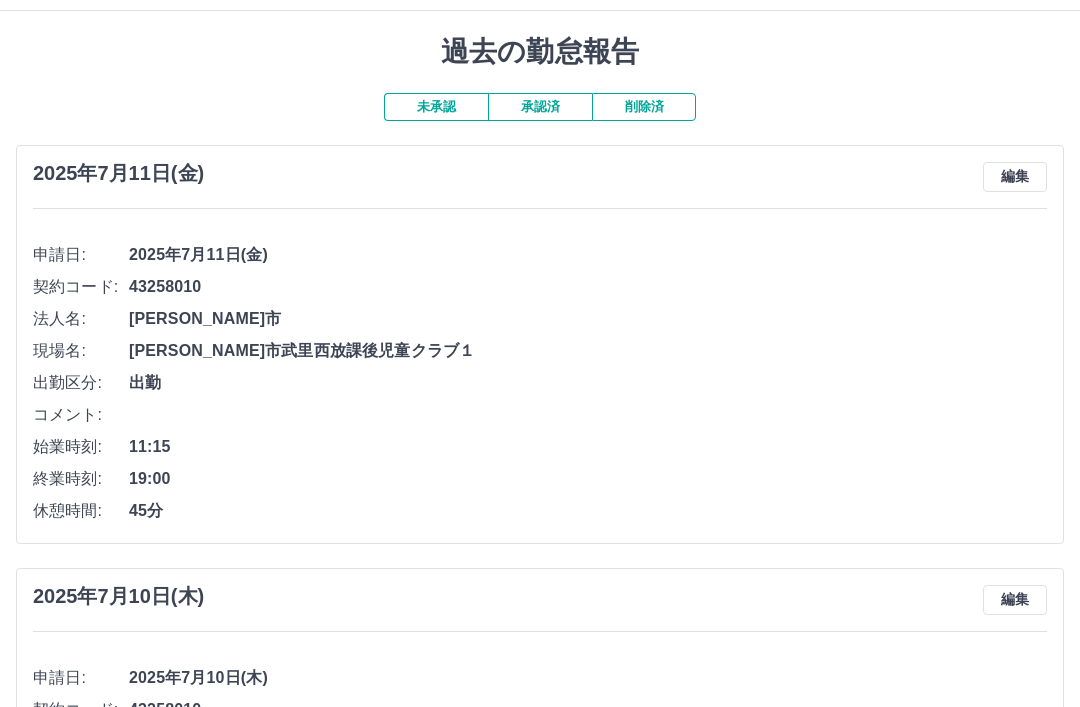 scroll, scrollTop: 0, scrollLeft: 0, axis: both 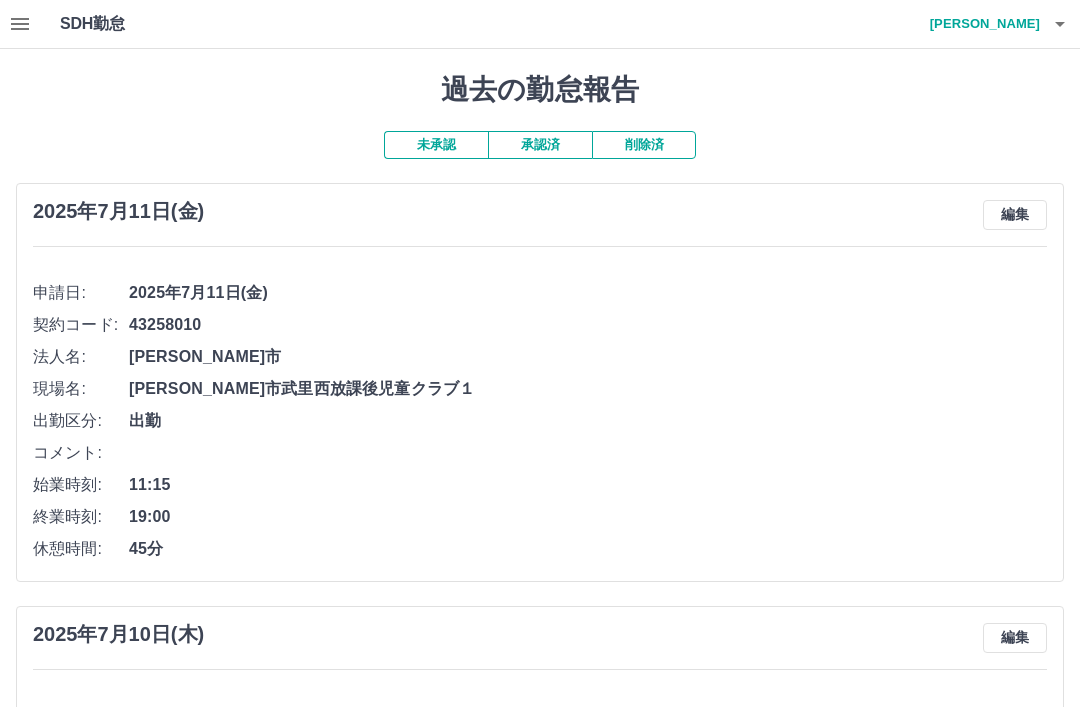 click on "西田　幸" at bounding box center [980, 24] 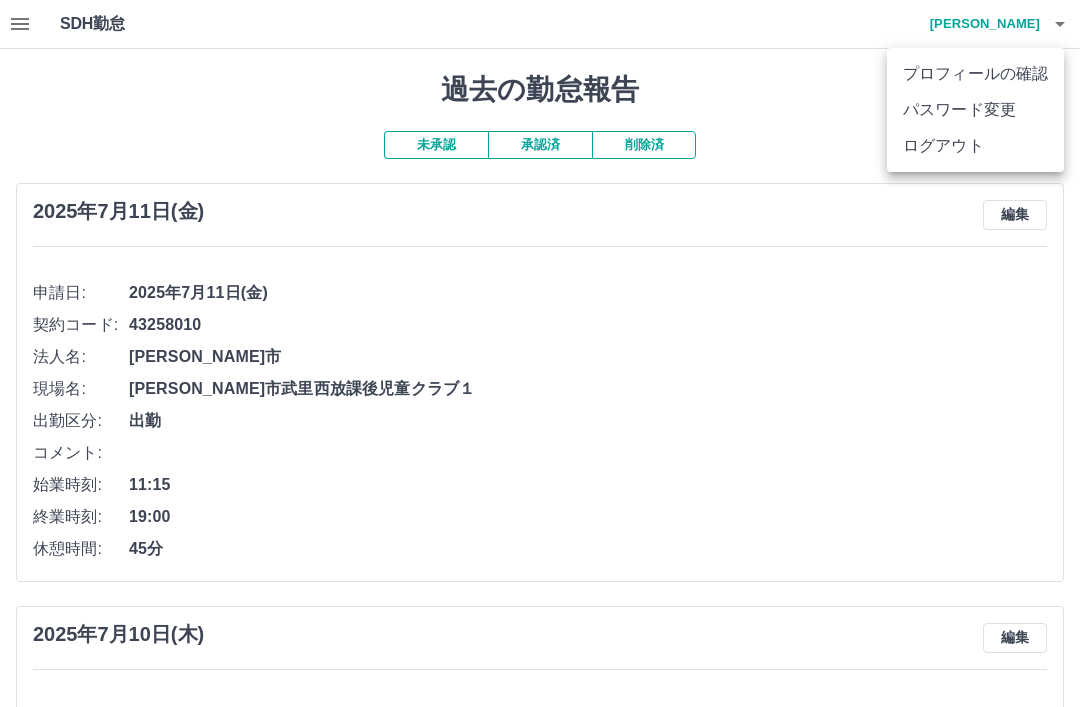 click on "ログアウト" at bounding box center (975, 146) 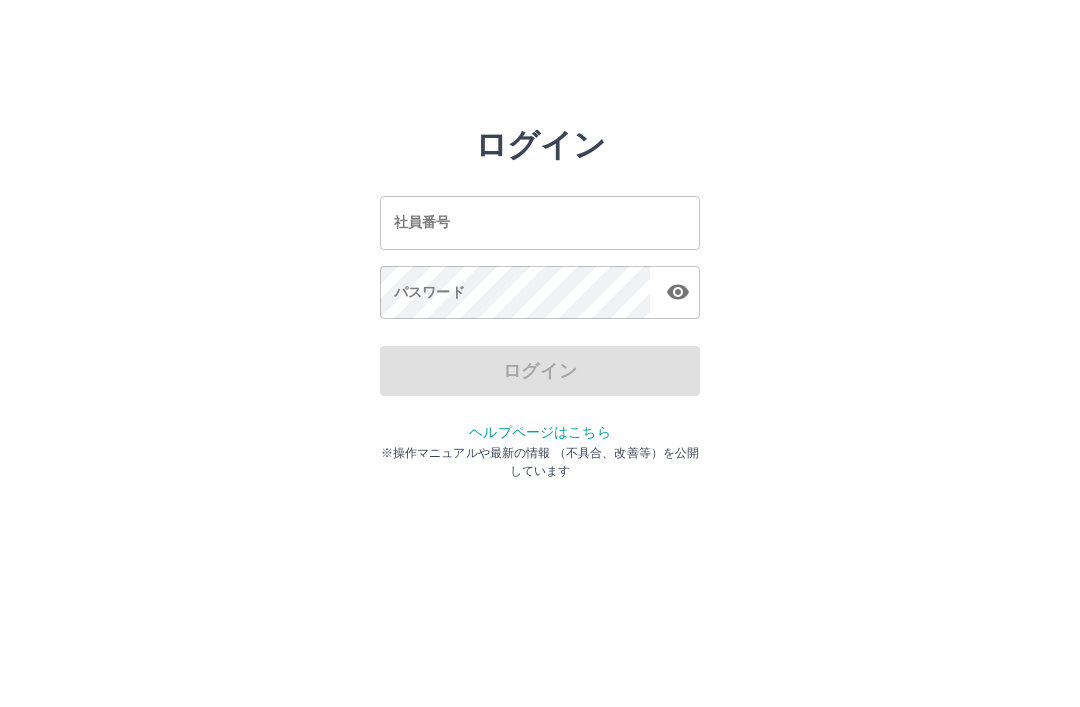 scroll, scrollTop: 0, scrollLeft: 0, axis: both 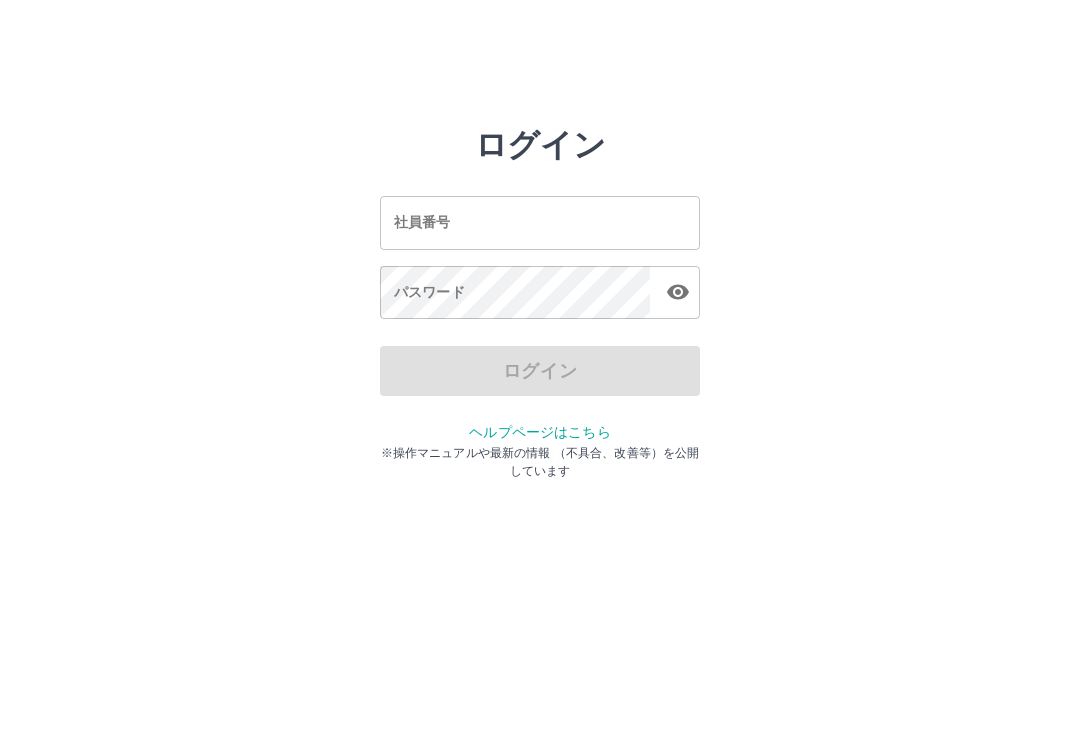 click on "社員番号" at bounding box center (540, 222) 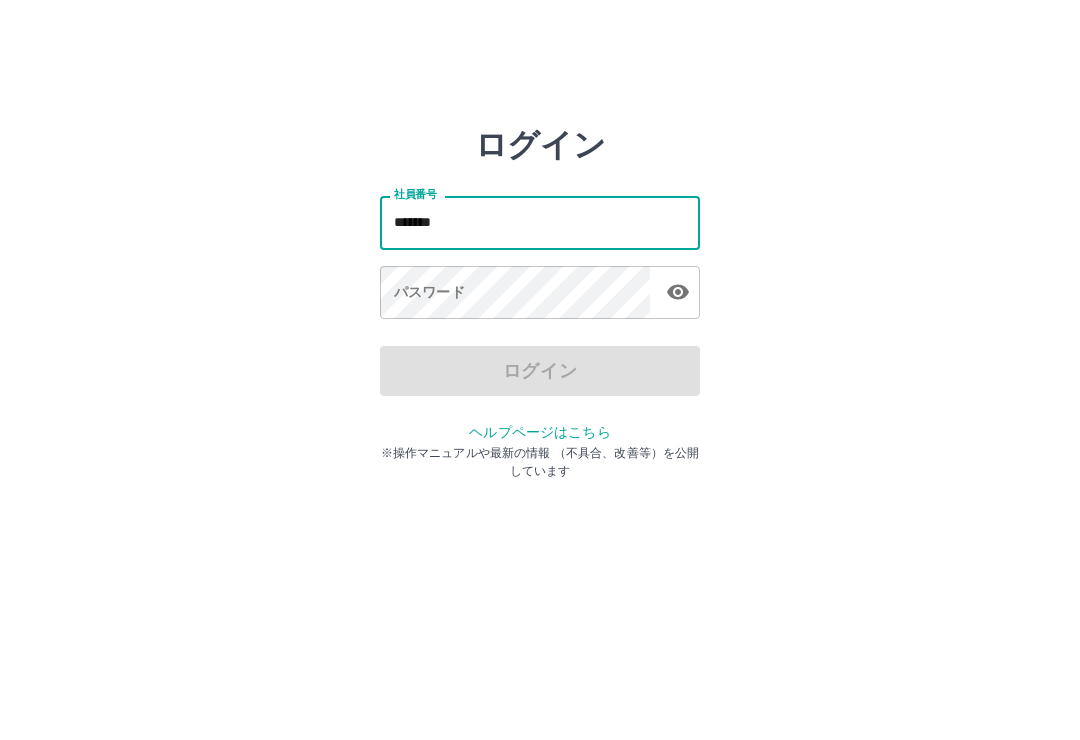 type on "*******" 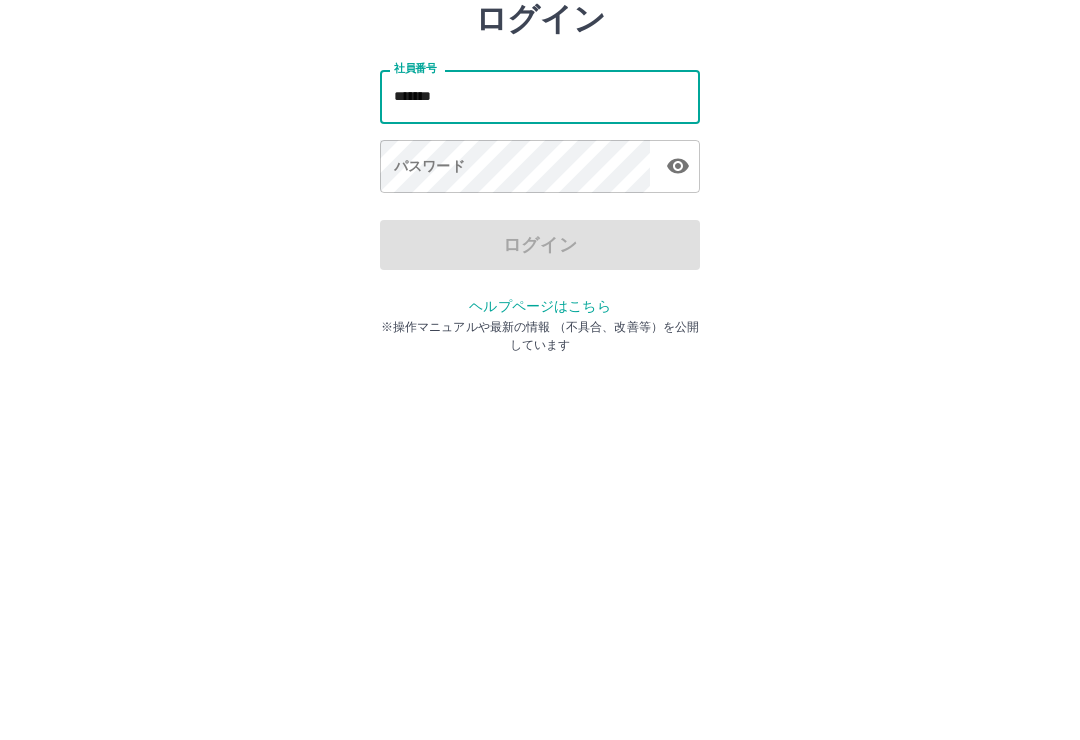 click on "パスワード パスワード" at bounding box center (540, 294) 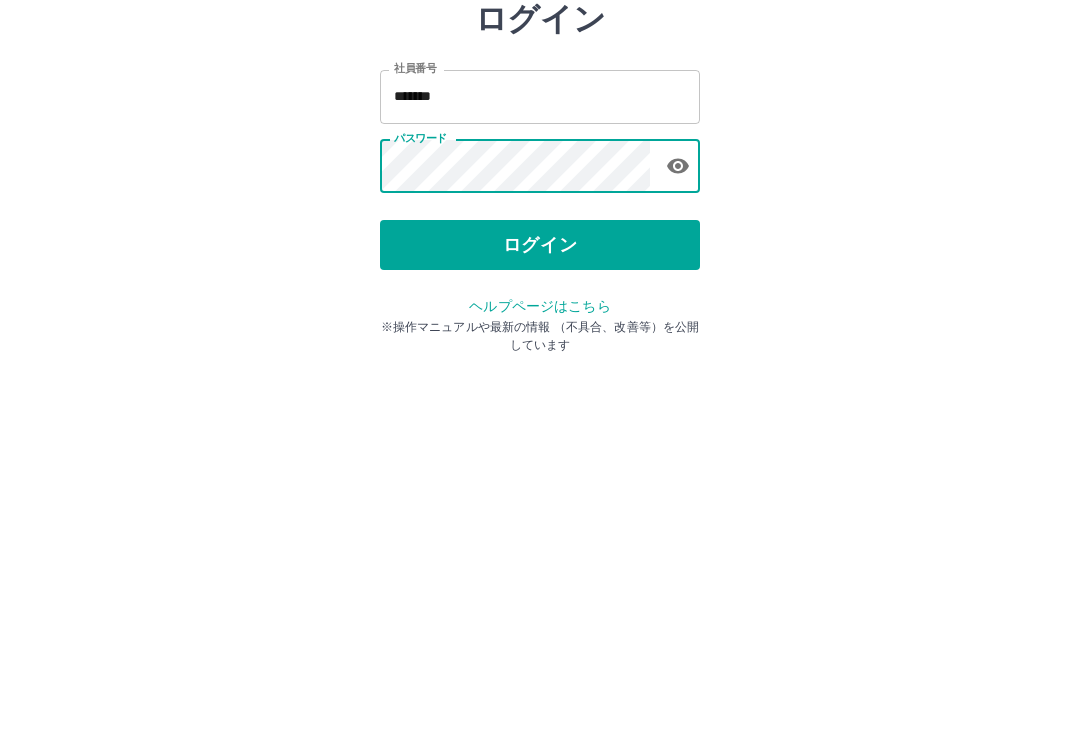 click on "ログイン" at bounding box center (540, 371) 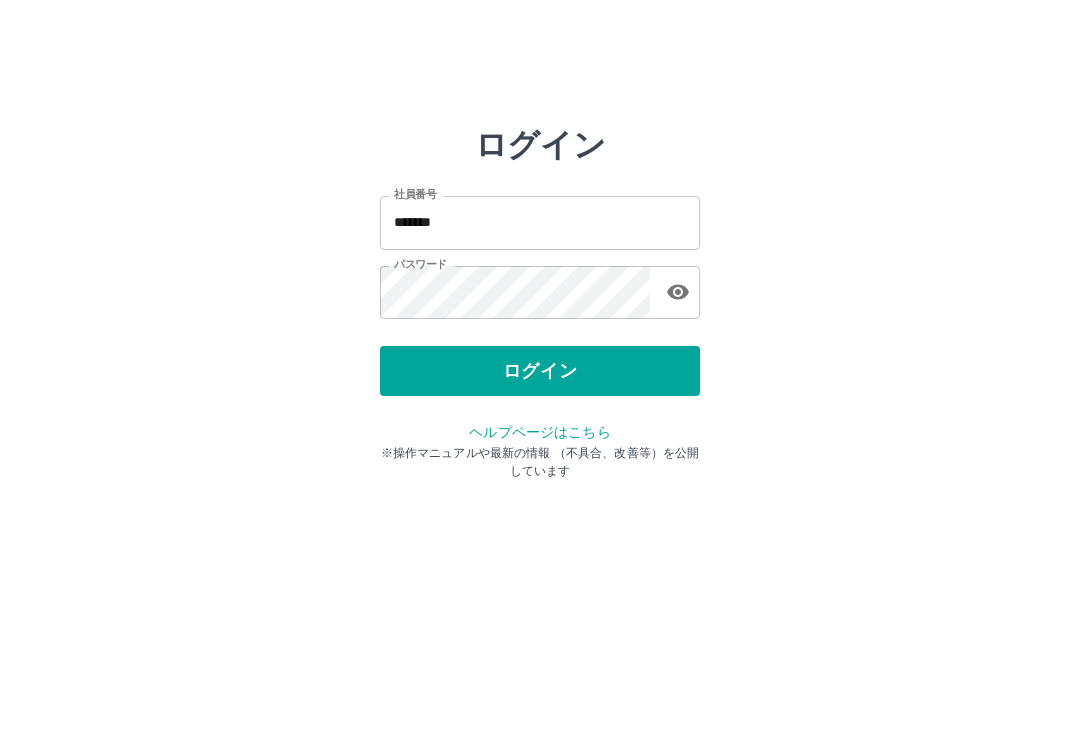 click on "ログイン" at bounding box center (540, 371) 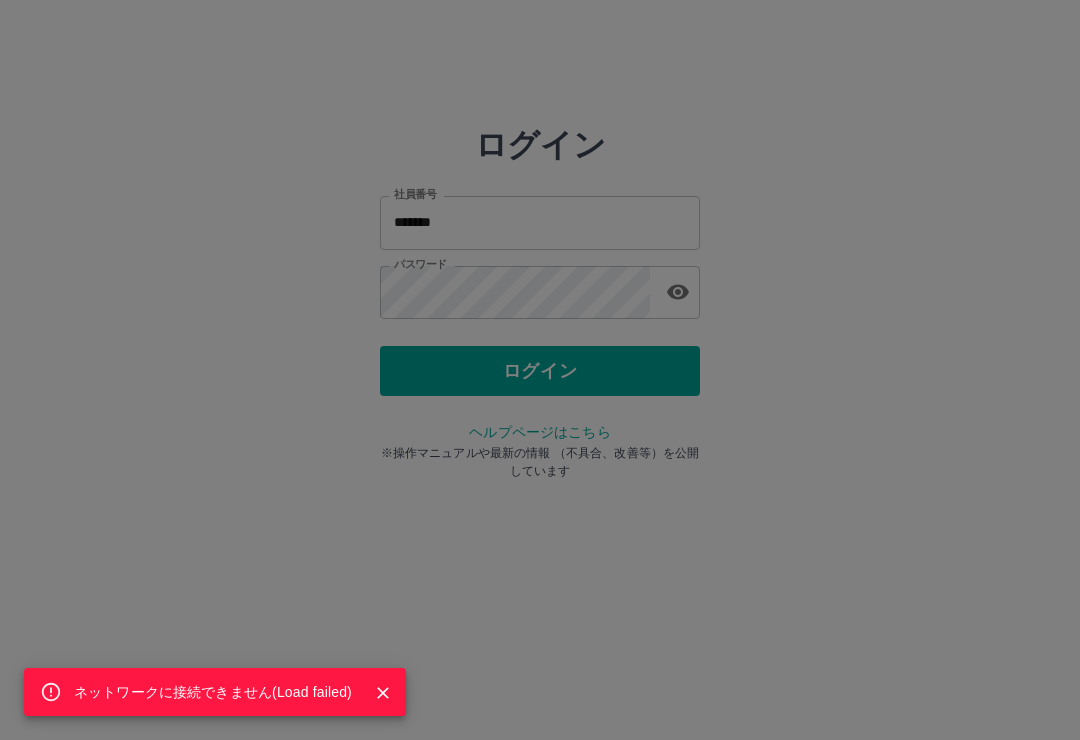 click on "ネットワークに接続できません( Load failed )" at bounding box center (540, 370) 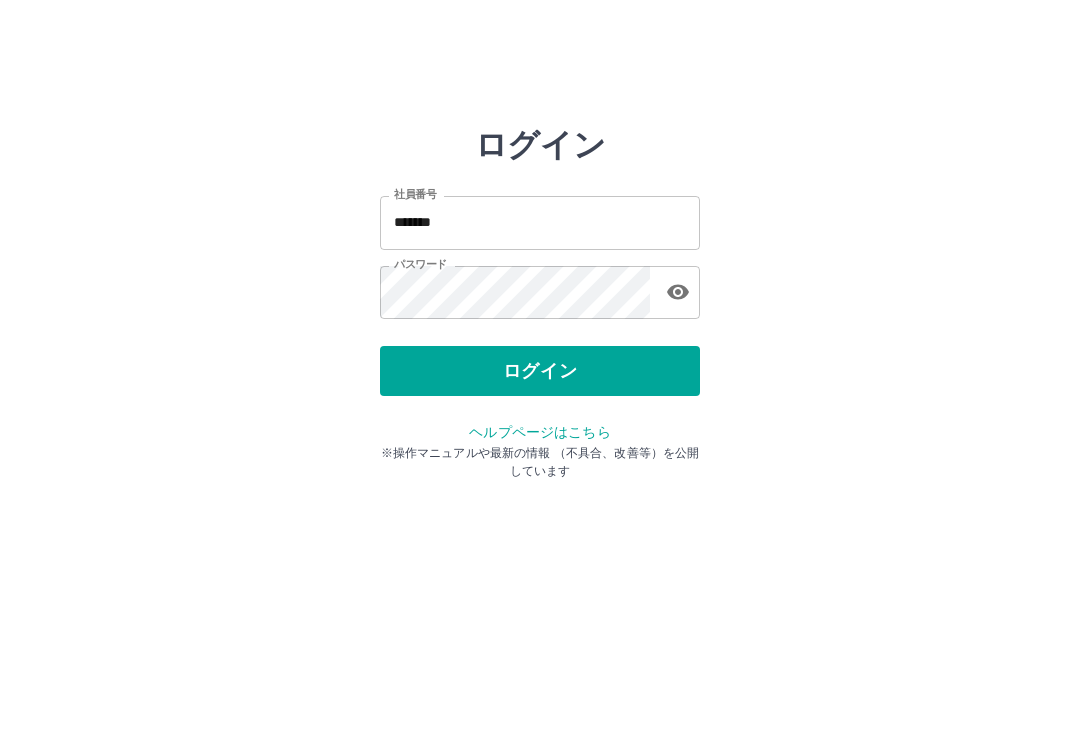 click on "*******" at bounding box center [540, 222] 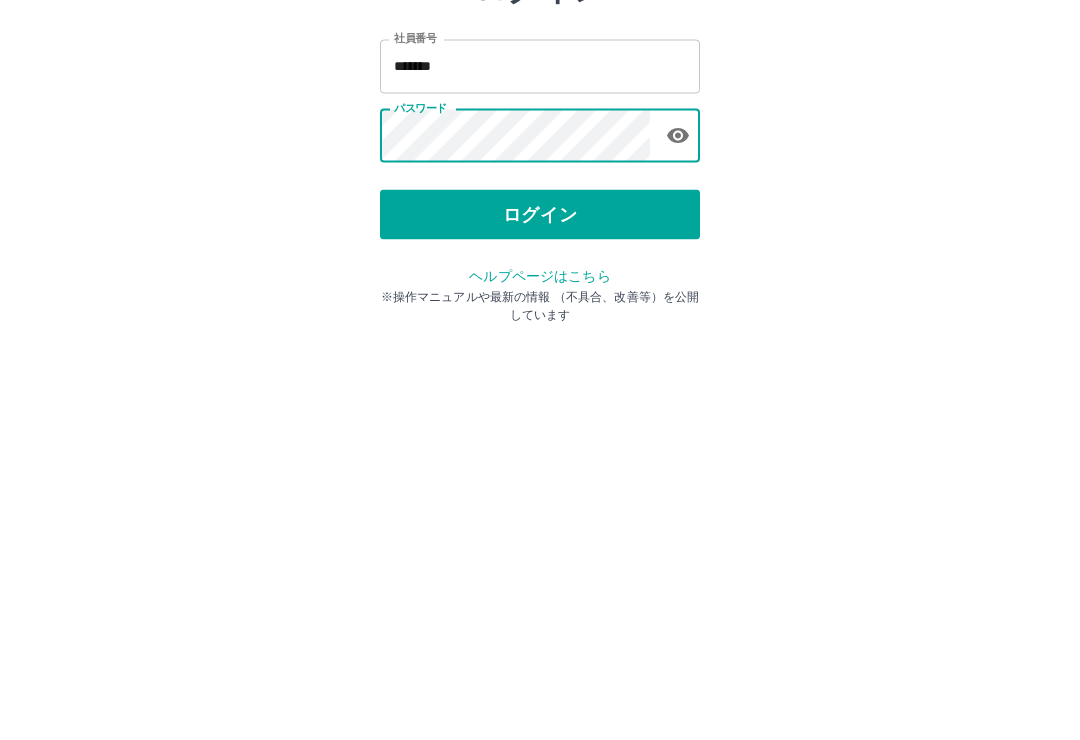 click on "ログイン" at bounding box center (540, 371) 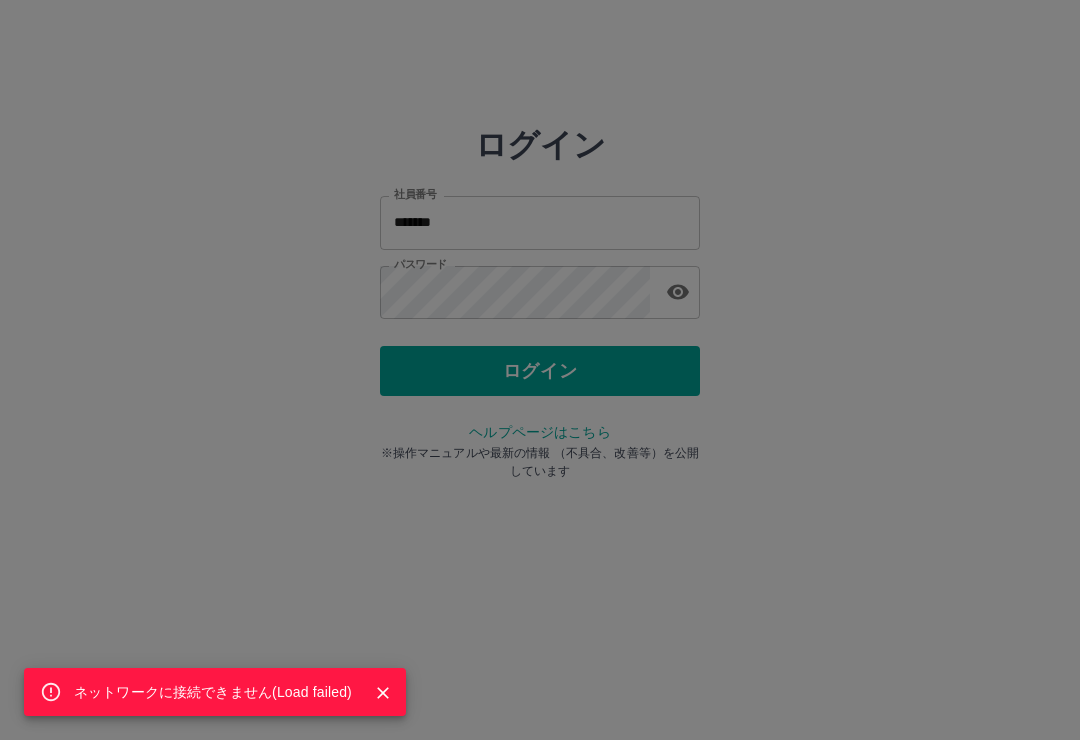 click on "ネットワークに接続できません( Load failed )" at bounding box center (540, 370) 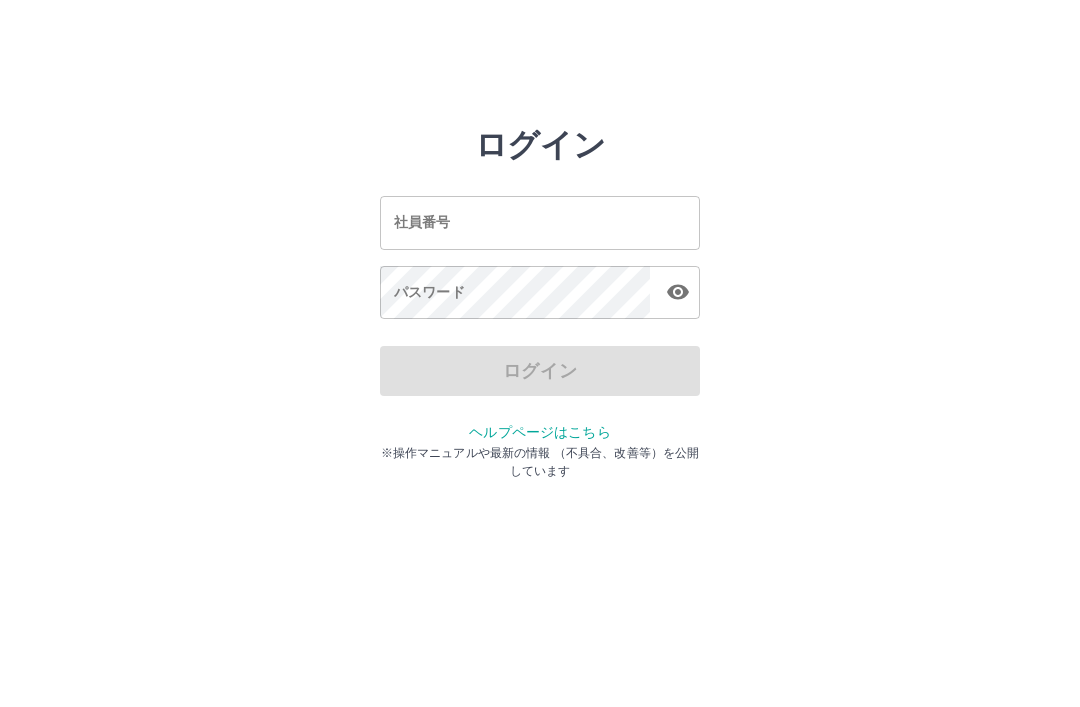 scroll, scrollTop: 0, scrollLeft: 0, axis: both 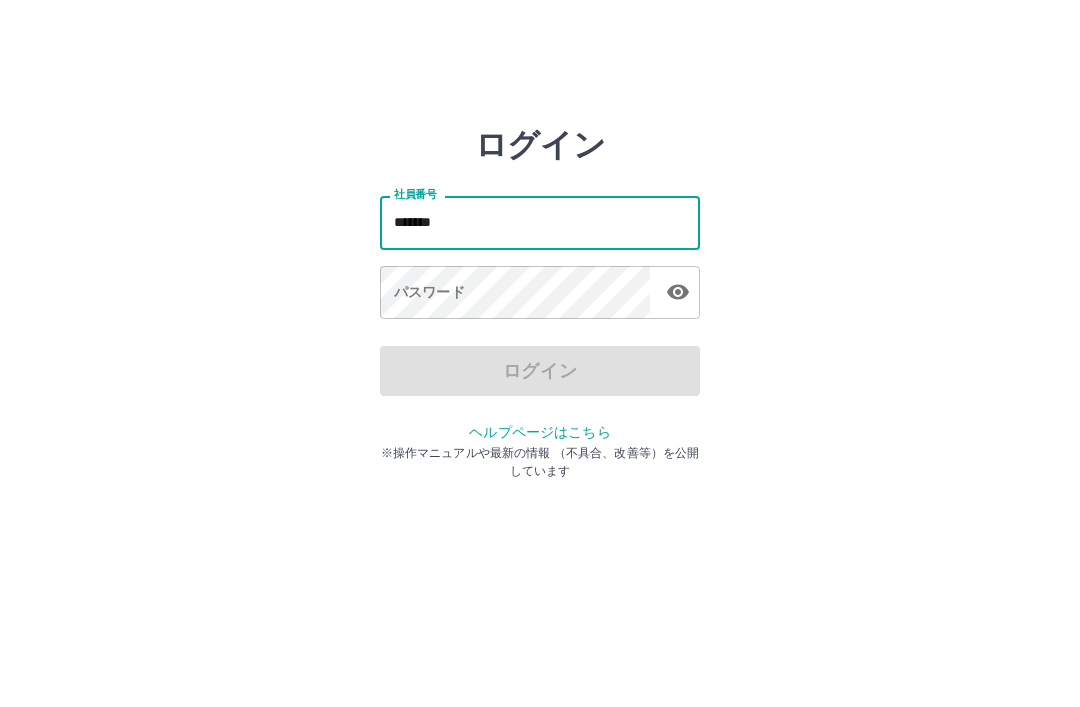 type on "*******" 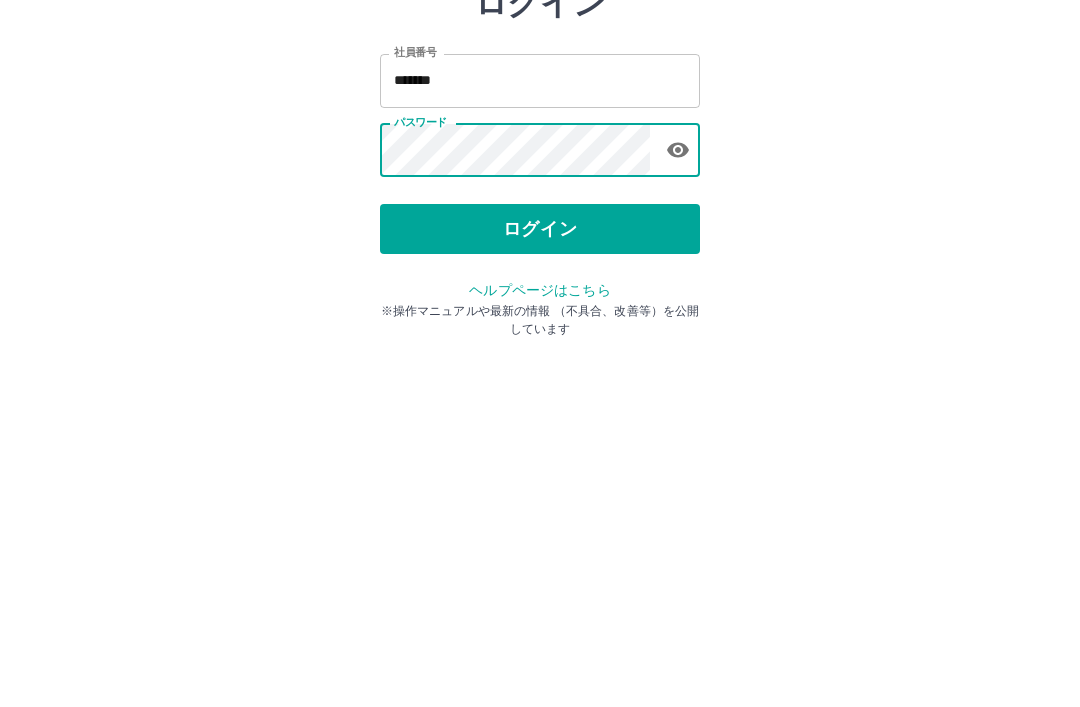 click 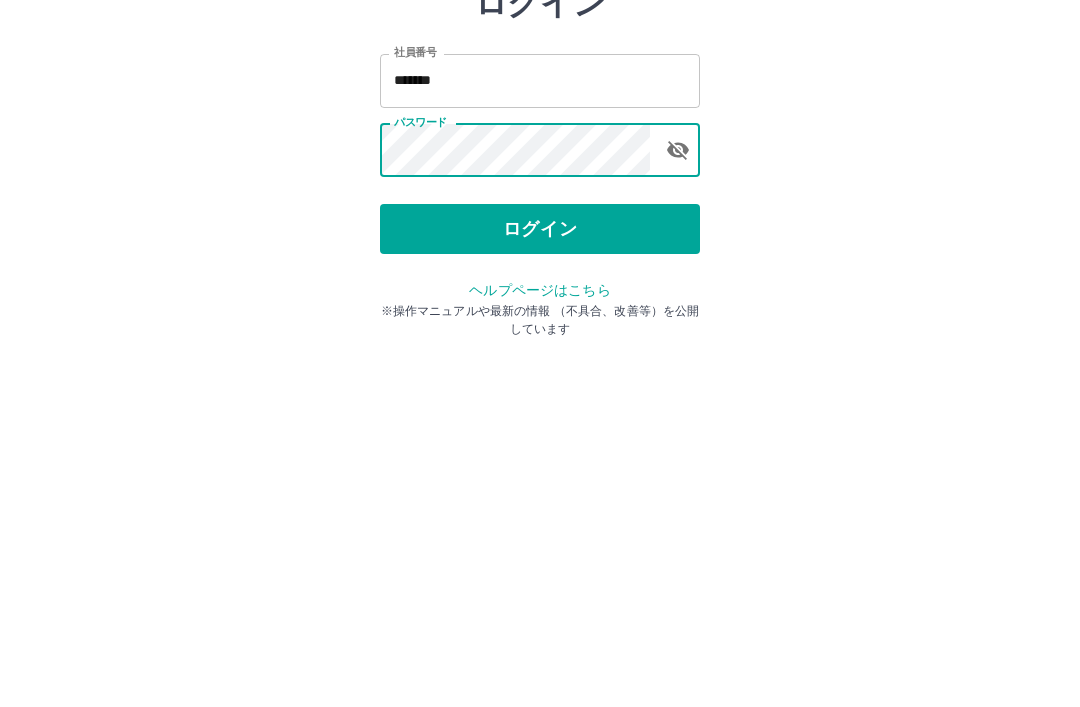 click on "ログイン" at bounding box center (540, 371) 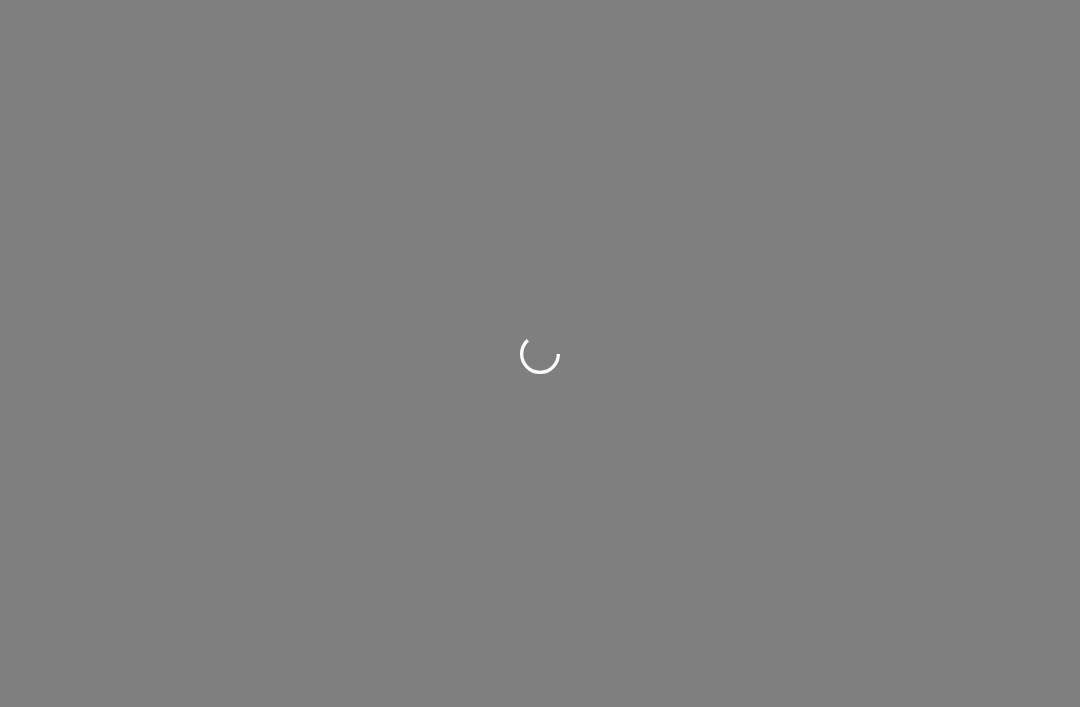 scroll, scrollTop: 0, scrollLeft: 0, axis: both 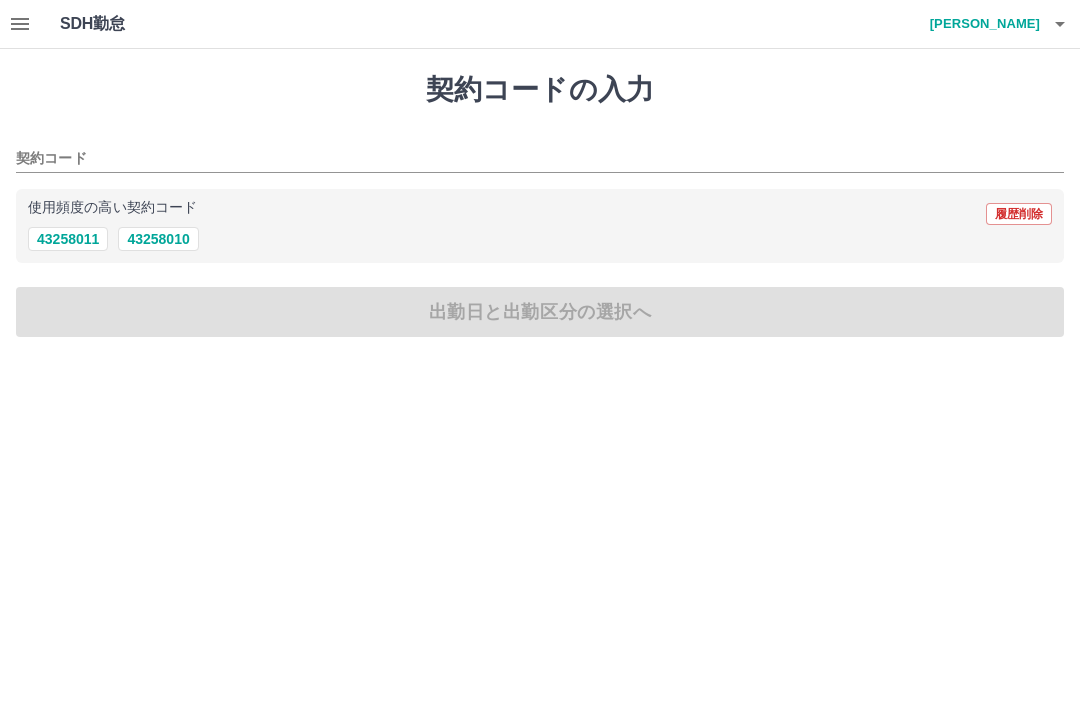 click 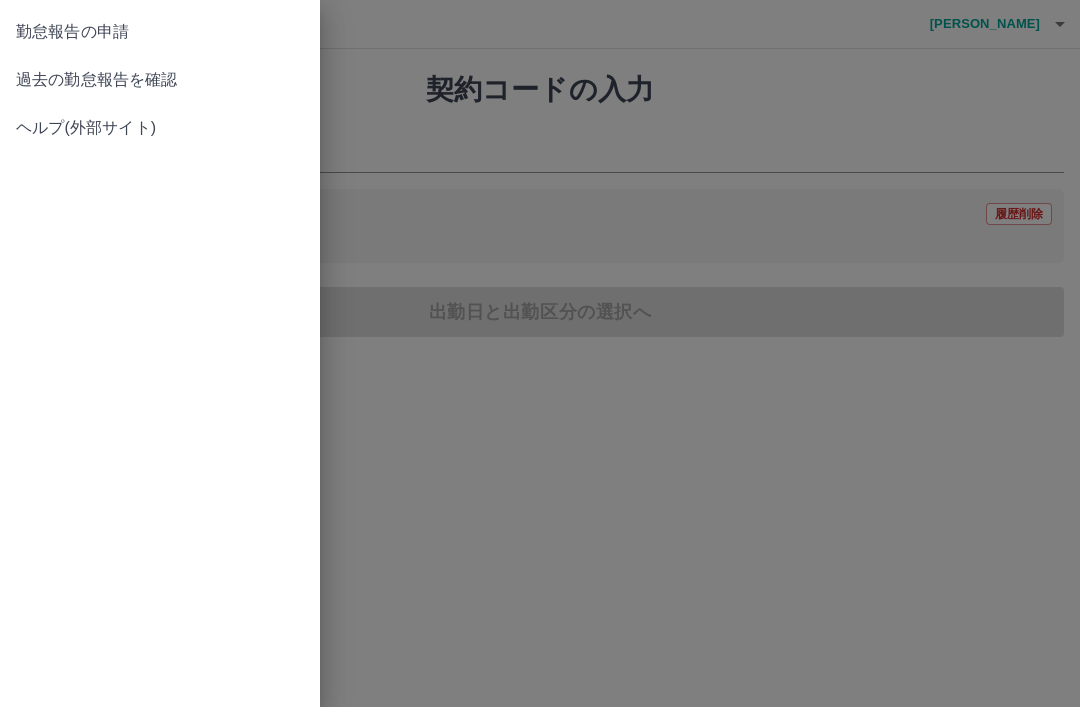 click on "過去の勤怠報告を確認" at bounding box center [160, 80] 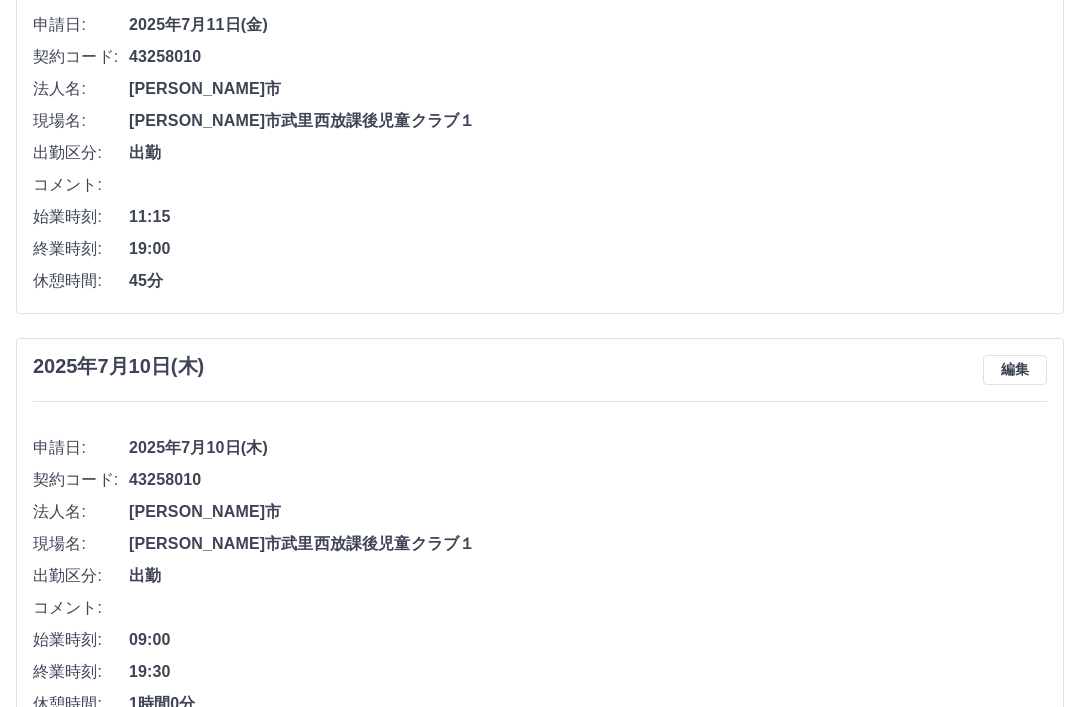 scroll, scrollTop: 268, scrollLeft: 0, axis: vertical 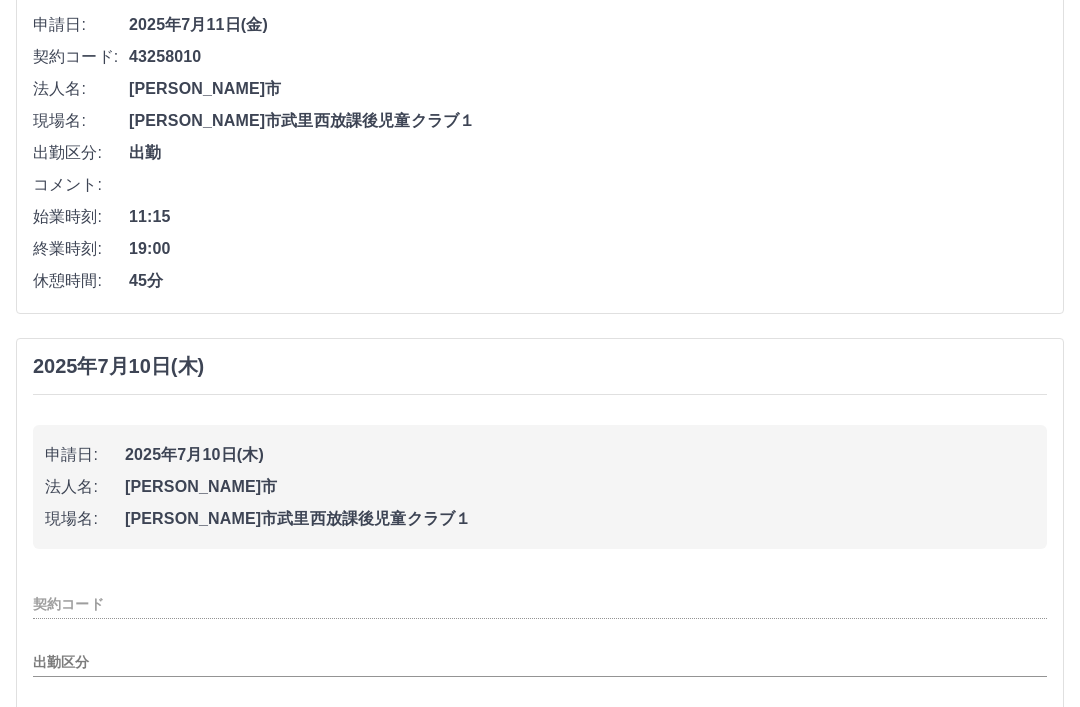 type on "********" 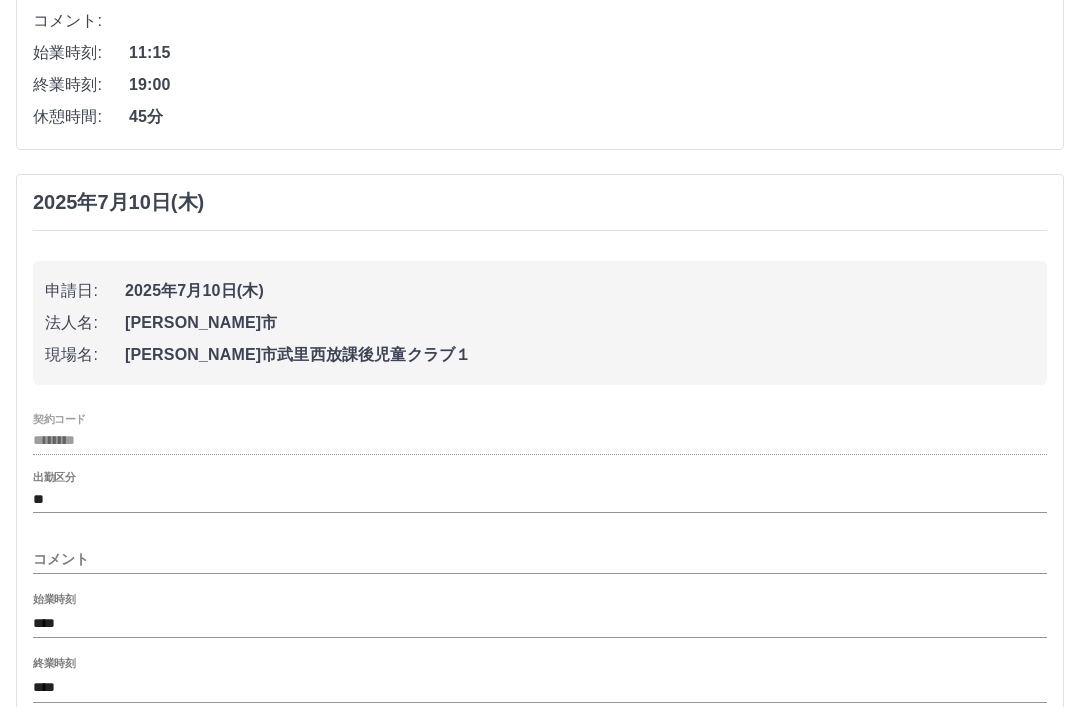 click on "コメント" at bounding box center [540, 559] 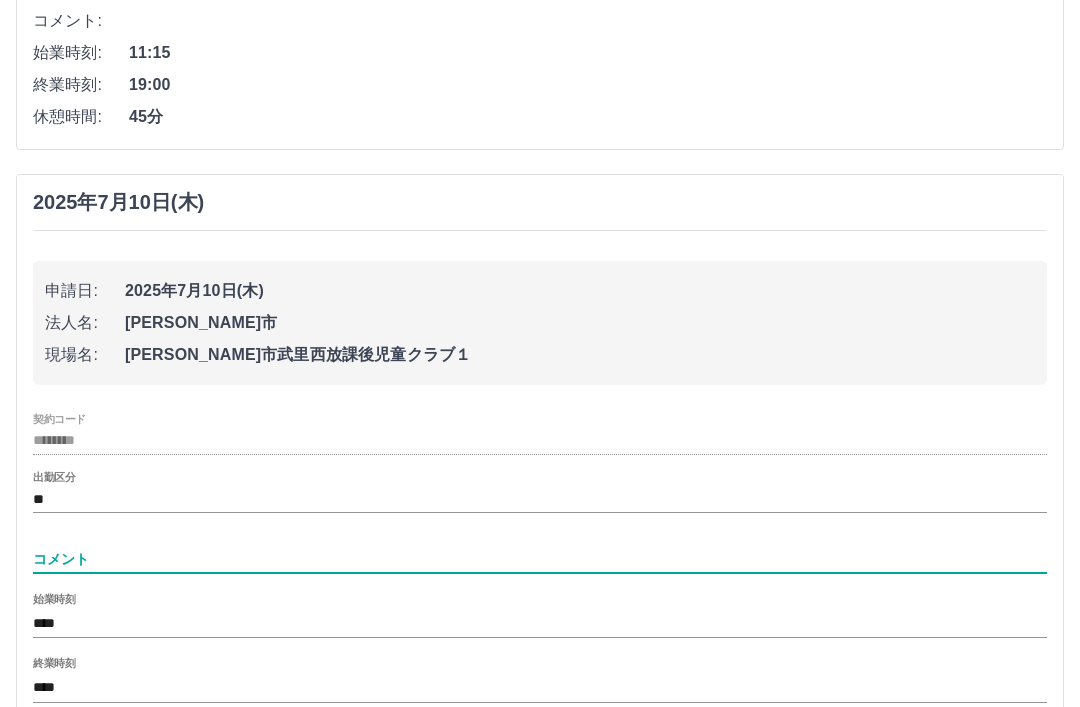 scroll, scrollTop: 431, scrollLeft: 0, axis: vertical 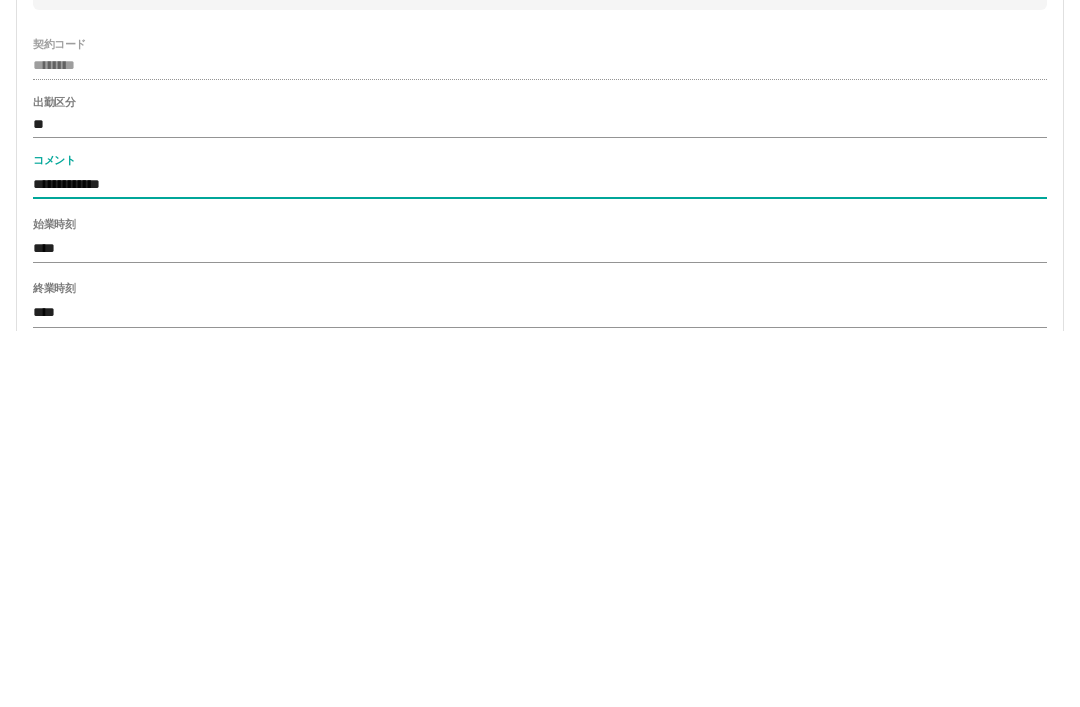 type on "**********" 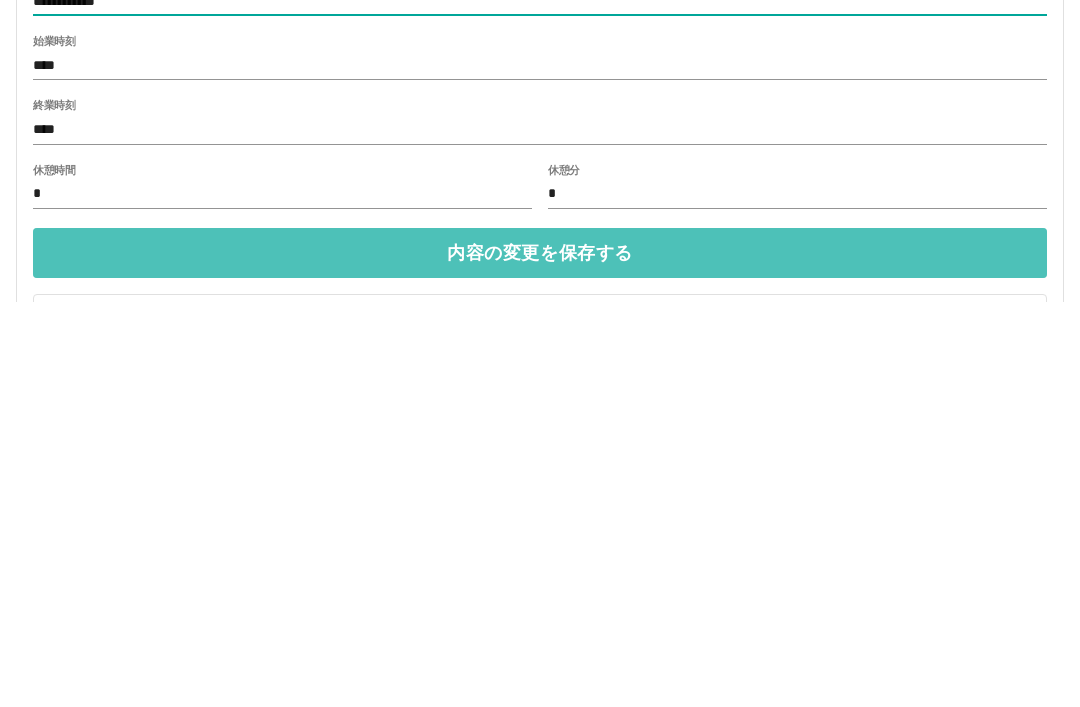 click on "内容の変更を保存する" at bounding box center [540, 659] 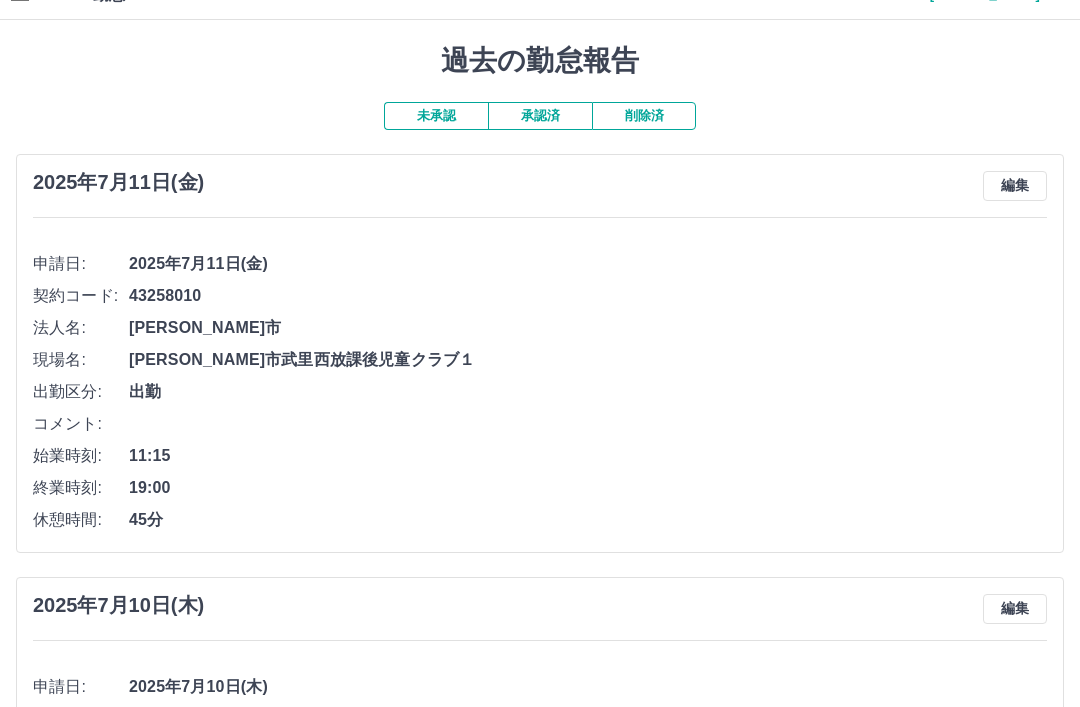 scroll, scrollTop: 0, scrollLeft: 0, axis: both 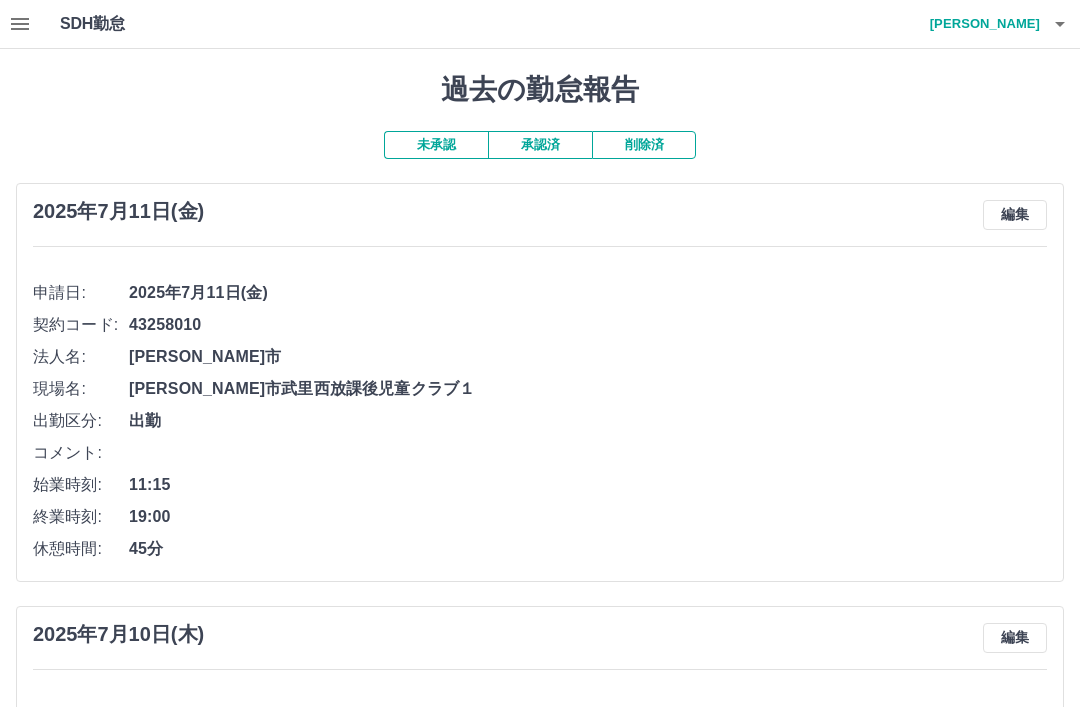 click 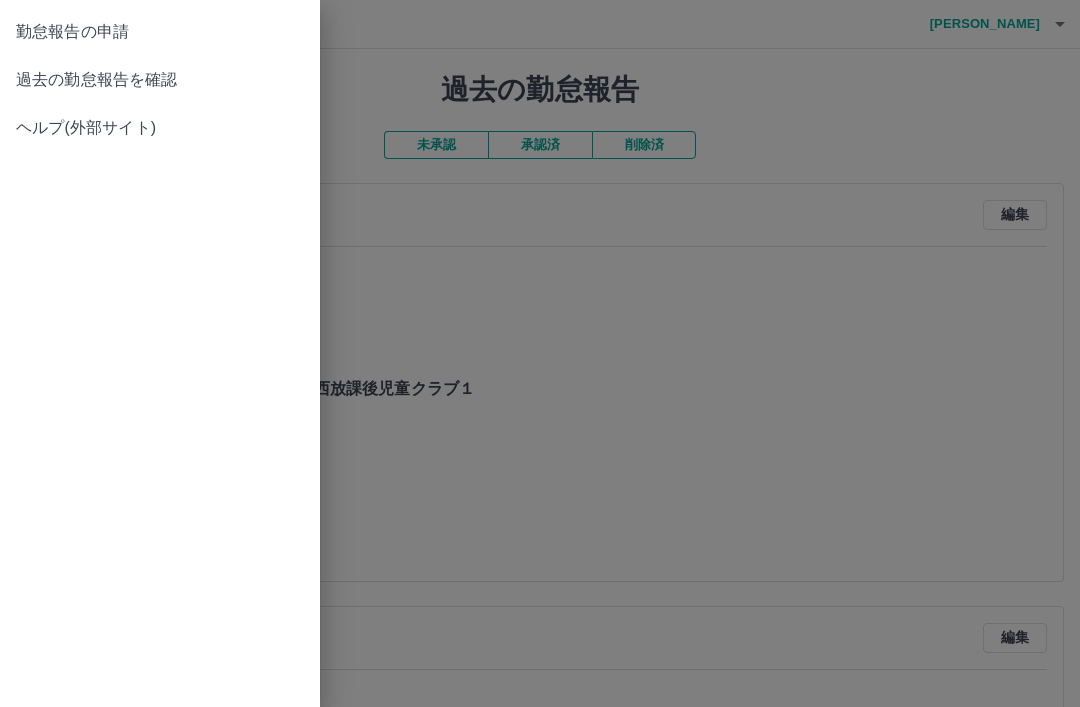click at bounding box center [540, 353] 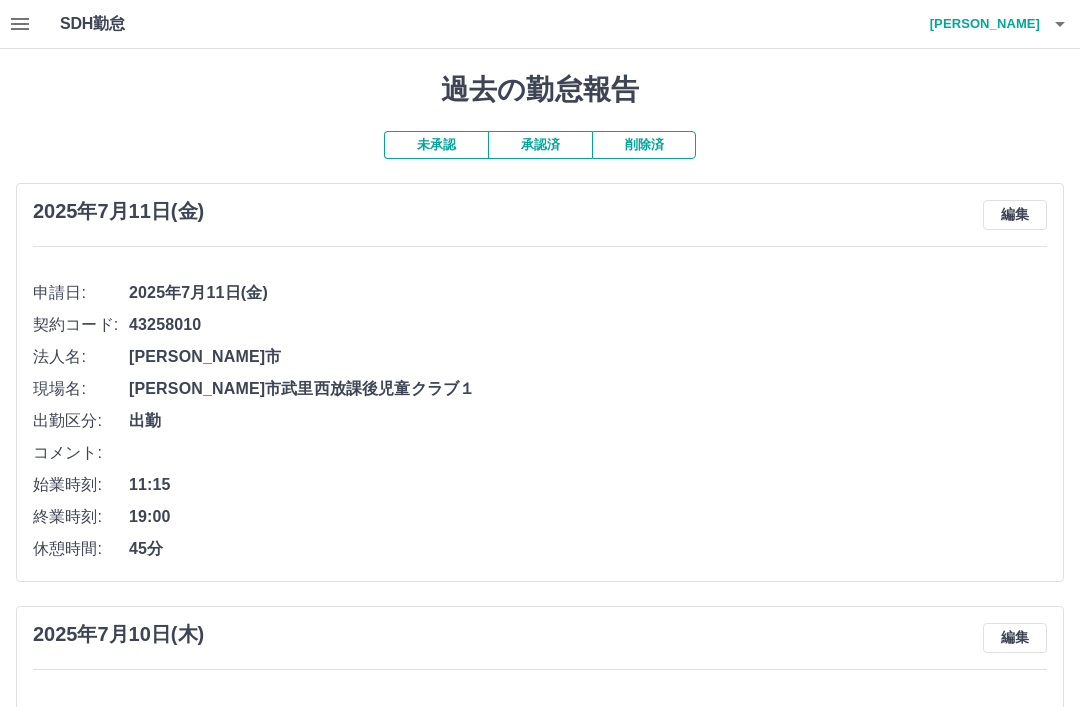 click on "過去の勤怠報告" at bounding box center (540, 90) 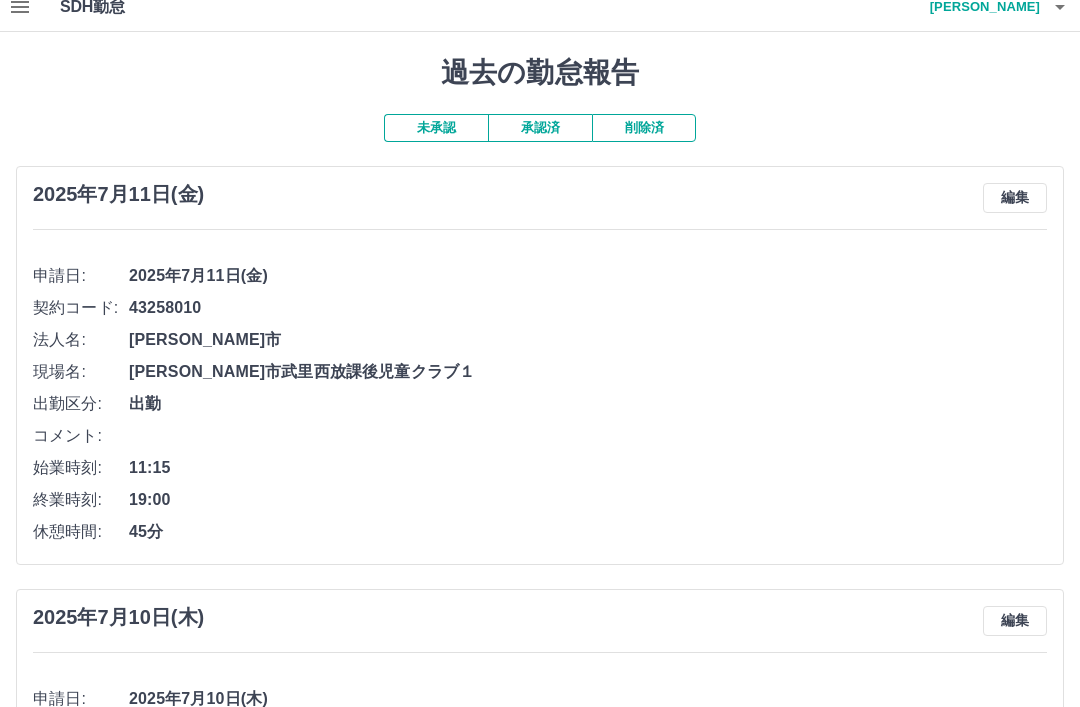 scroll, scrollTop: 0, scrollLeft: 0, axis: both 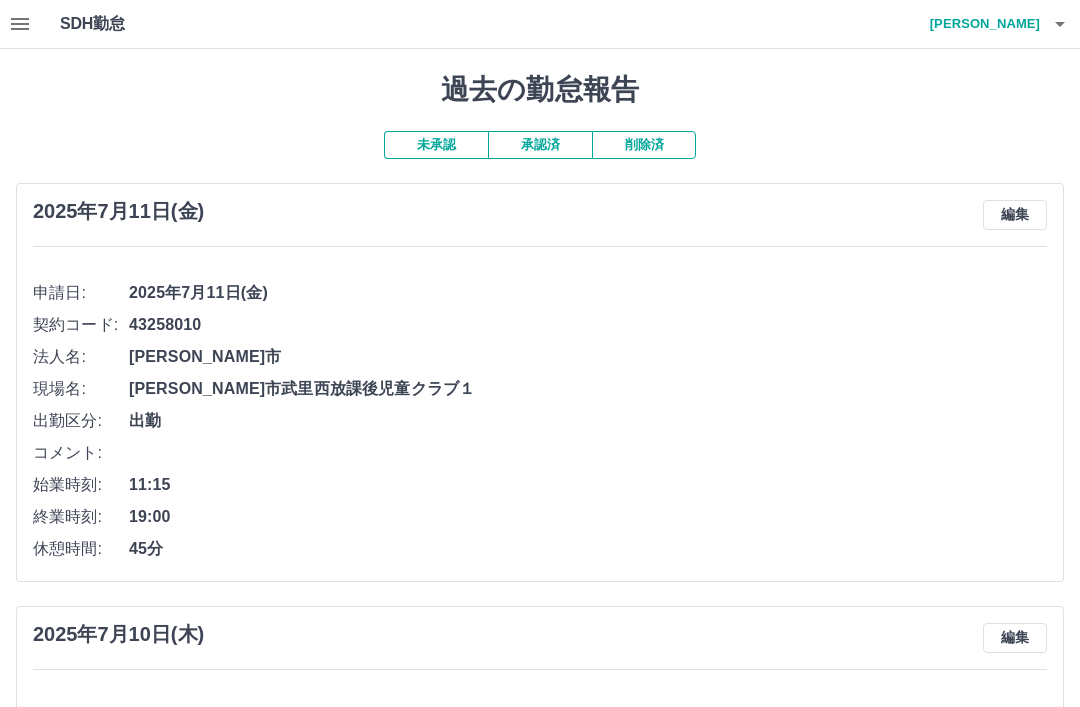 click on "承認済" at bounding box center (540, 145) 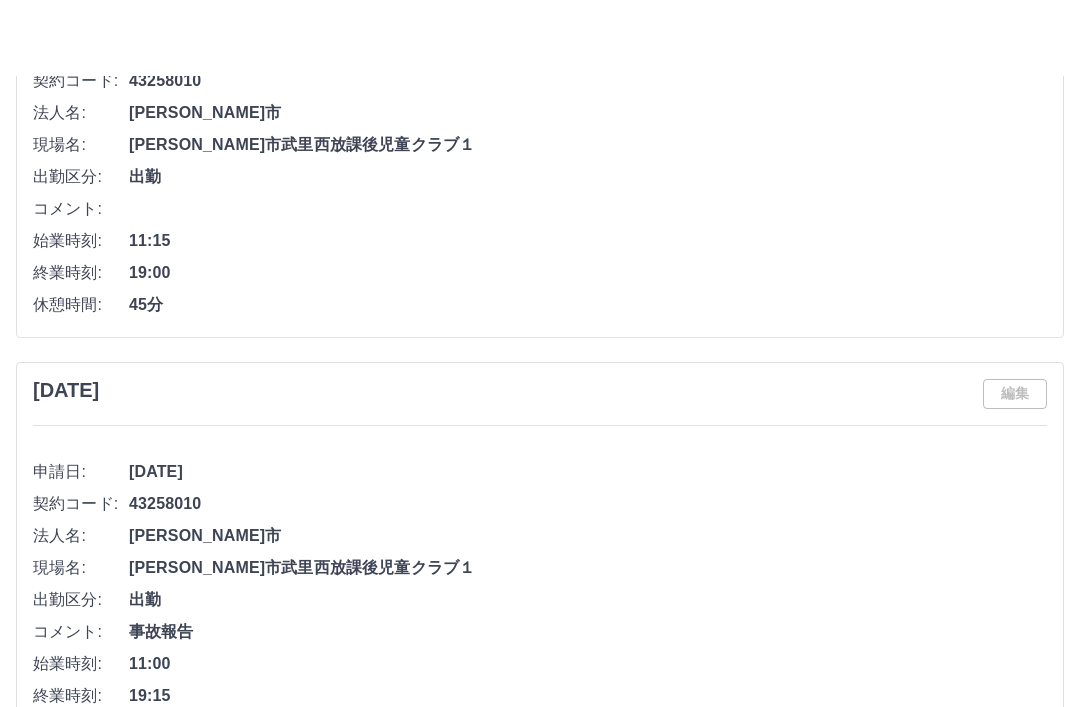 scroll, scrollTop: 0, scrollLeft: 0, axis: both 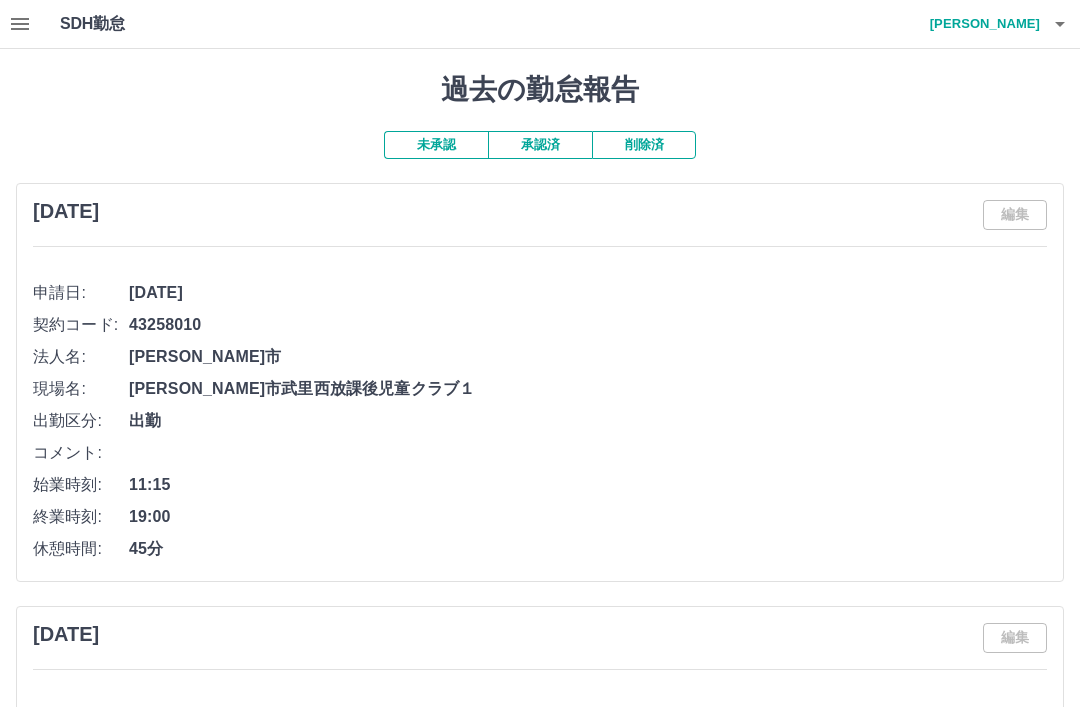 click on "過去の勤怠報告 未承認 承認済 削除済 2025年7月8日(火) 編集 申請日: 2025年7月8日(火) 契約コード: 43258010 法人名: 春日部市 現場名: 春日部市武里西放課後児童クラブ１ 出勤区分: 出勤 コメント: 始業時刻: 11:15 終業時刻: 19:00 休憩時間: 45分 2025年7月7日(月) 編集 申請日: 2025年7月7日(月) 契約コード: 43258010 法人名: 春日部市 現場名: 春日部市武里西放課後児童クラブ１ 出勤区分: 出勤 コメント: 事故報告 始業時刻: 11:00 終業時刻: 19:15 休憩時間: 1時間0分 2025年7月6日(日) 編集 申請日: 2025年7月6日(日) 契約コード: 43258010 法人名: 春日部市 現場名: 春日部市武里西放課後児童クラブ１ 出勤区分: 法定休 2025年7月5日(土) 編集 申請日: 2025年7月5日(土) 契約コード: 43258010 法人名: 春日部市 現場名: 春日部市武里西放課後児童クラブ１ 出勤区分: 休日 2025年7月4日(金) 編集 申請日:" at bounding box center (540, 5056) 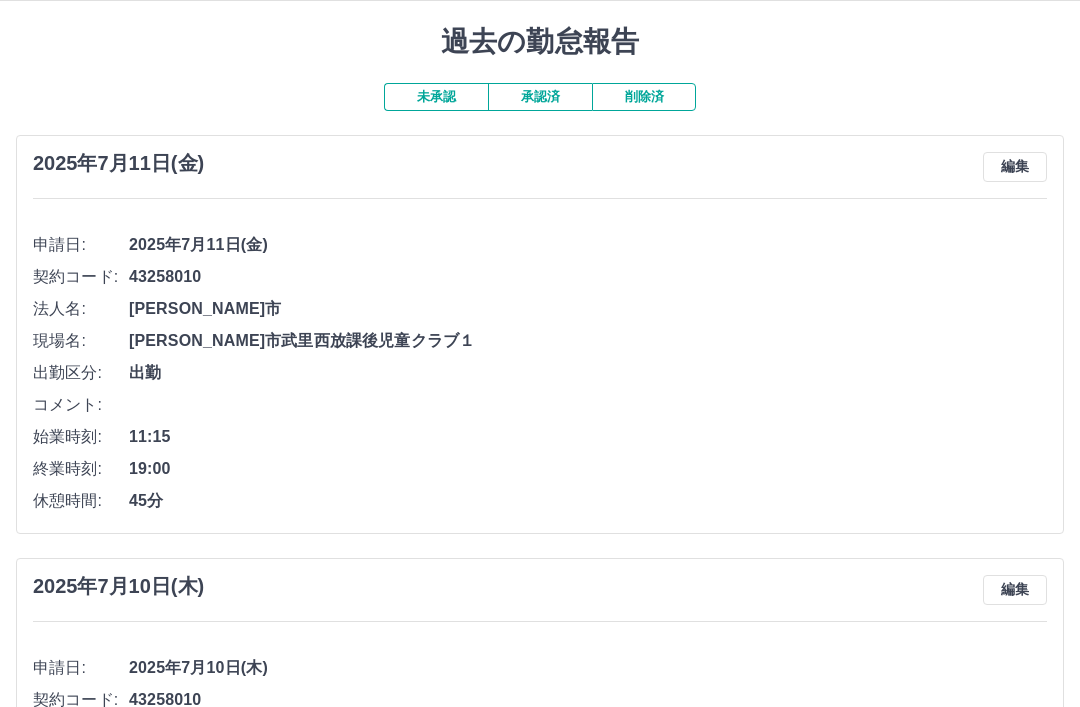 scroll, scrollTop: 0, scrollLeft: 0, axis: both 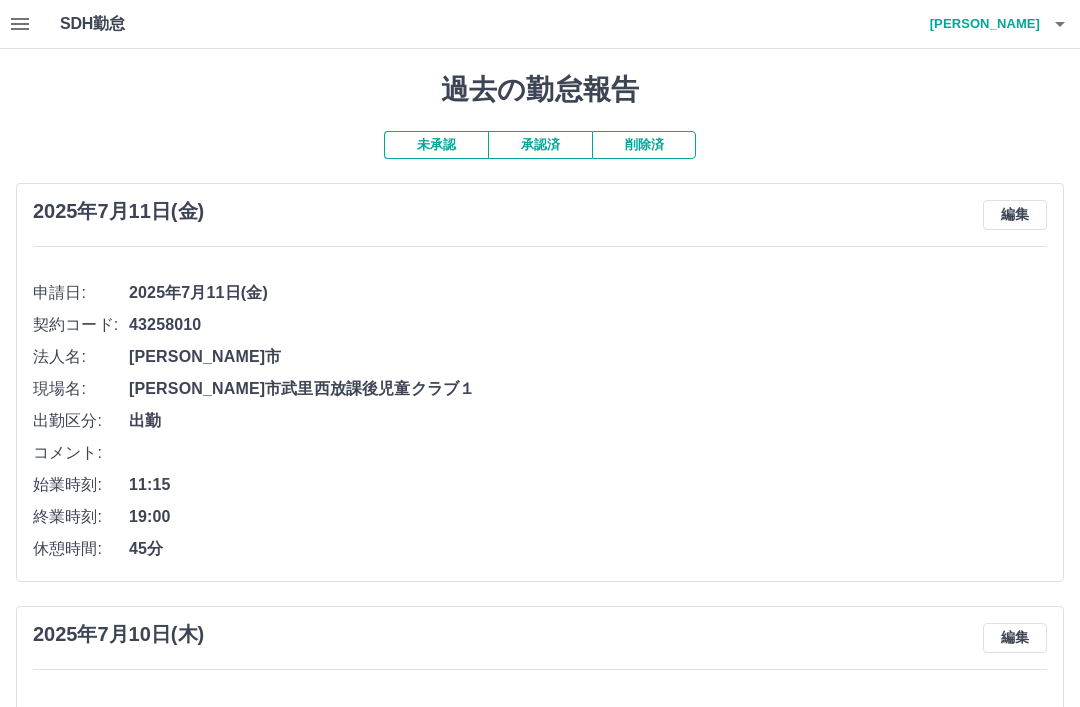 click 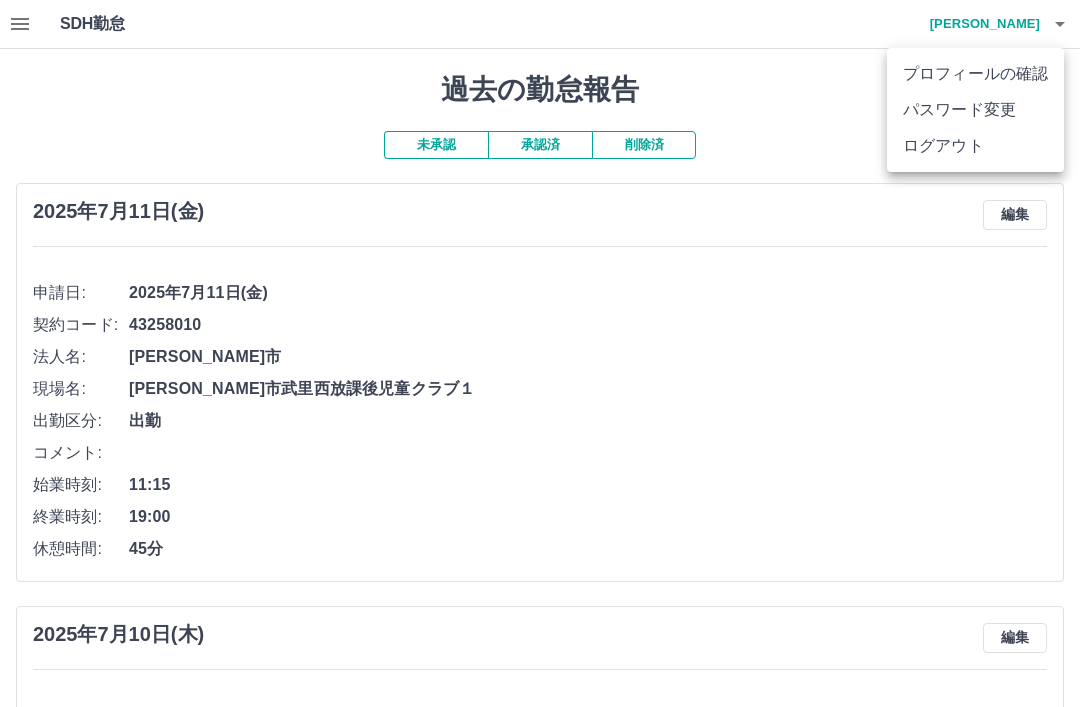 click on "ログアウト" at bounding box center [975, 146] 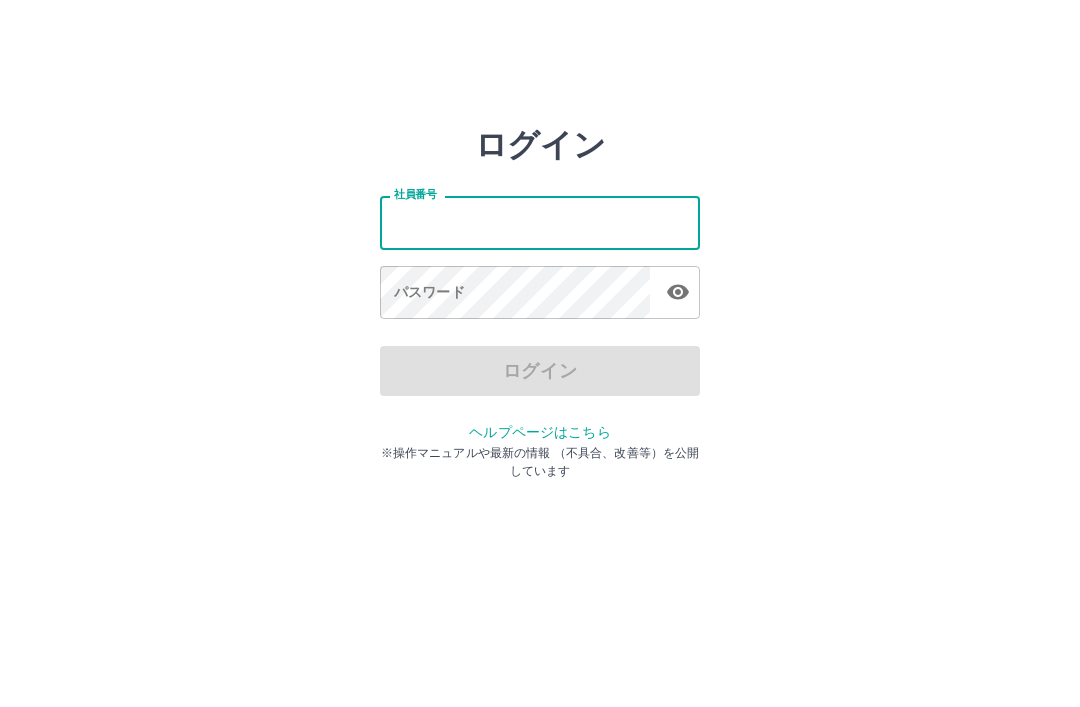 scroll, scrollTop: 0, scrollLeft: 0, axis: both 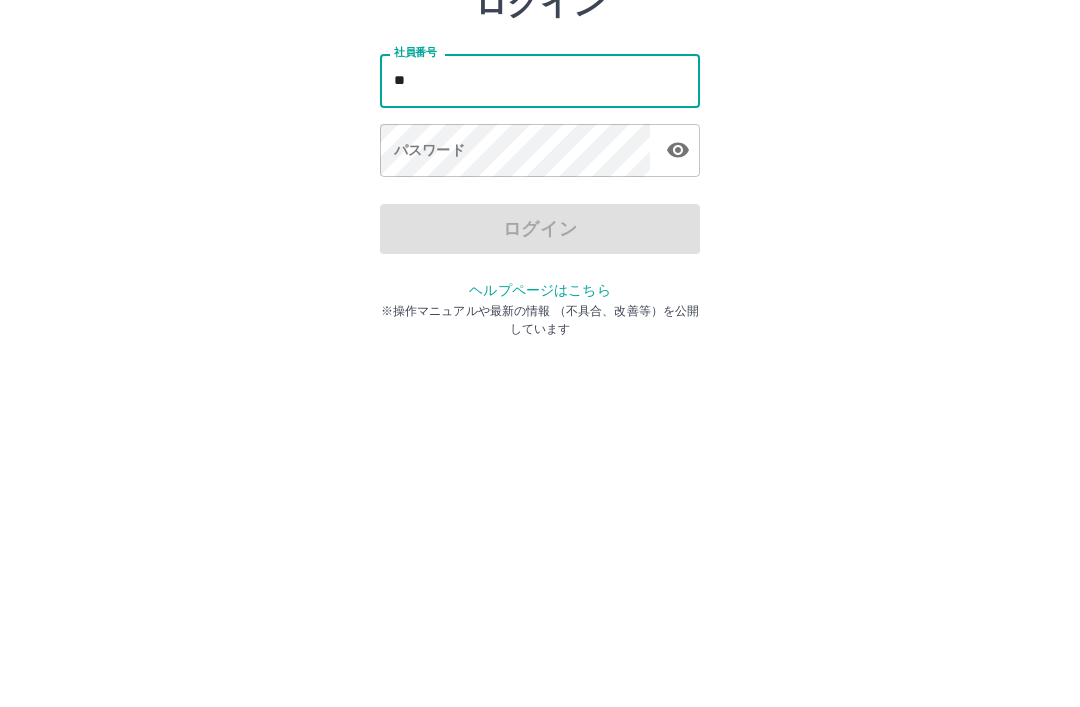 type on "*" 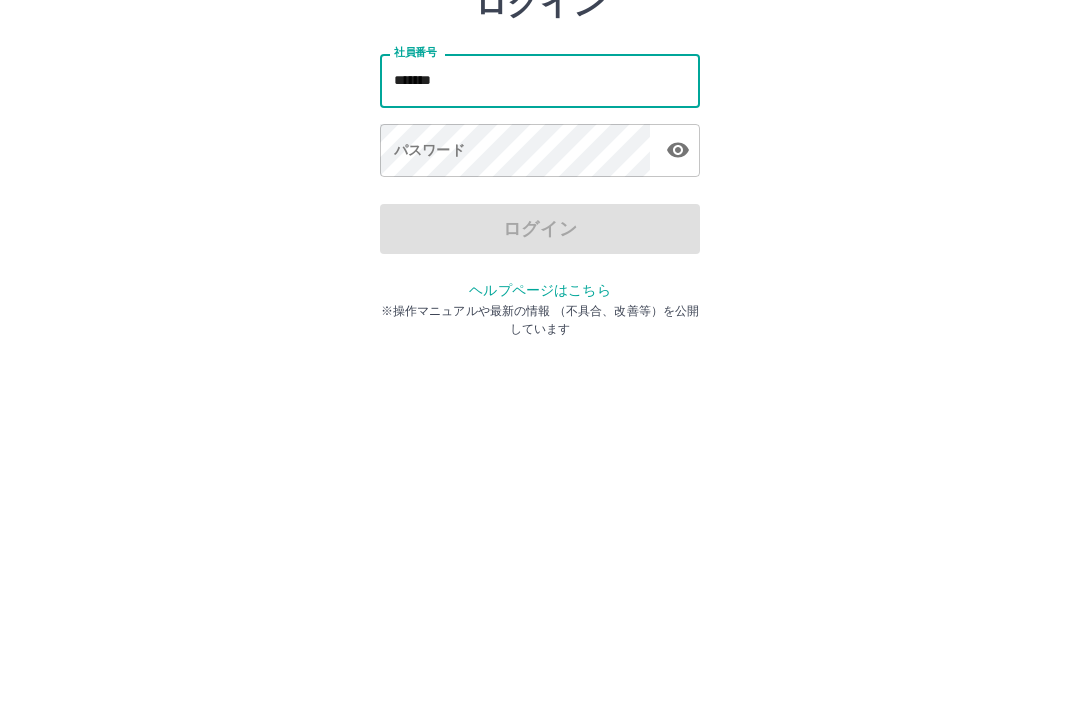 type on "*******" 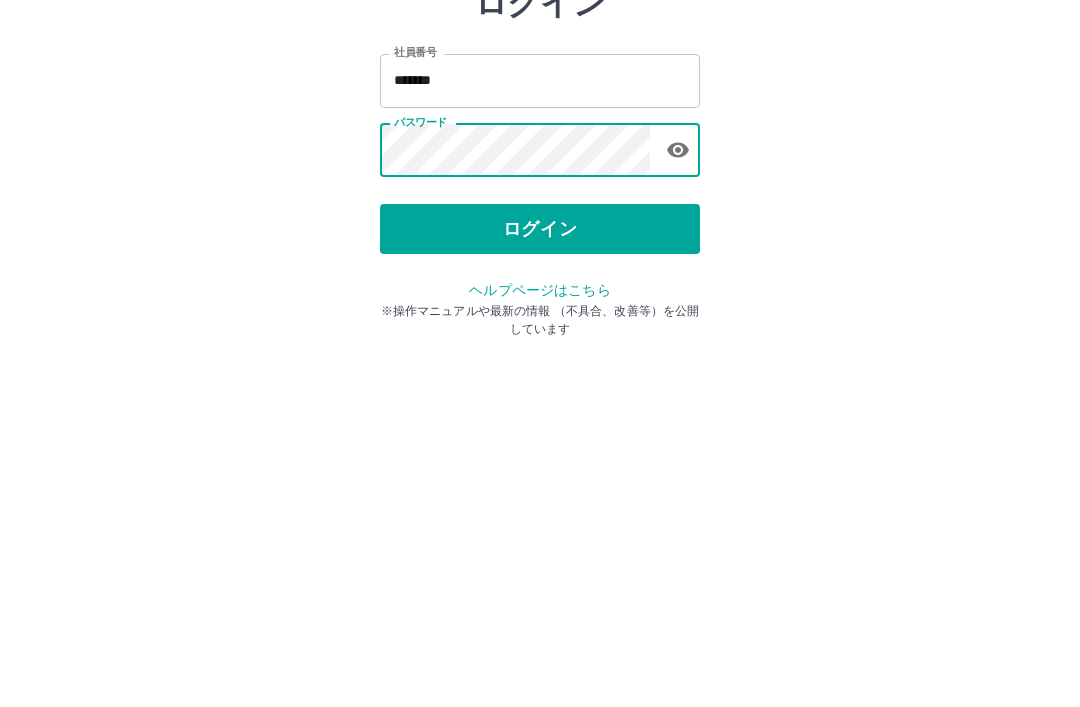 click on "ログイン" at bounding box center [540, 371] 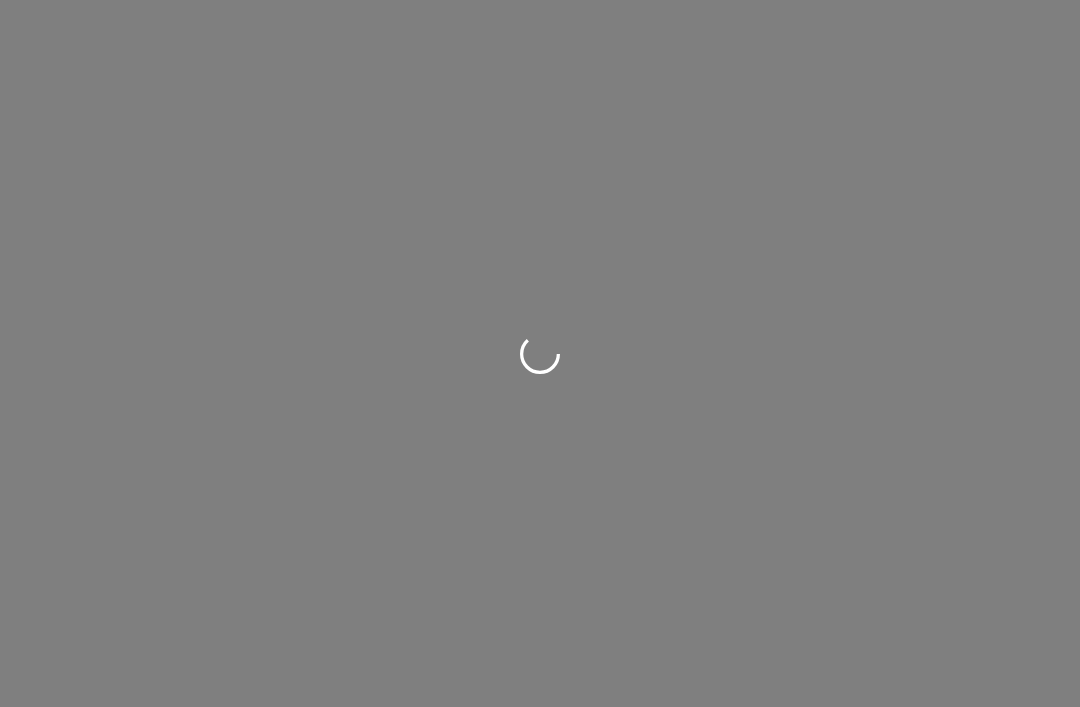 scroll, scrollTop: 0, scrollLeft: 0, axis: both 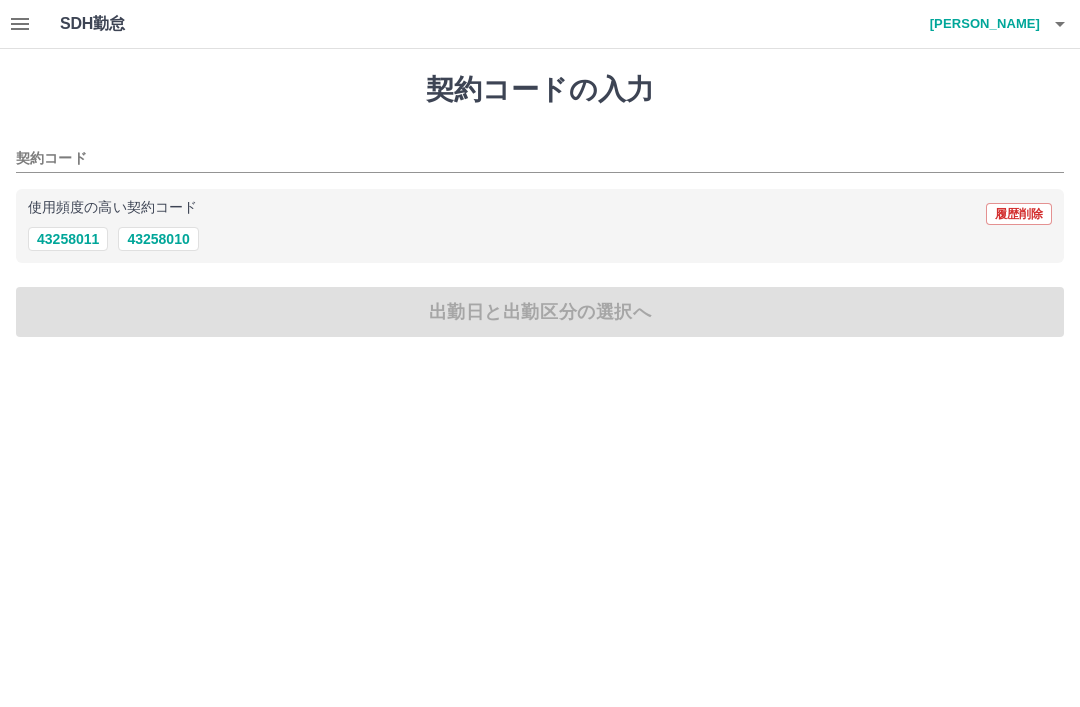 click on "43258011" at bounding box center (68, 239) 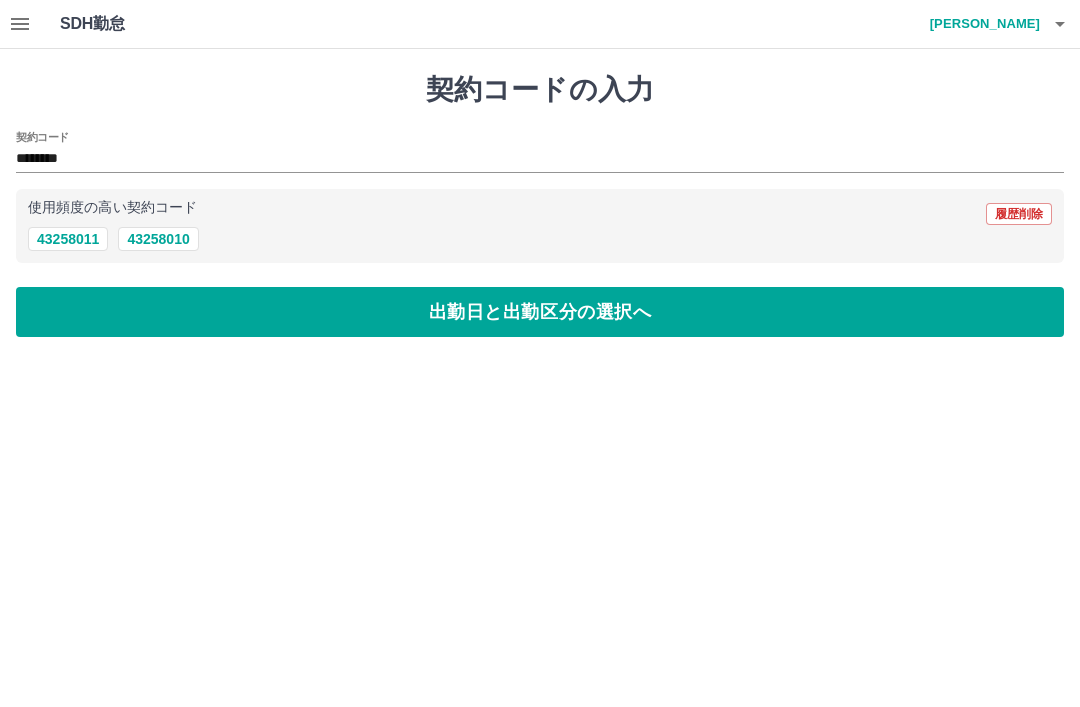click on "出勤日と出勤区分の選択へ" at bounding box center (540, 312) 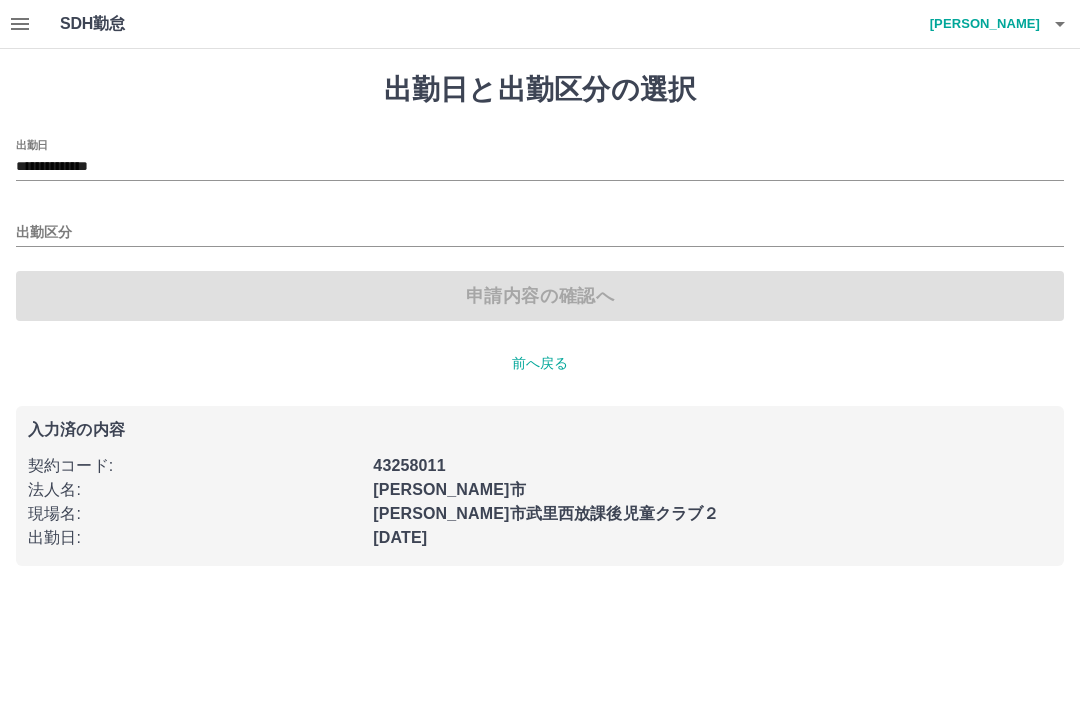 click on "**********" at bounding box center [540, 167] 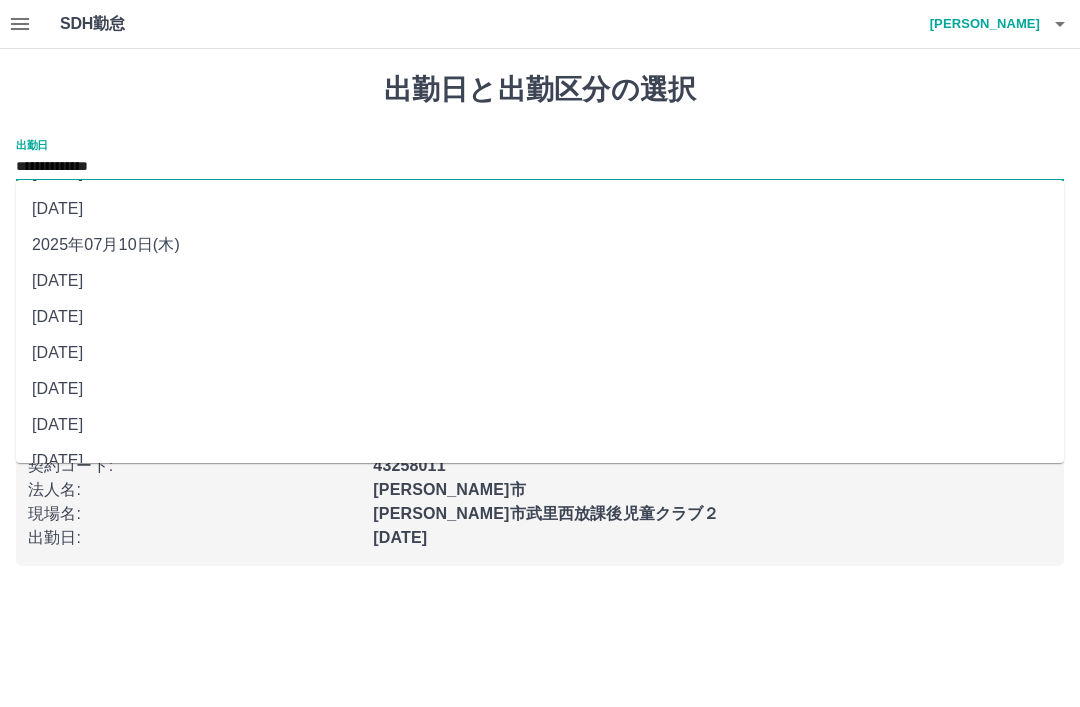scroll, scrollTop: 32, scrollLeft: 0, axis: vertical 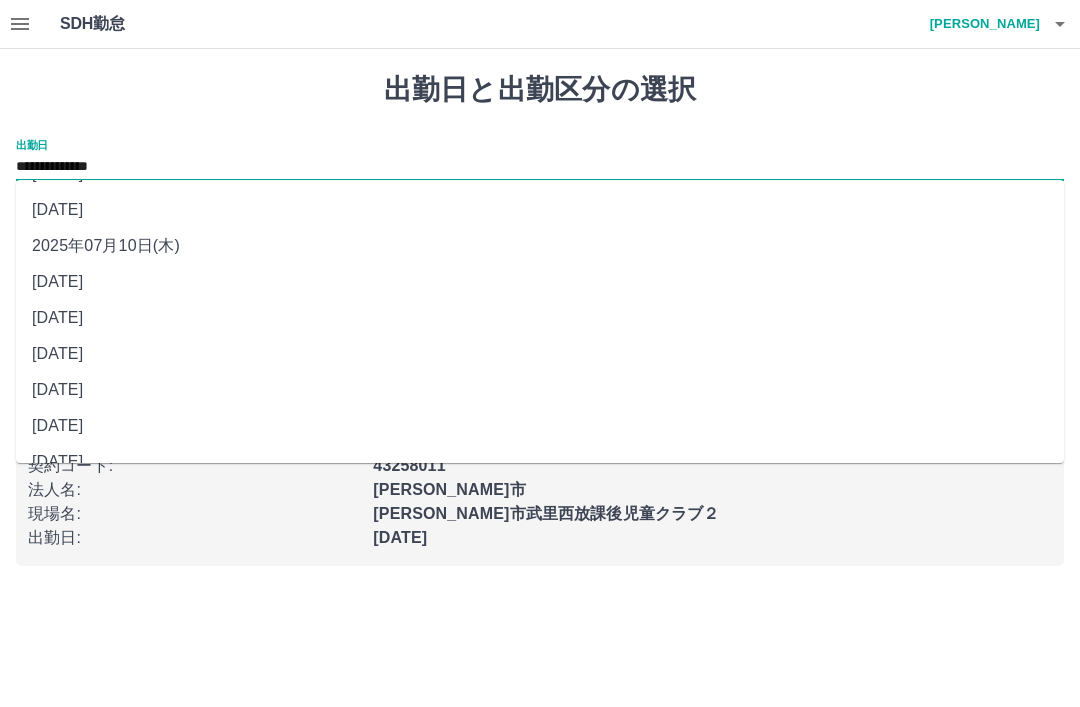 click on "2025年07月06日(日)" at bounding box center [540, 390] 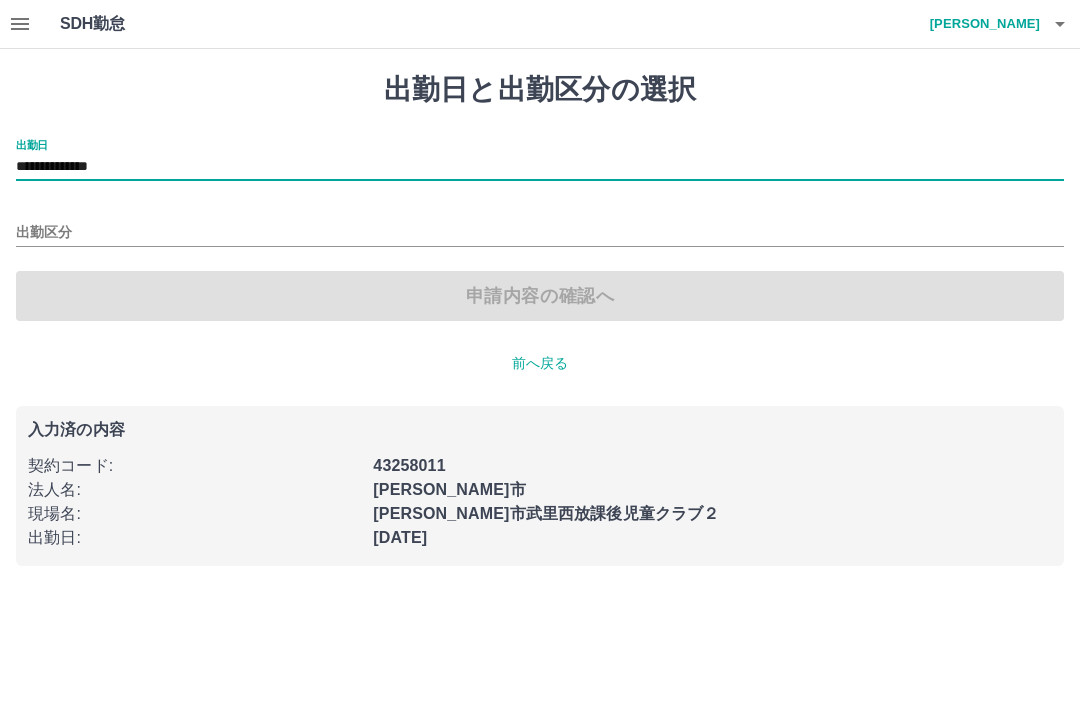 click on "出勤区分" at bounding box center [540, 233] 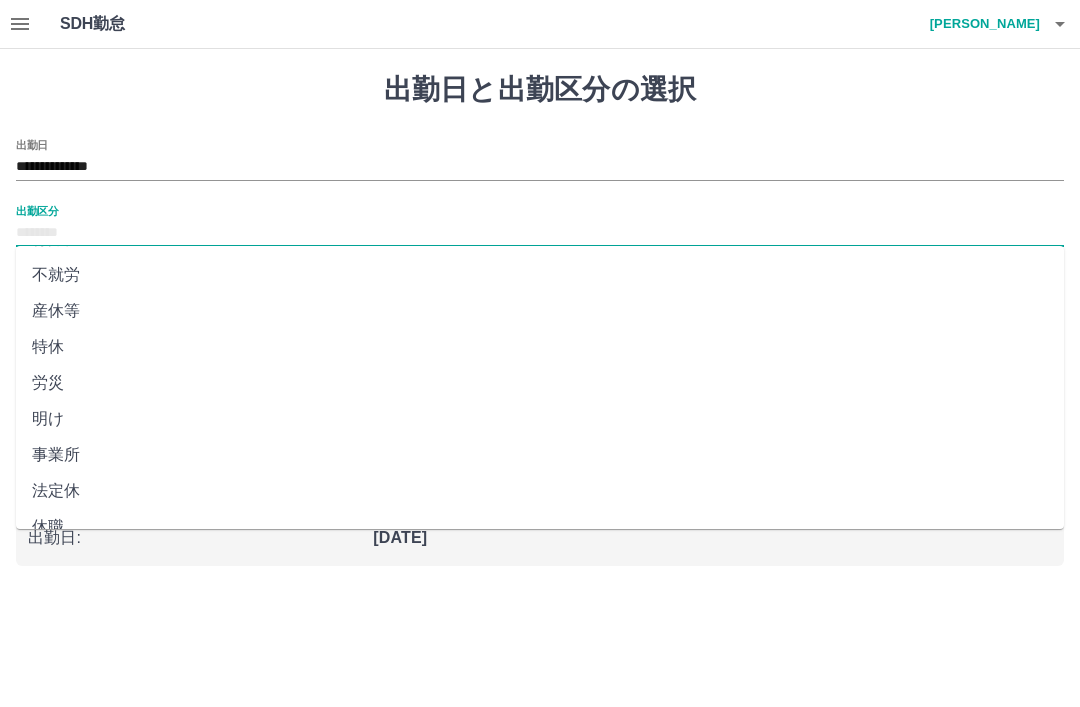 scroll, scrollTop: 356, scrollLeft: 0, axis: vertical 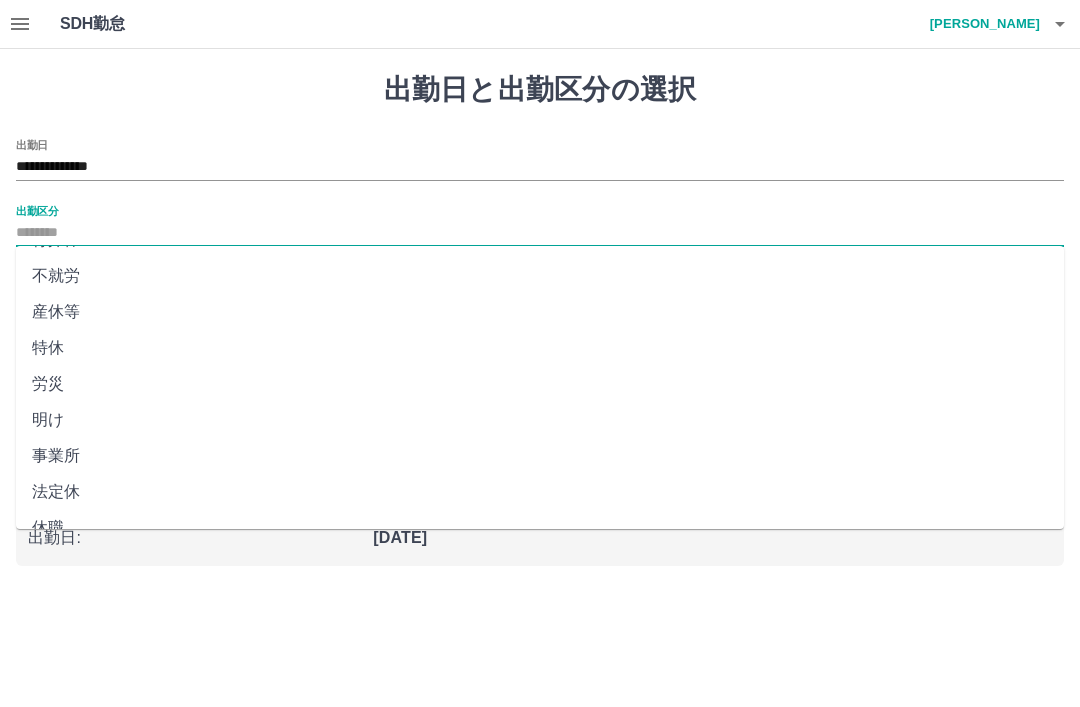 click on "法定休" at bounding box center [540, 492] 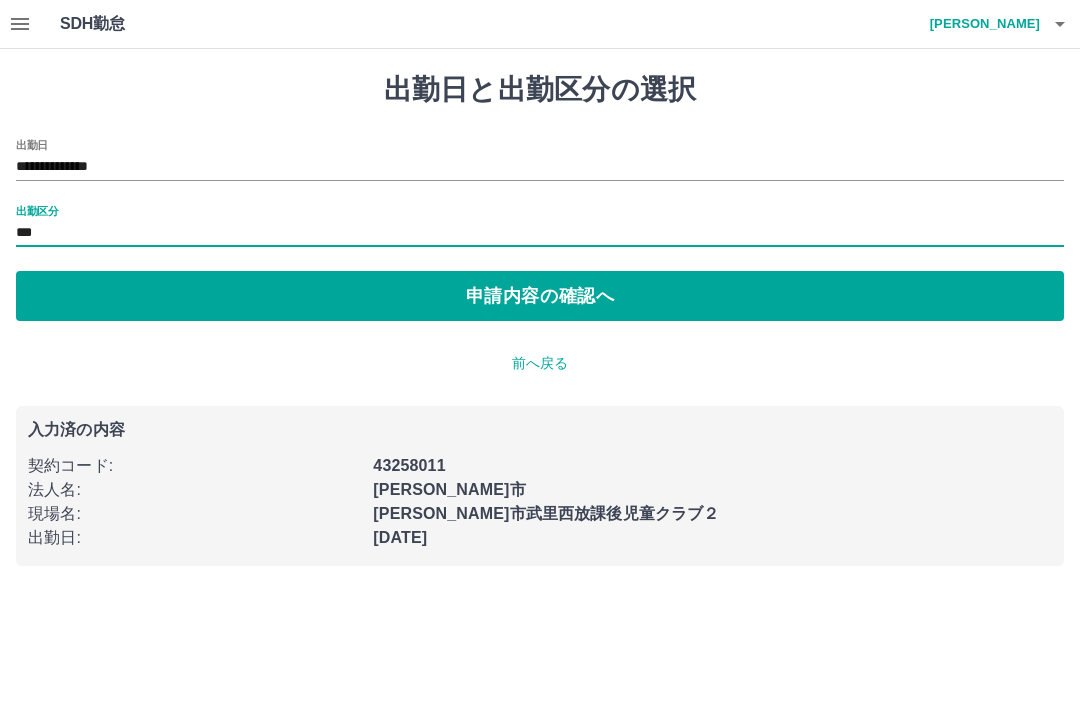 click on "申請内容の確認へ" at bounding box center (540, 296) 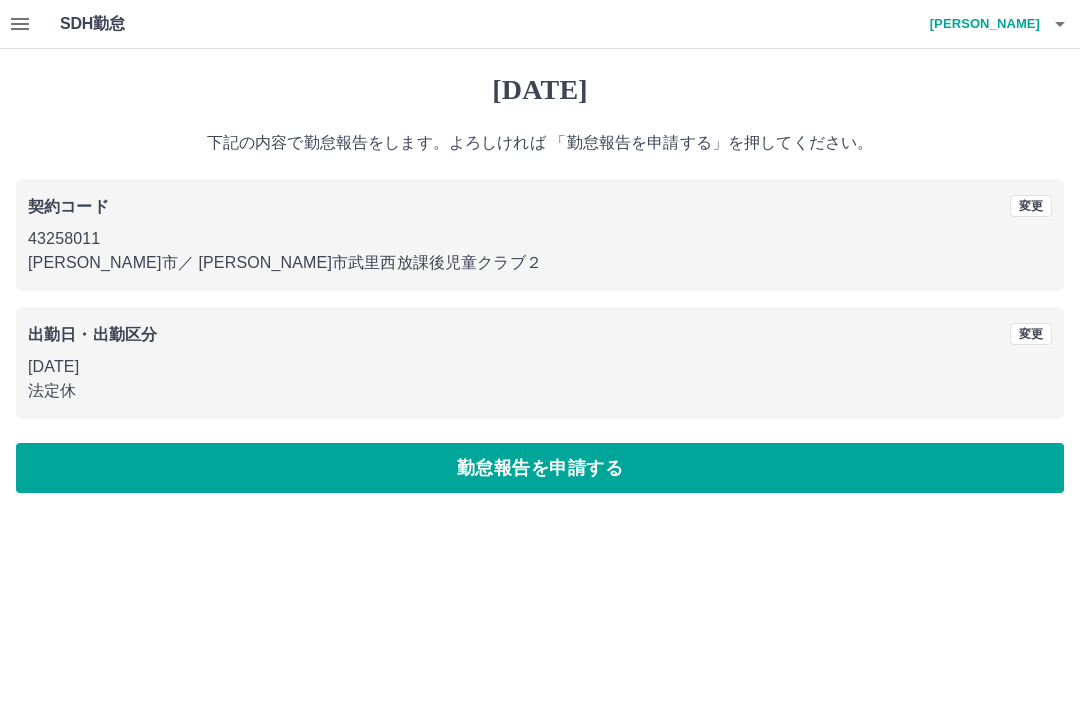 click on "勤怠報告を申請する" at bounding box center [540, 468] 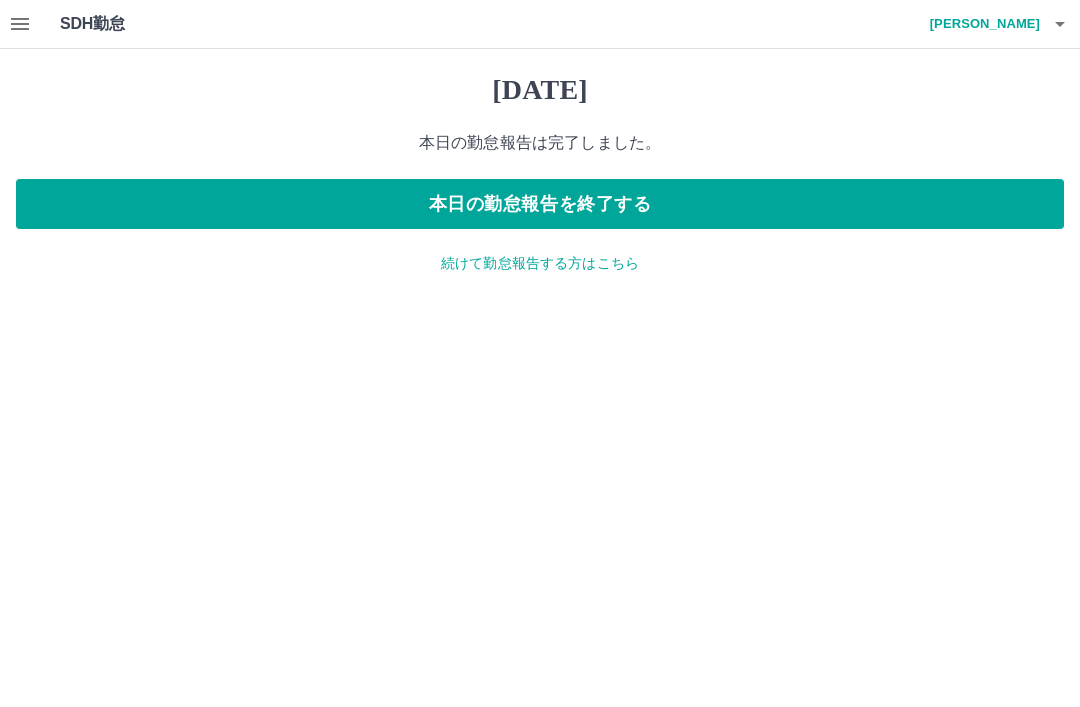 click on "続けて勤怠報告する方はこちら" at bounding box center [540, 263] 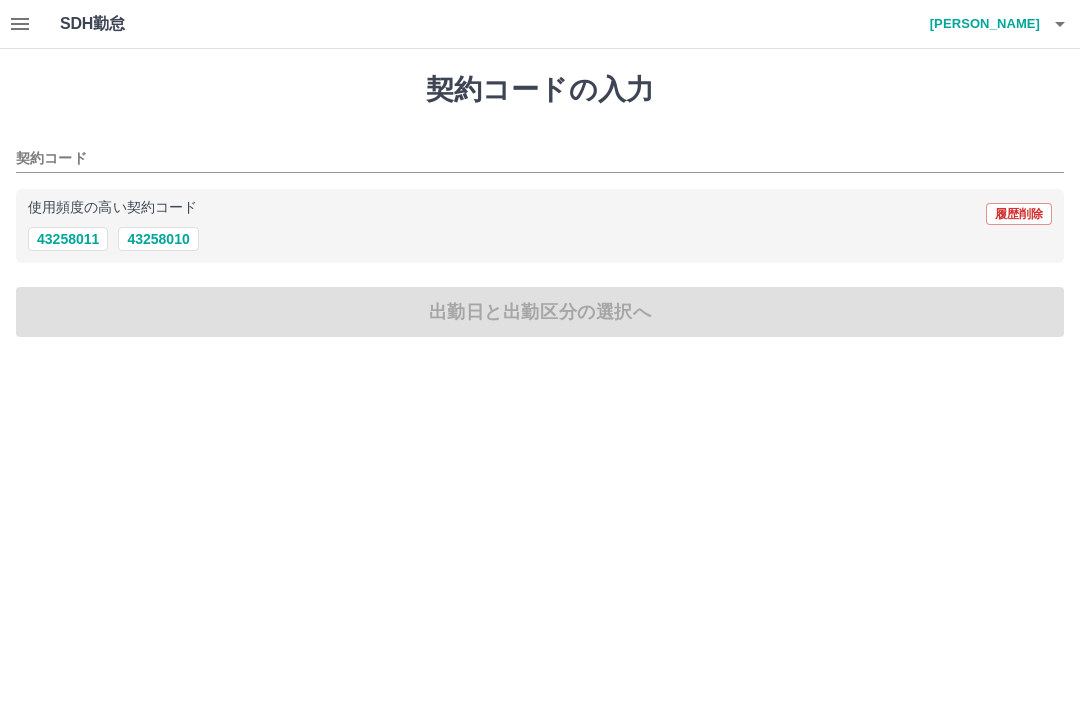 click on "43258011" at bounding box center (68, 239) 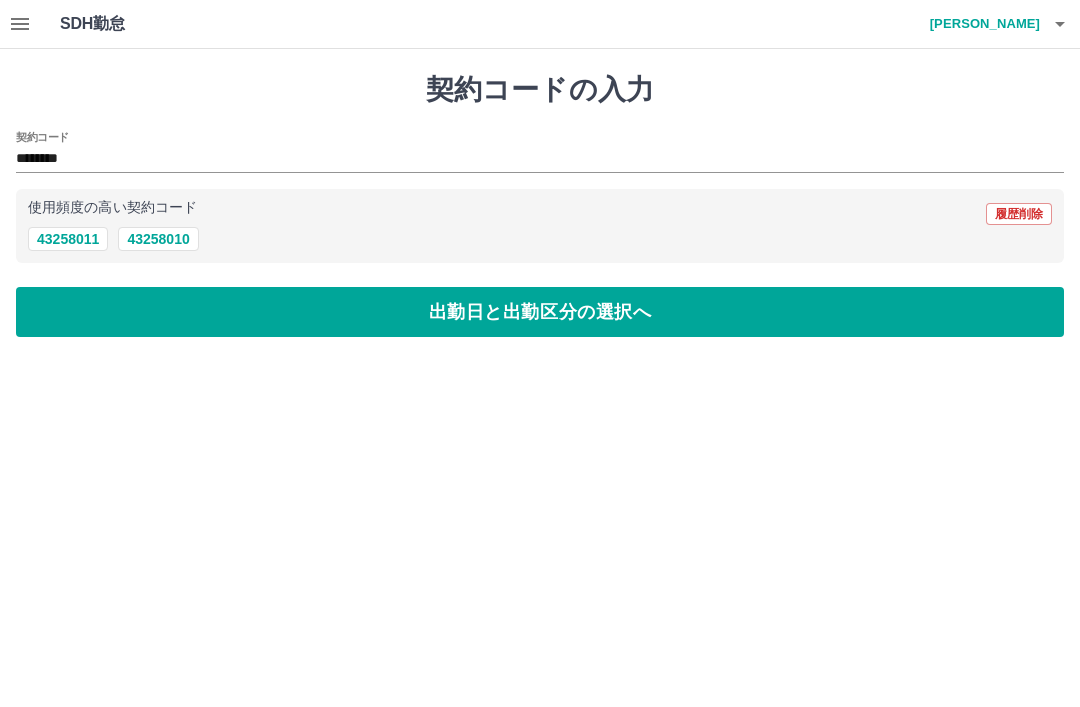 click on "出勤日と出勤区分の選択へ" at bounding box center [540, 312] 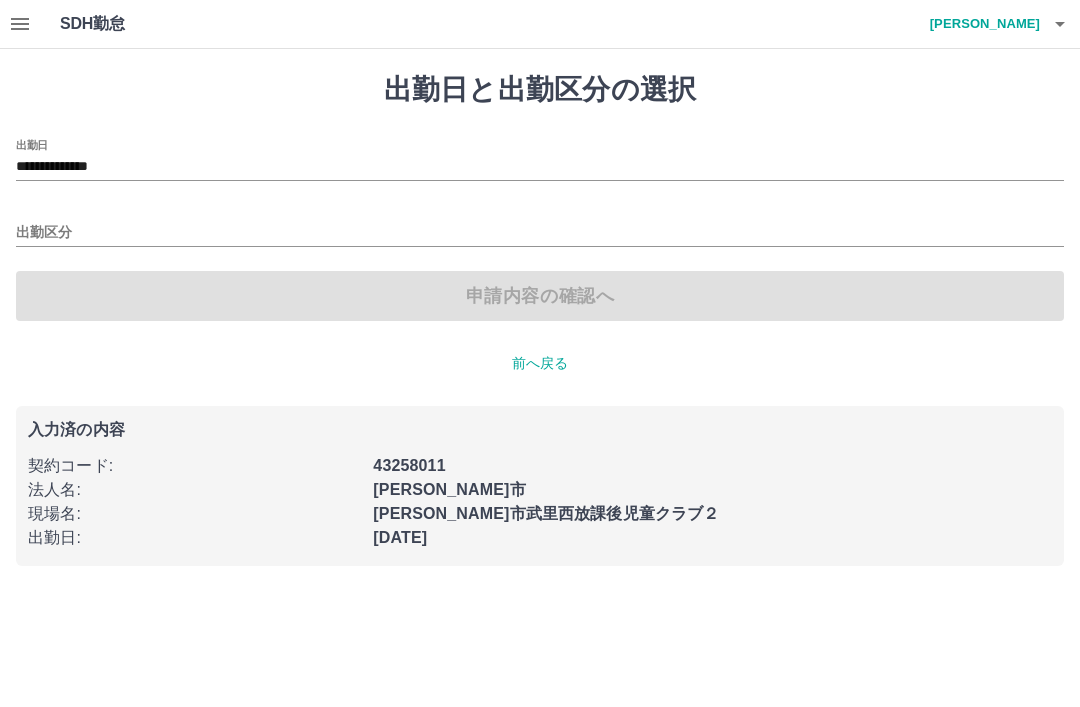 click on "**********" at bounding box center (540, 167) 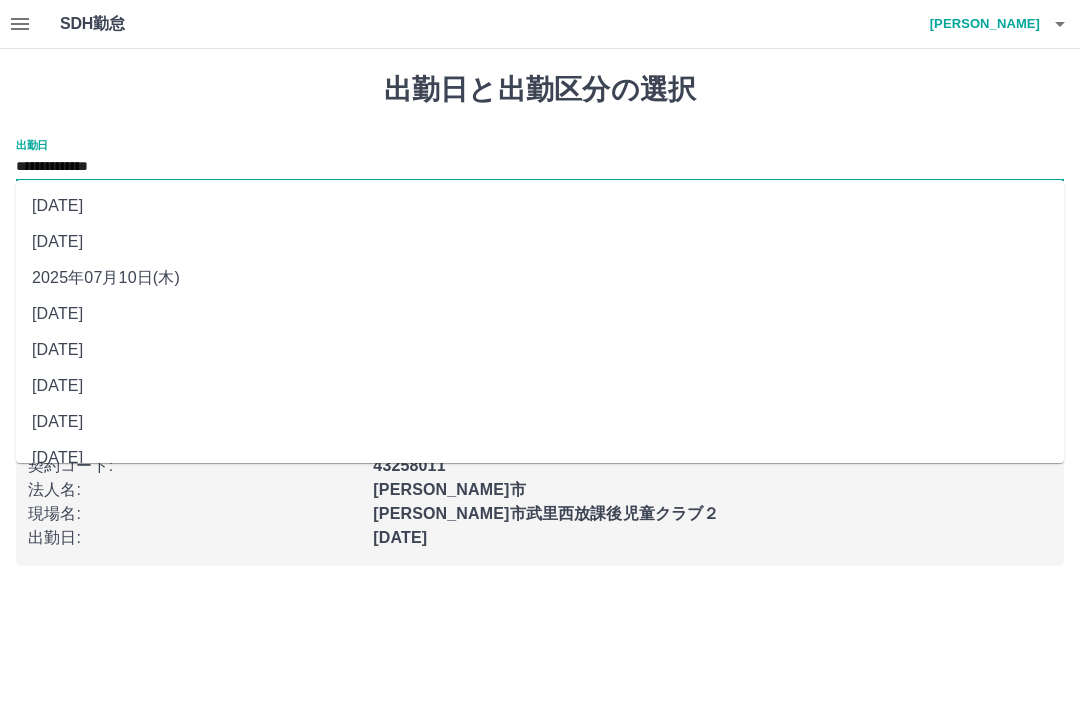 scroll, scrollTop: 0, scrollLeft: 0, axis: both 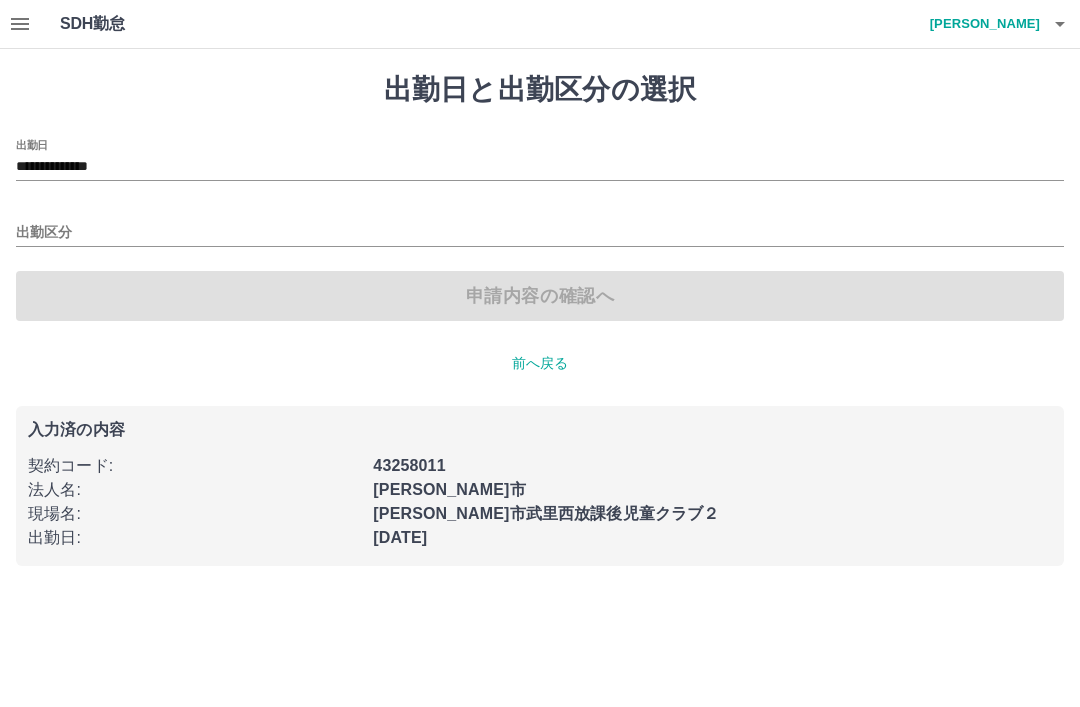 click on "渡邉　寿美江" at bounding box center (980, 24) 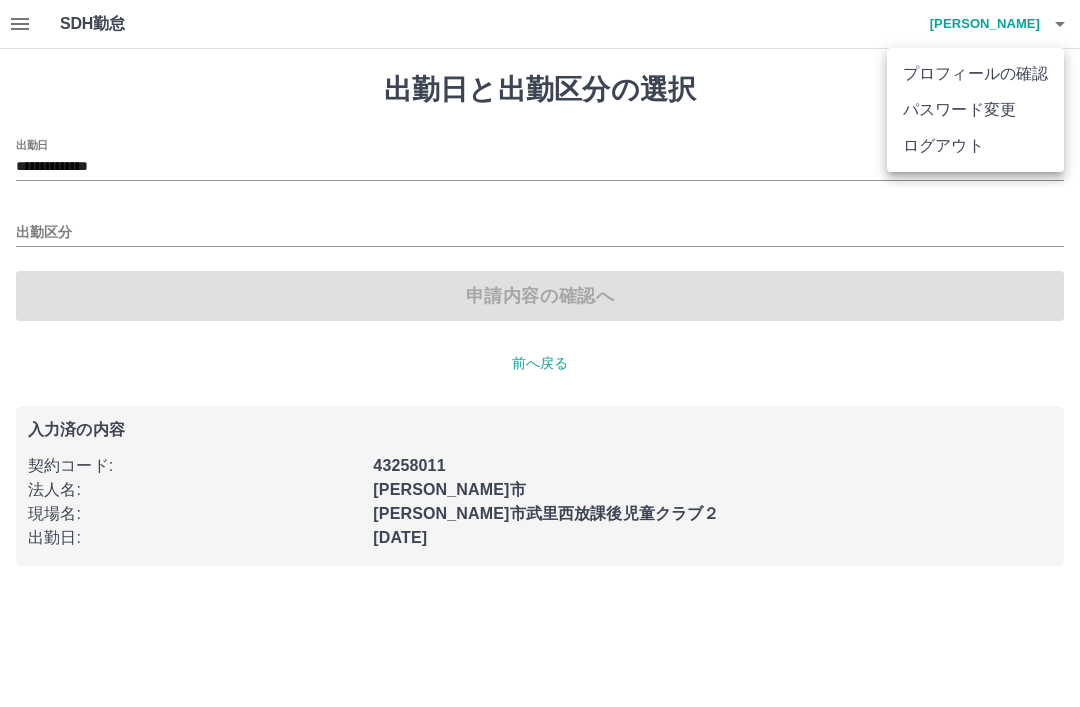 click on "ログアウト" at bounding box center (975, 146) 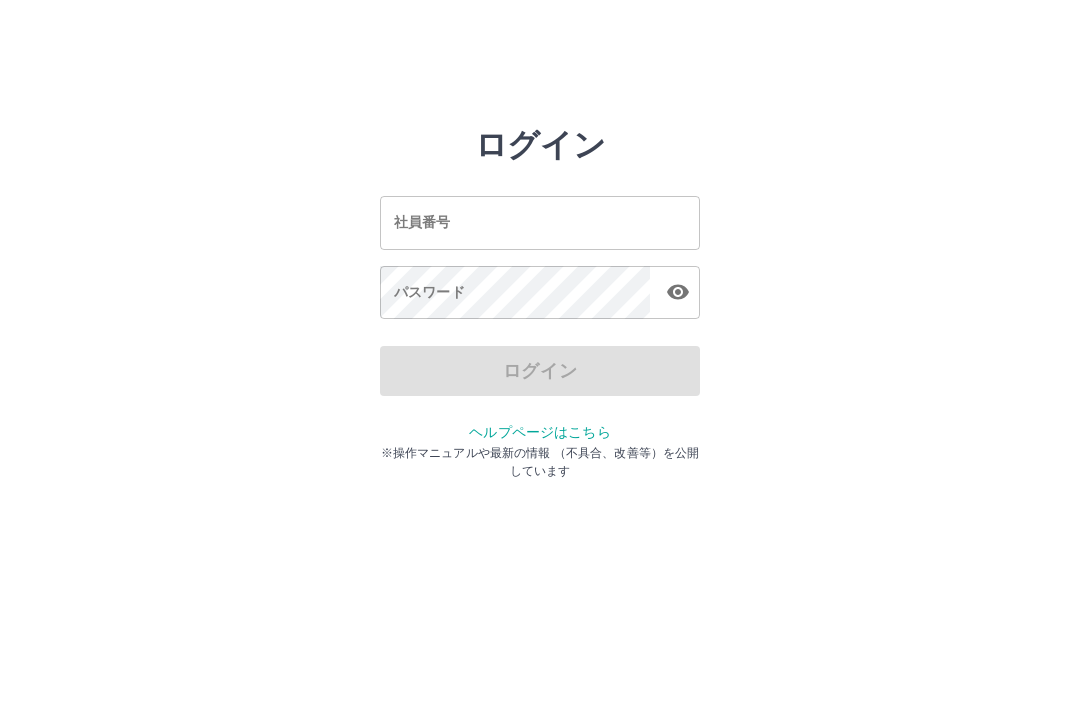 scroll, scrollTop: 0, scrollLeft: 0, axis: both 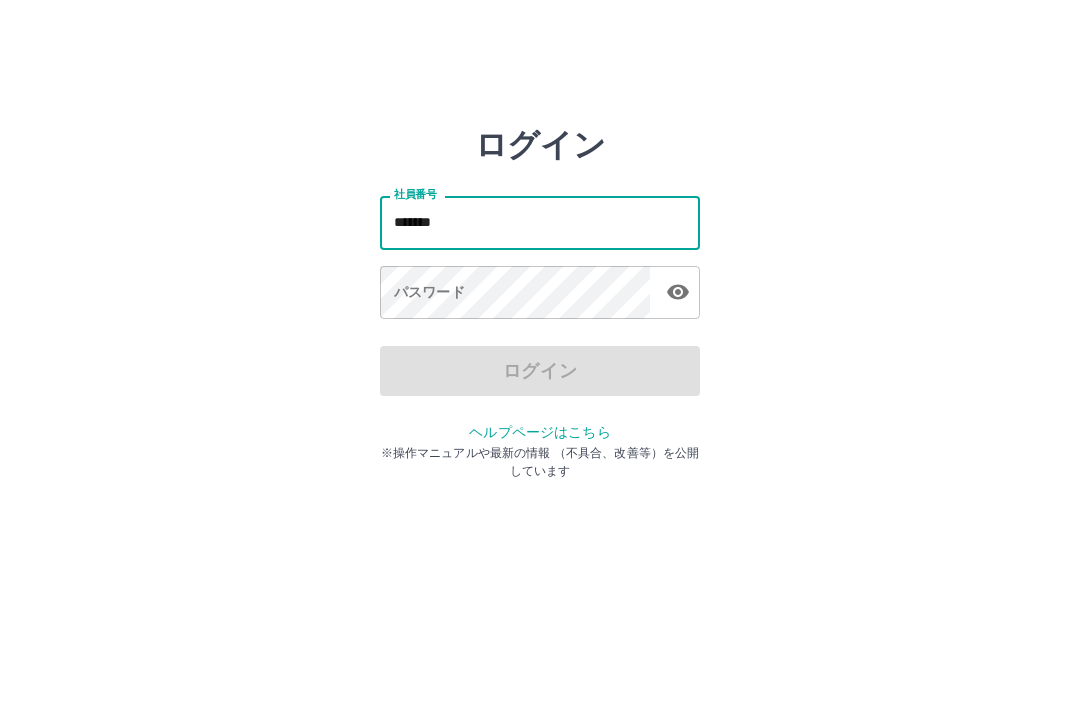 type on "*******" 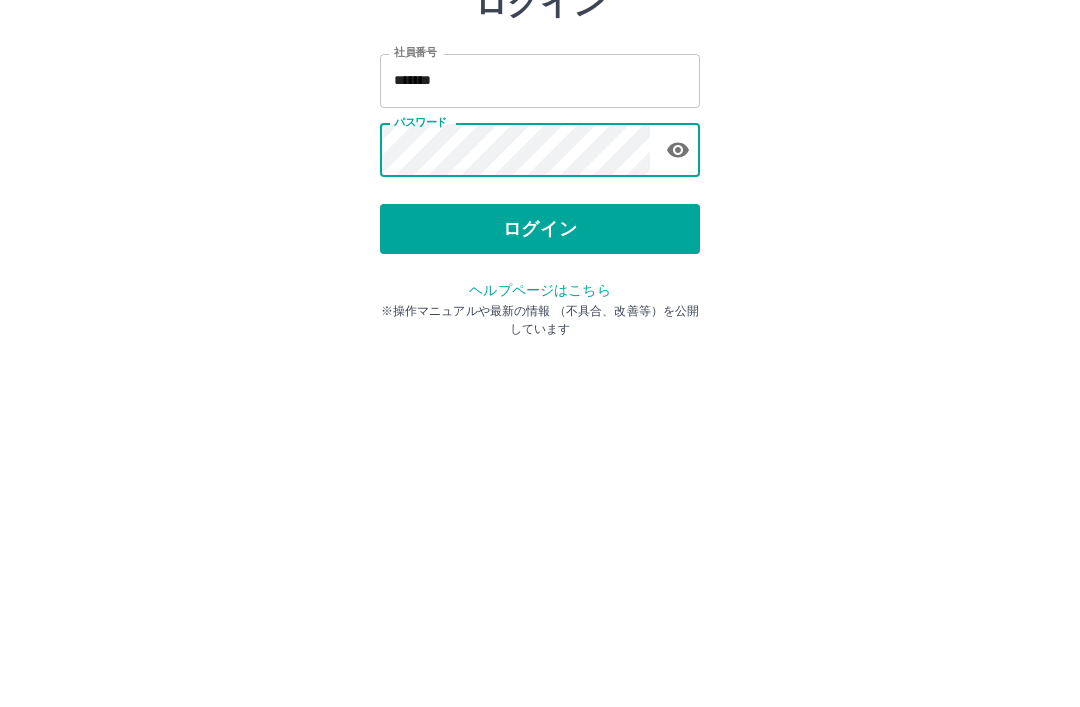 click on "ログイン" at bounding box center (540, 371) 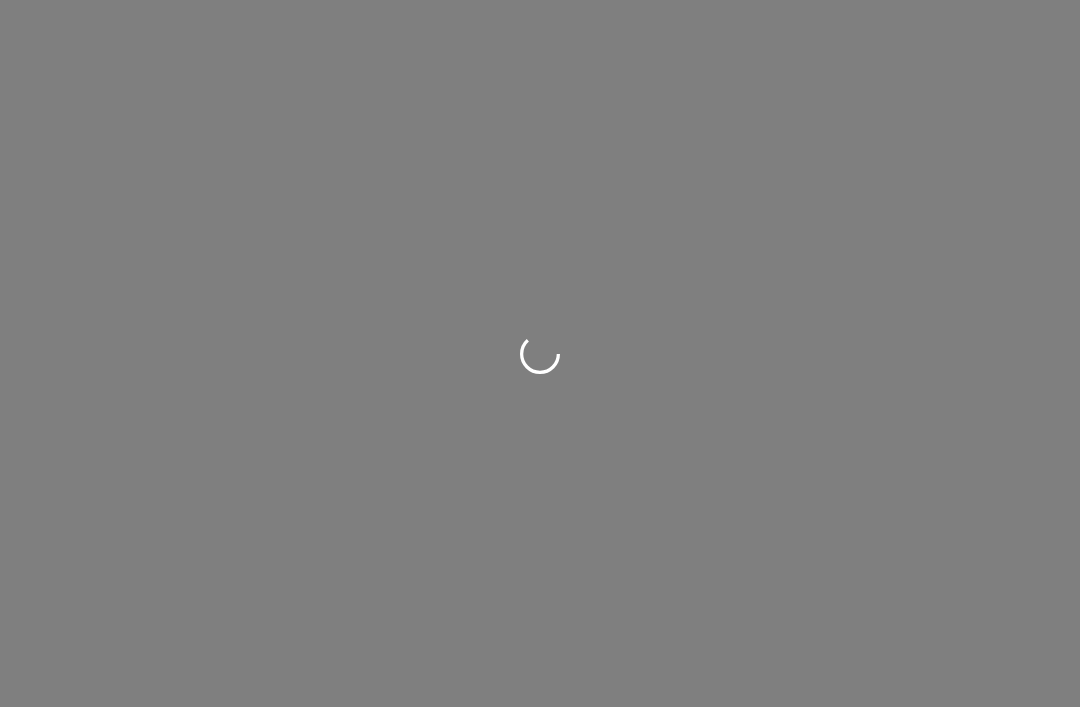 scroll, scrollTop: 0, scrollLeft: 0, axis: both 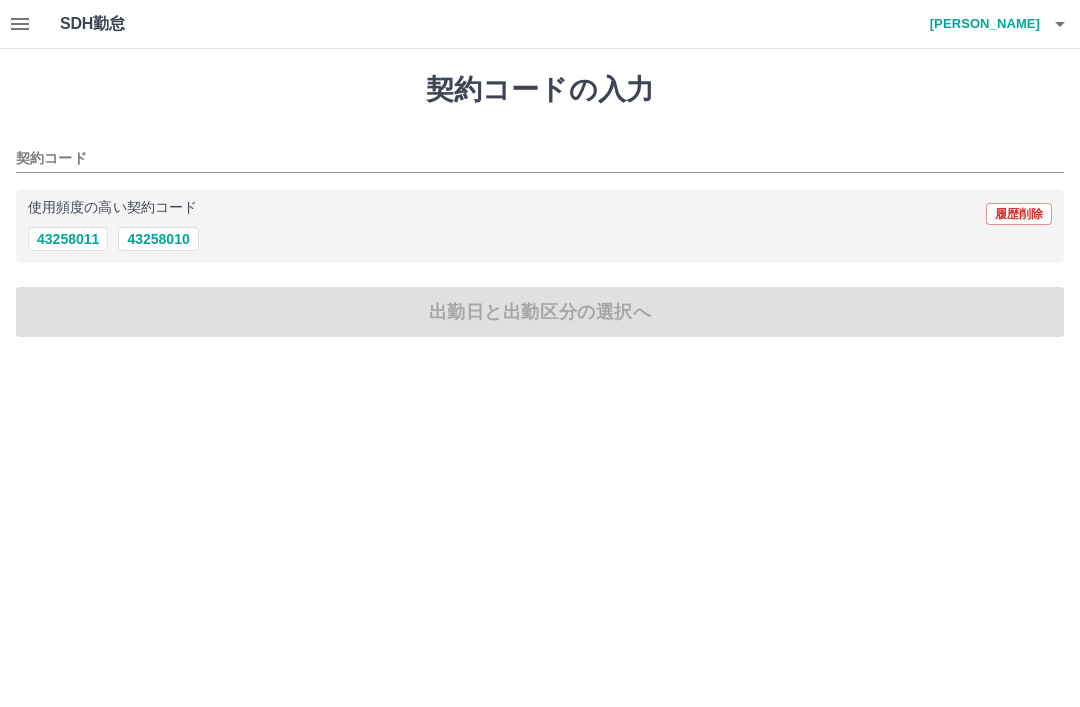 click on "使用頻度の高い契約コード 履歴削除" at bounding box center [540, 214] 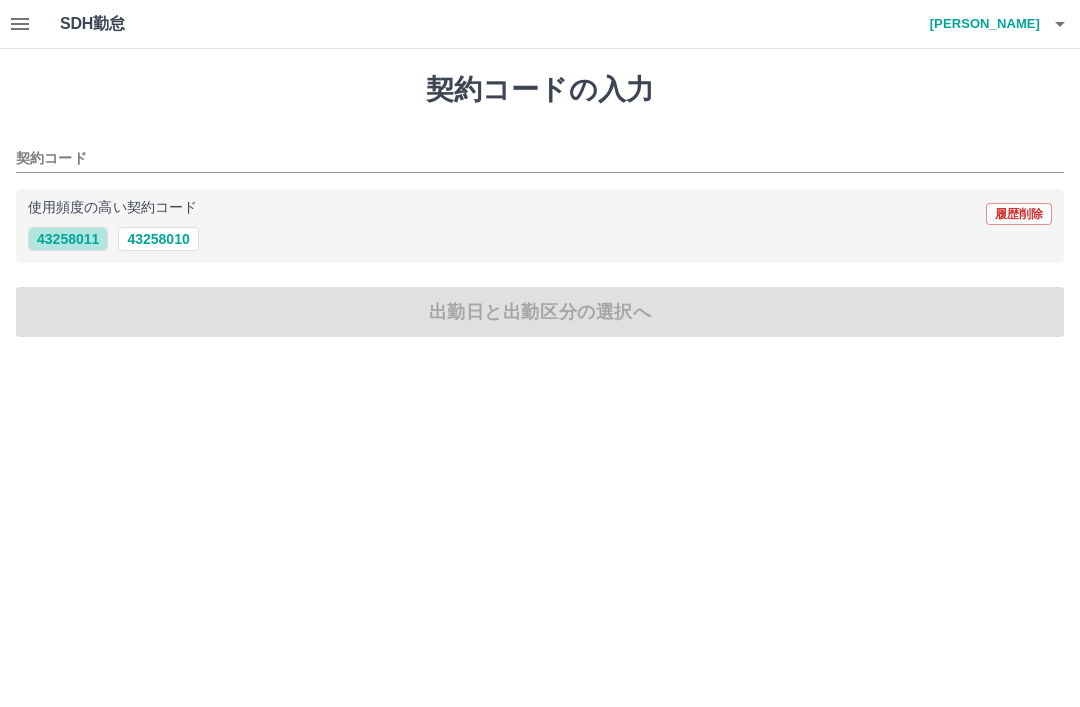 click on "43258011" at bounding box center [68, 239] 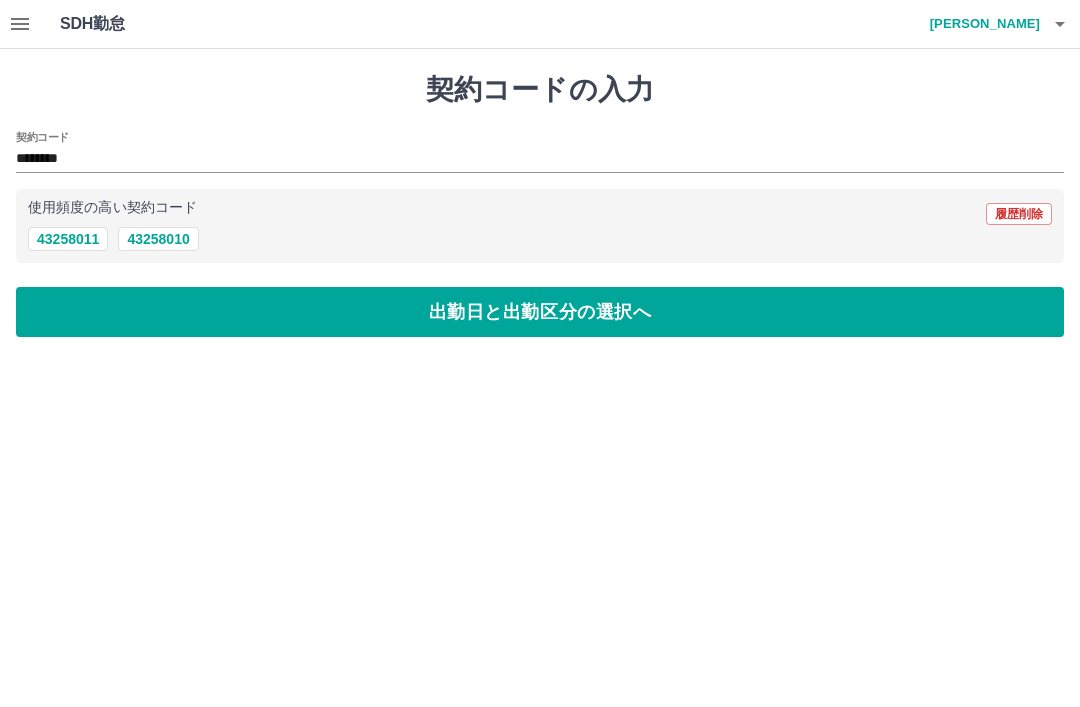 click on "出勤日と出勤区分の選択へ" at bounding box center [540, 312] 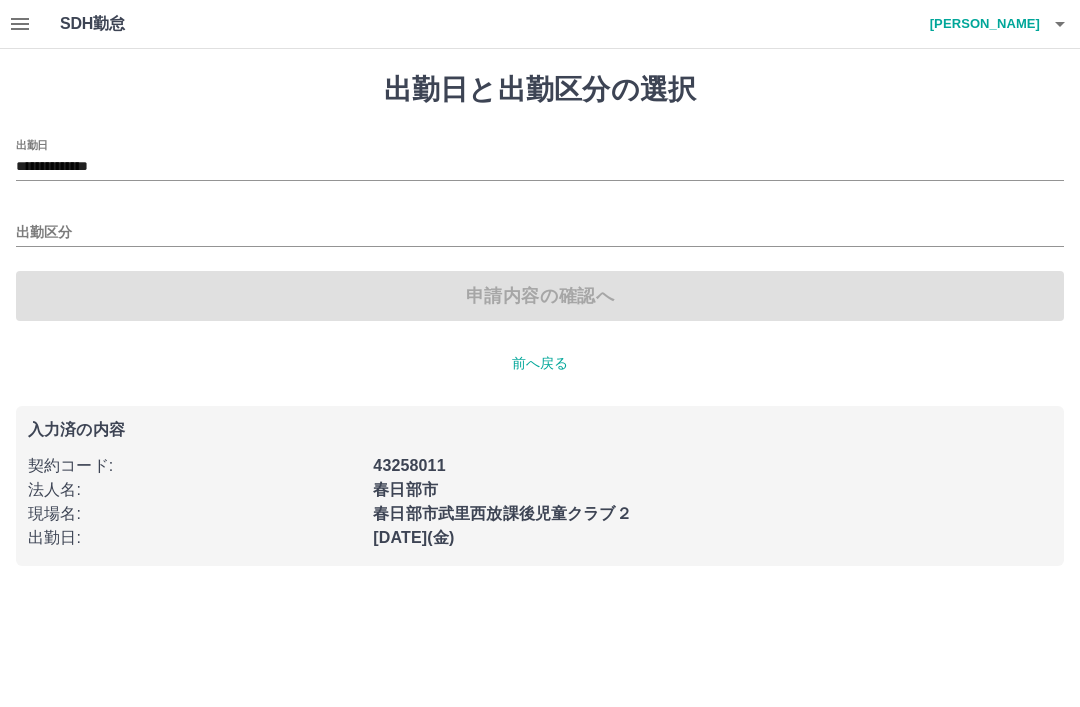 click on "**********" at bounding box center (540, 167) 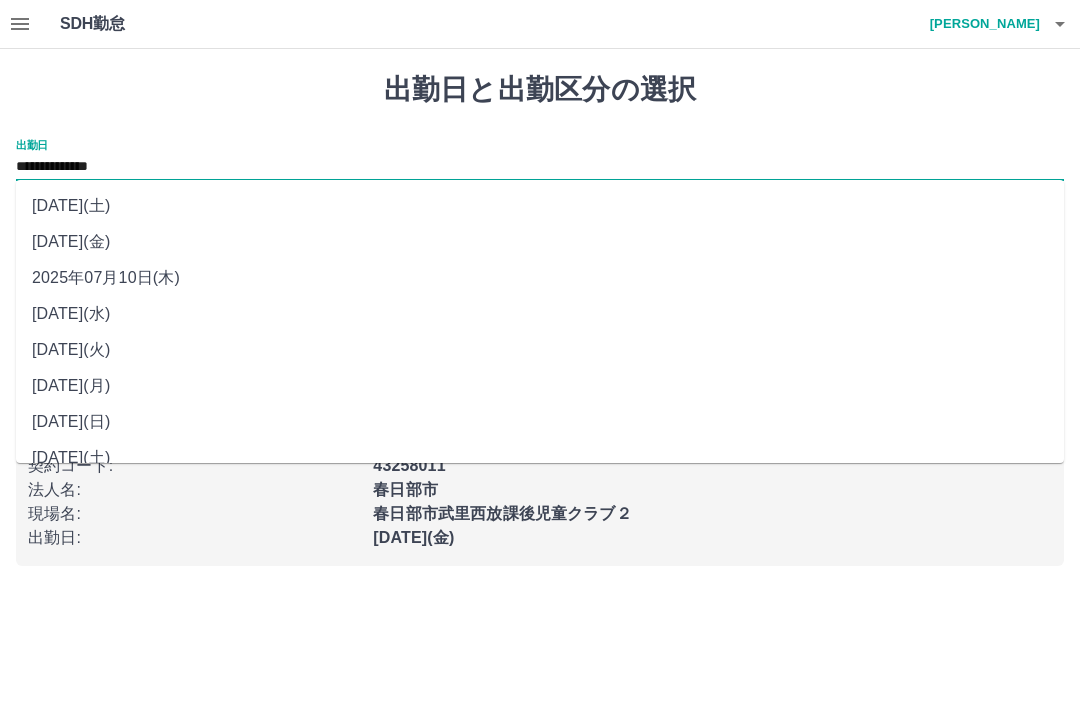 click on "[DATE](日)" at bounding box center (540, 422) 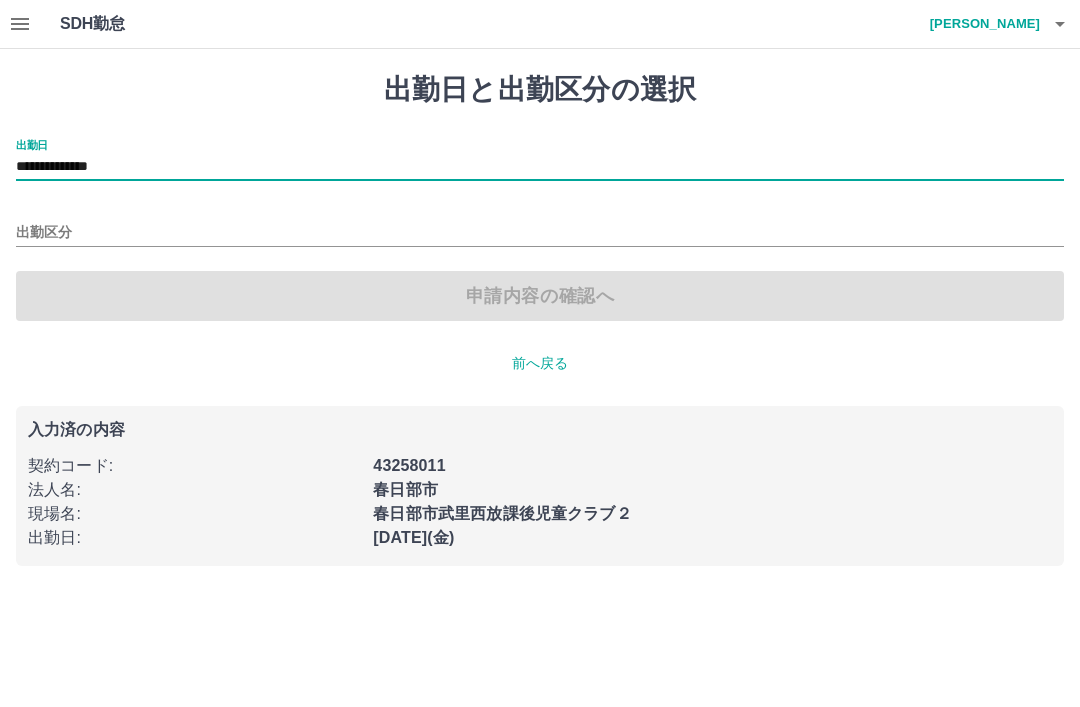 click on "出勤区分" at bounding box center [540, 233] 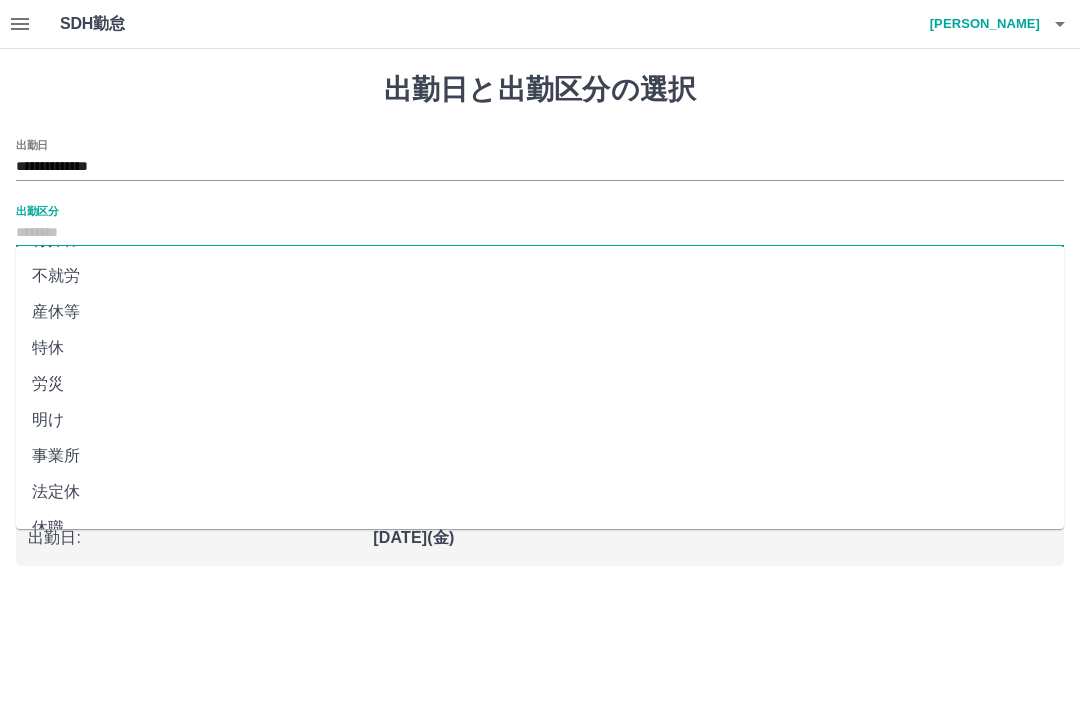 scroll, scrollTop: 356, scrollLeft: 0, axis: vertical 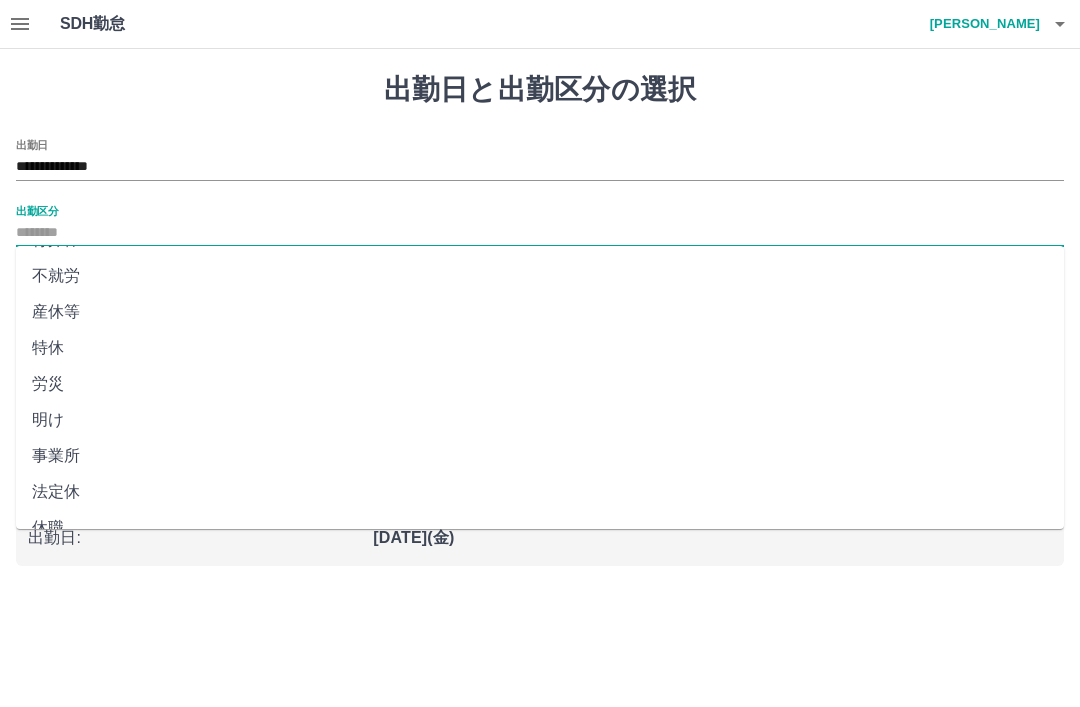click on "法定休" at bounding box center [540, 492] 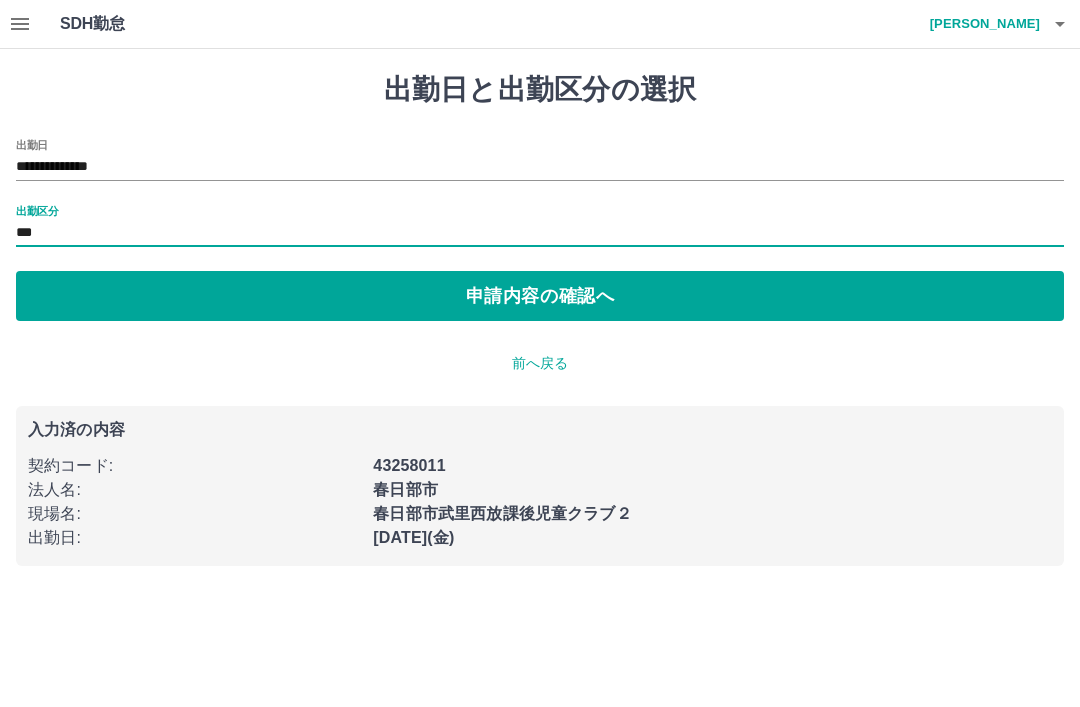 click on "申請内容の確認へ" at bounding box center [540, 296] 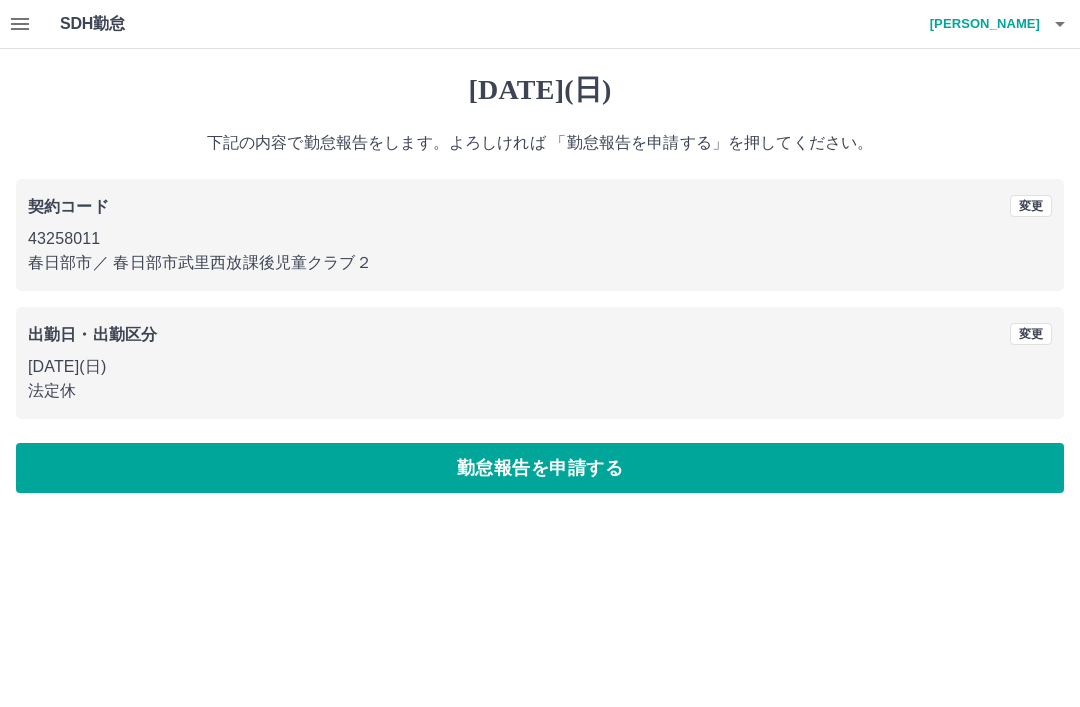 click on "勤怠報告を申請する" at bounding box center (540, 468) 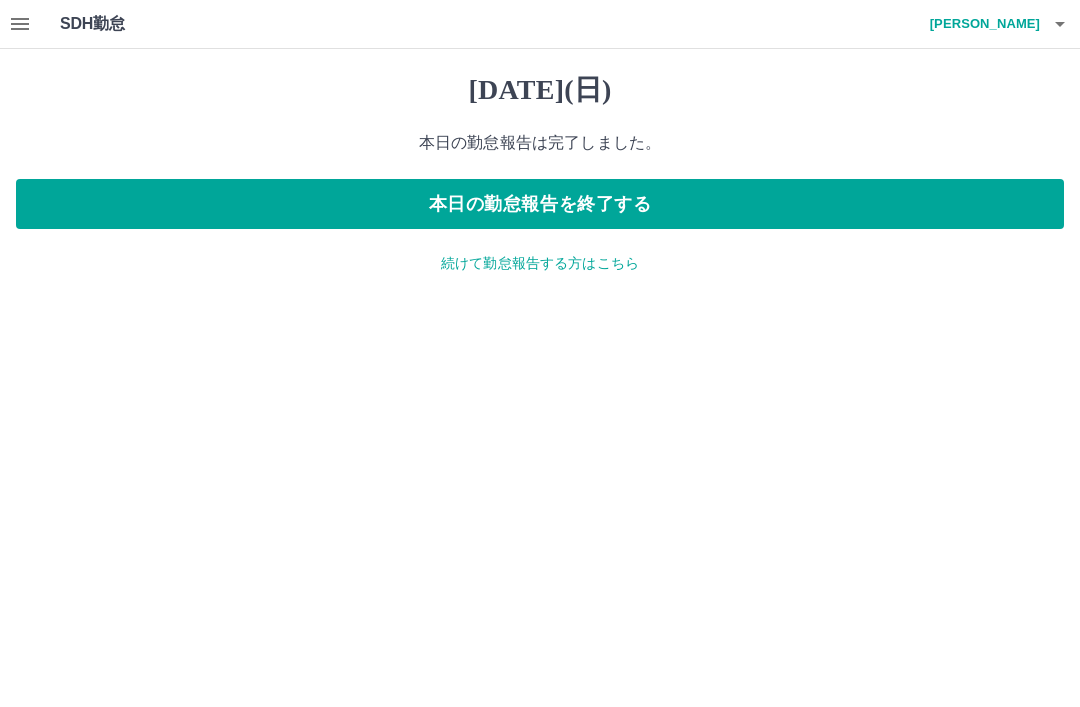 click on "本日の勤怠報告を終了する" at bounding box center (540, 204) 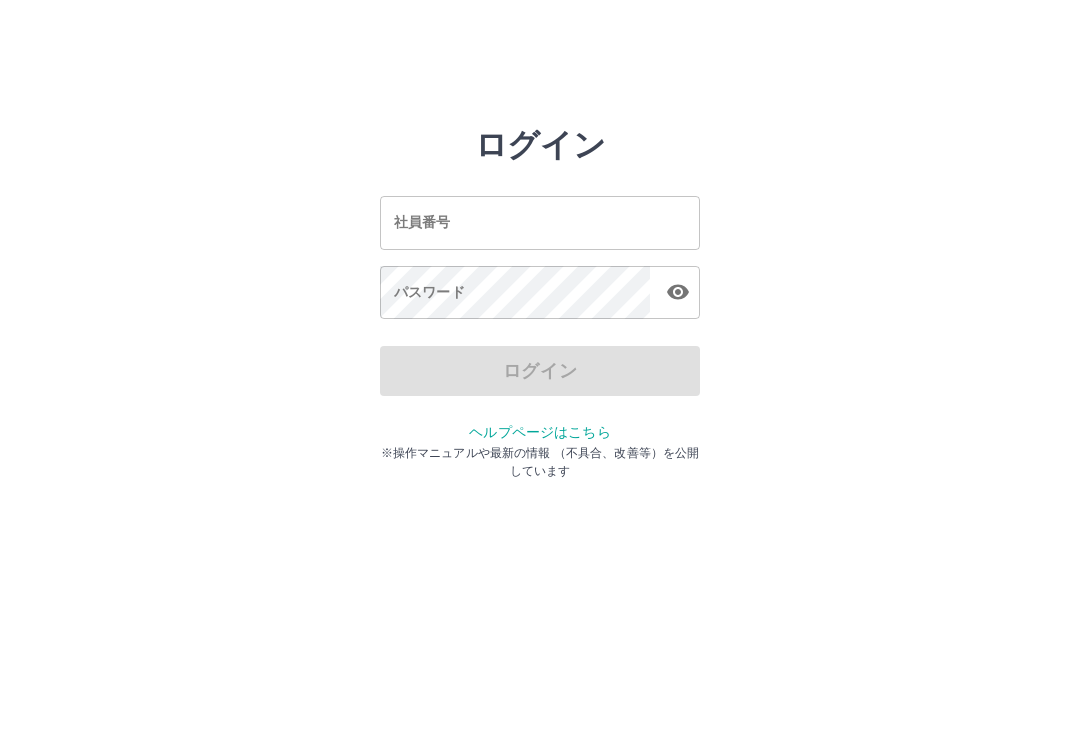 scroll, scrollTop: 0, scrollLeft: 0, axis: both 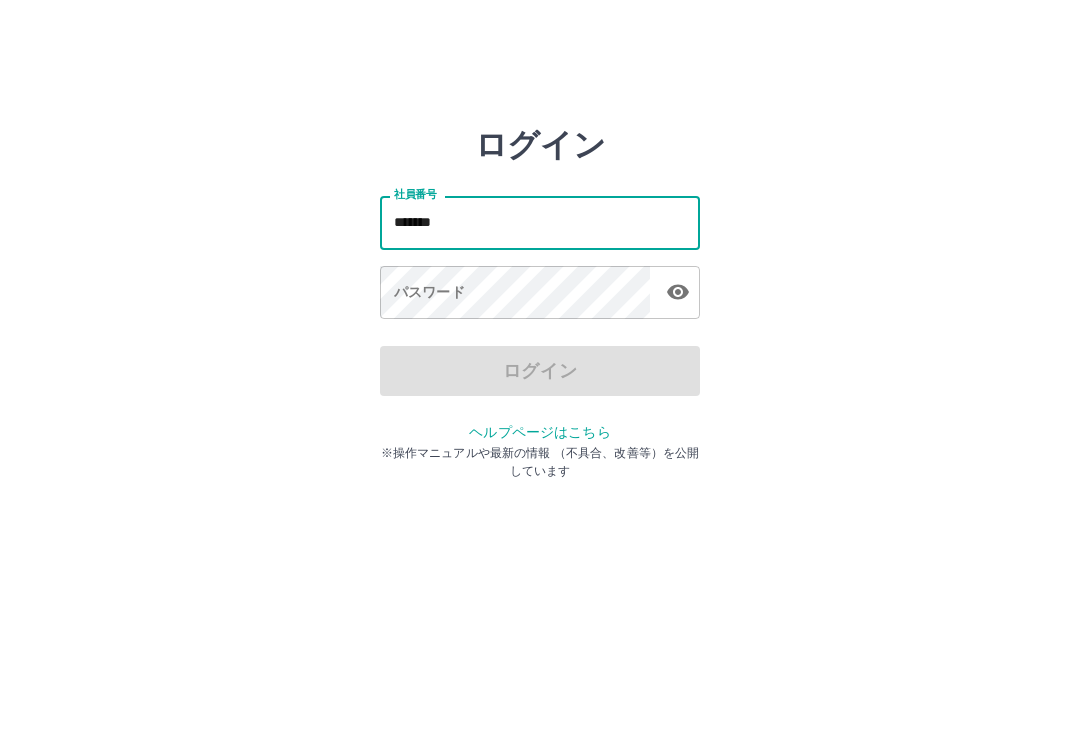 type on "*******" 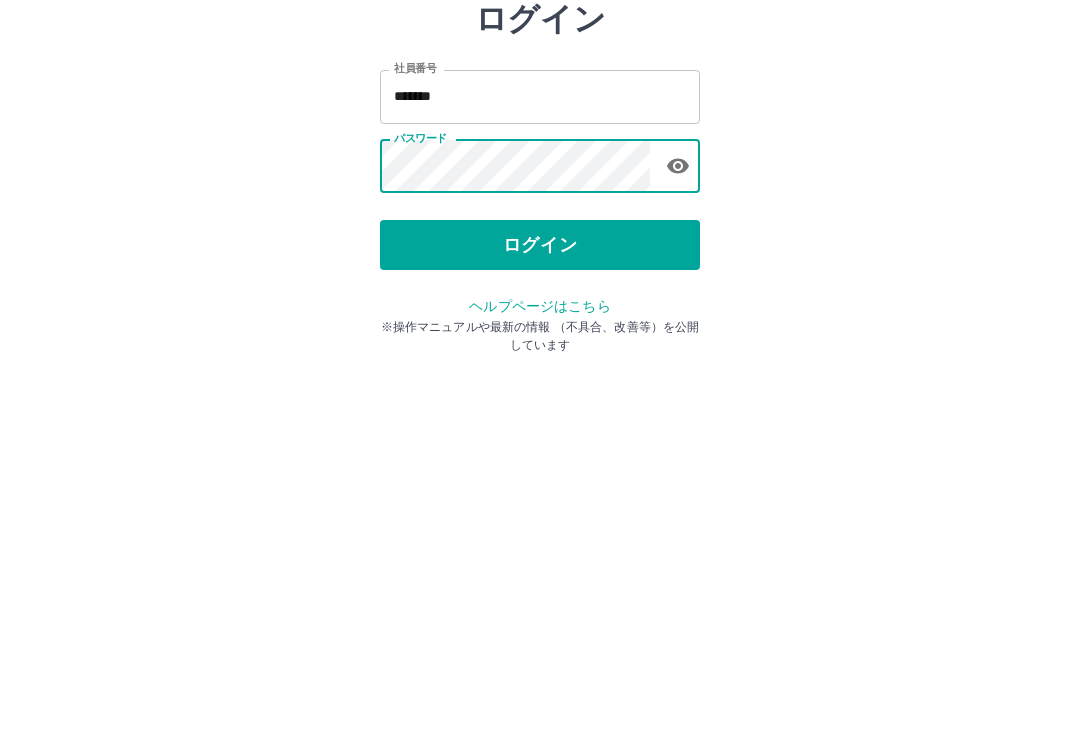 click on "ログイン" at bounding box center (540, 371) 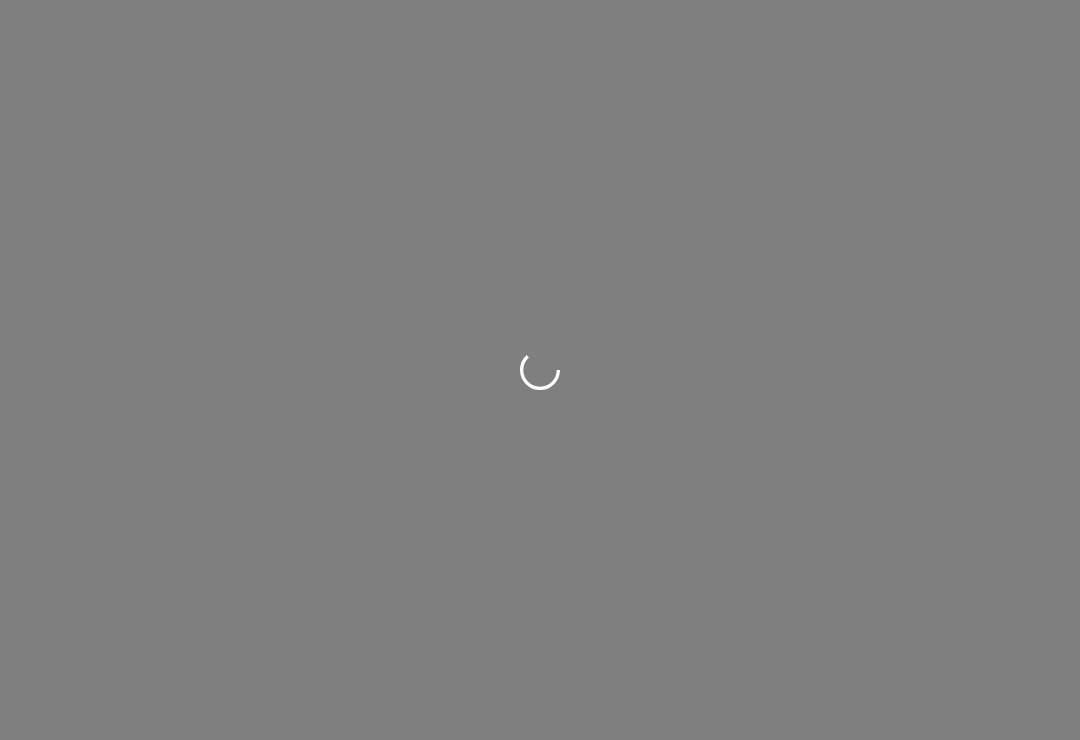 scroll, scrollTop: 0, scrollLeft: 0, axis: both 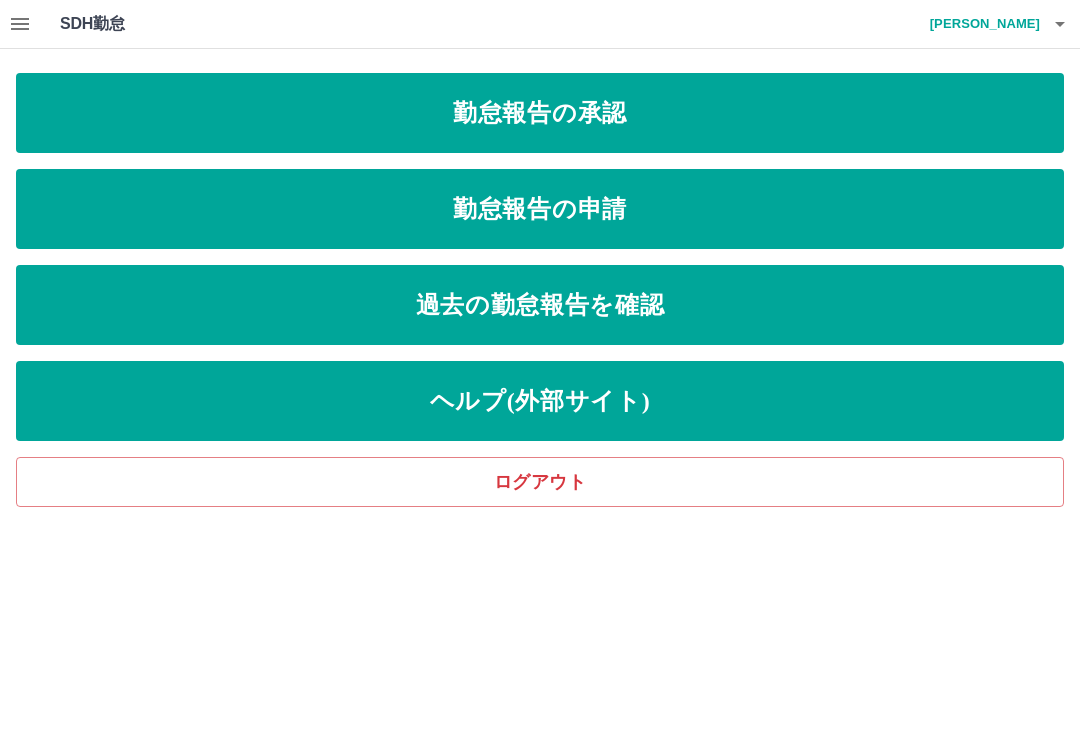 click on "勤怠報告の申請" at bounding box center (540, 209) 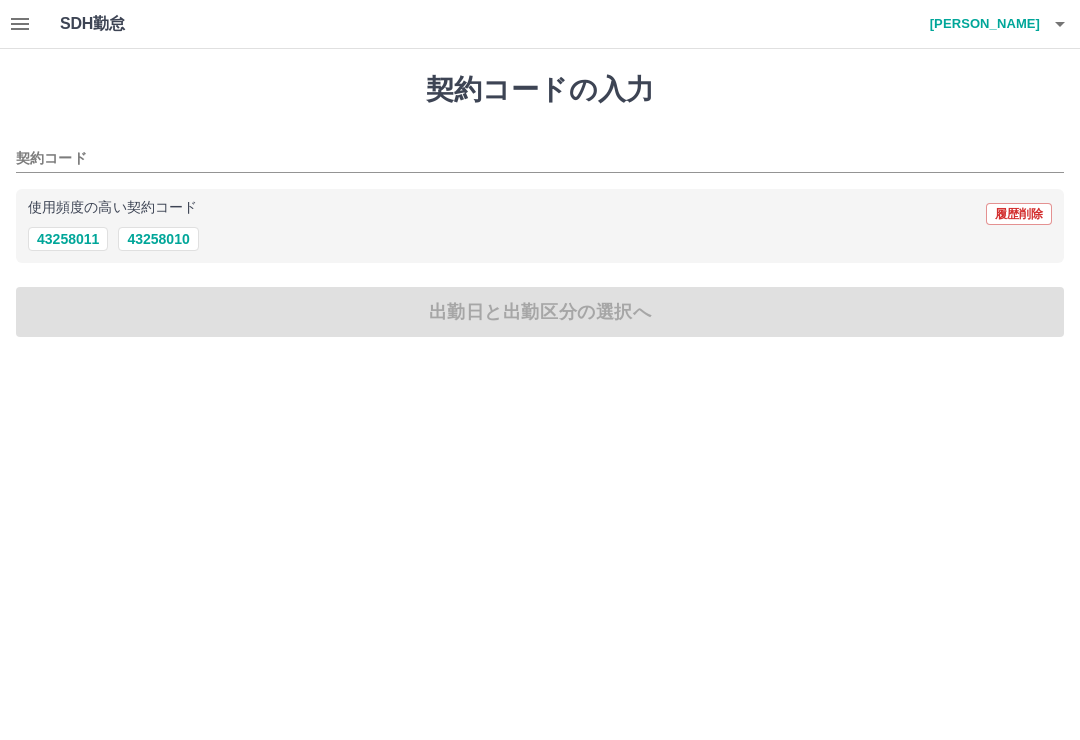 click on "43258011" at bounding box center (68, 239) 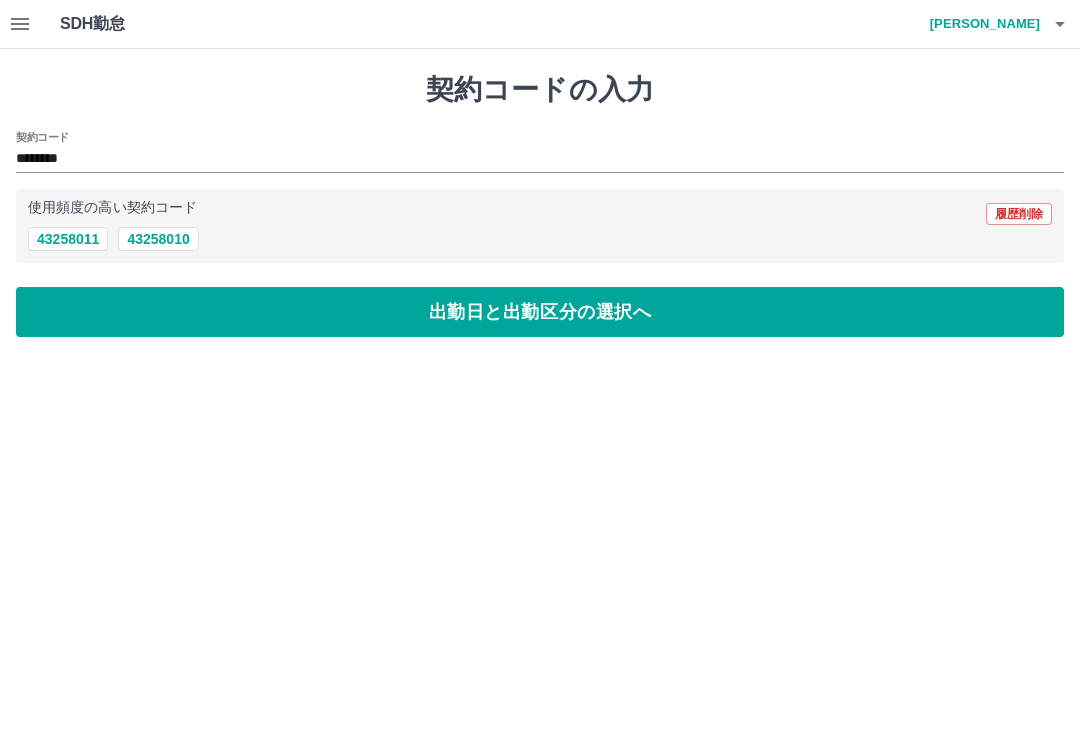 click on "出勤日と出勤区分の選択へ" at bounding box center (540, 312) 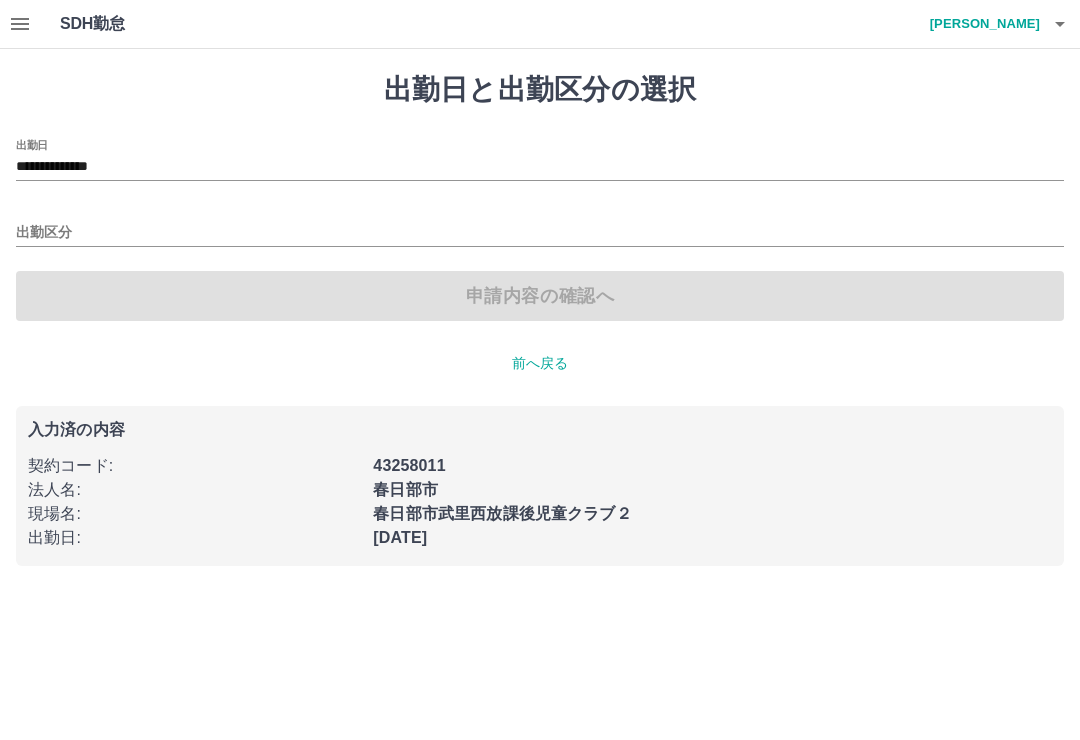 click on "**********" at bounding box center (540, 167) 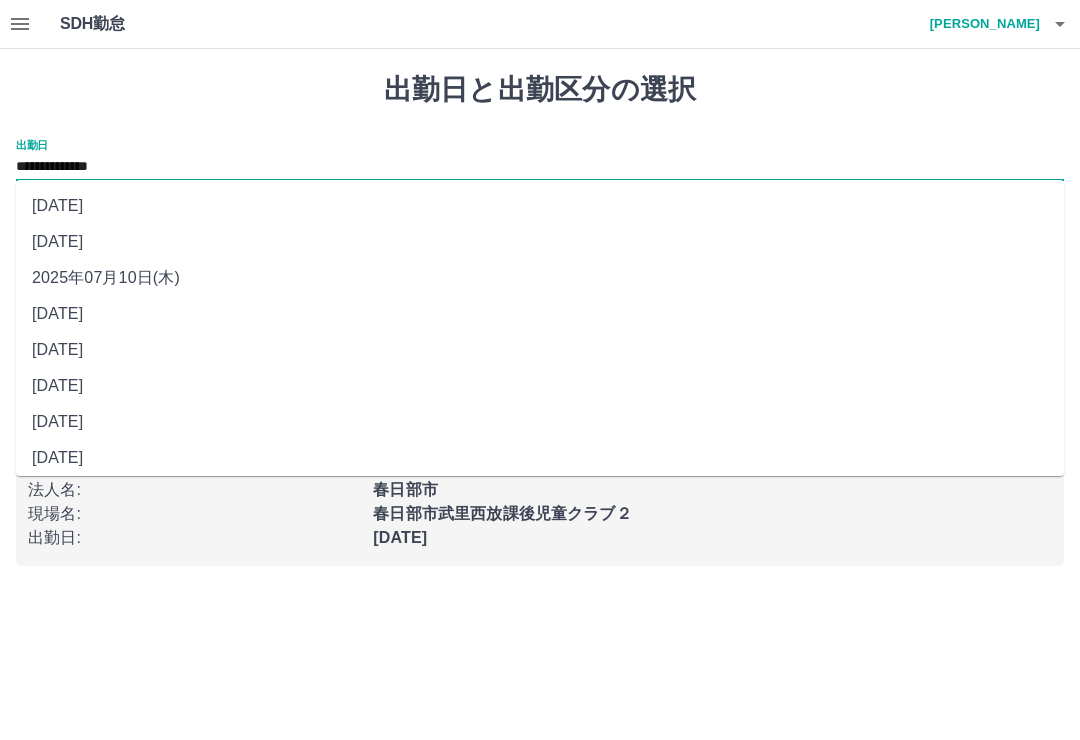click on "[DATE]" at bounding box center [540, 422] 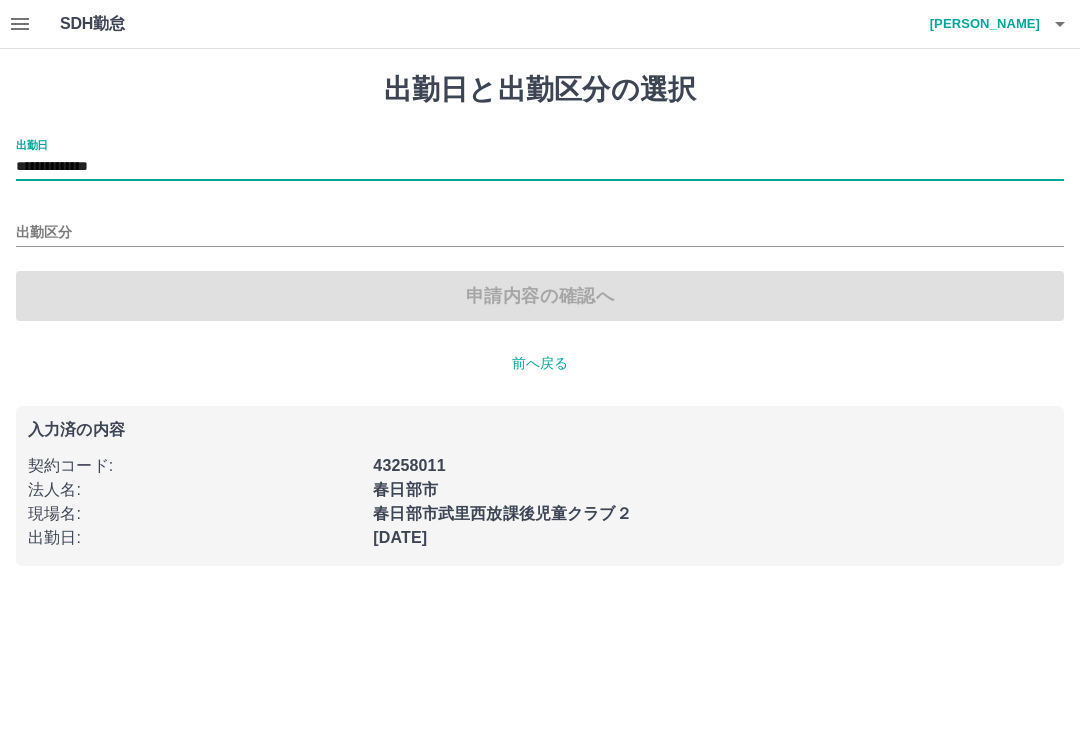 click on "出勤区分" at bounding box center (540, 233) 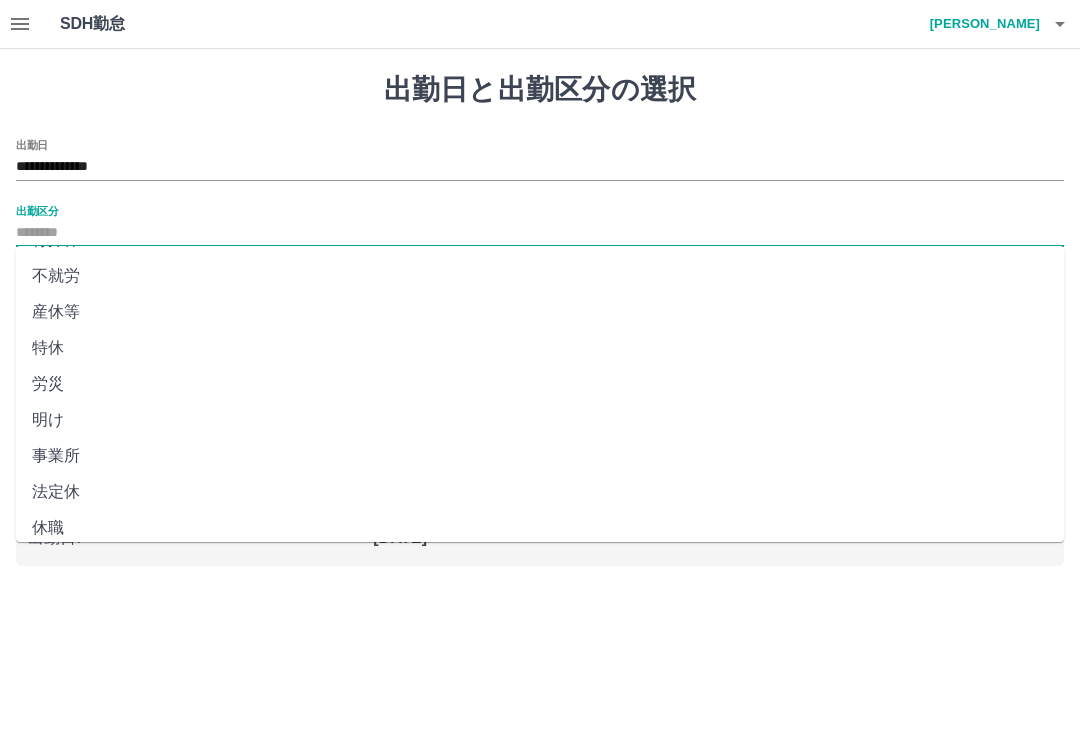 scroll, scrollTop: 356, scrollLeft: 0, axis: vertical 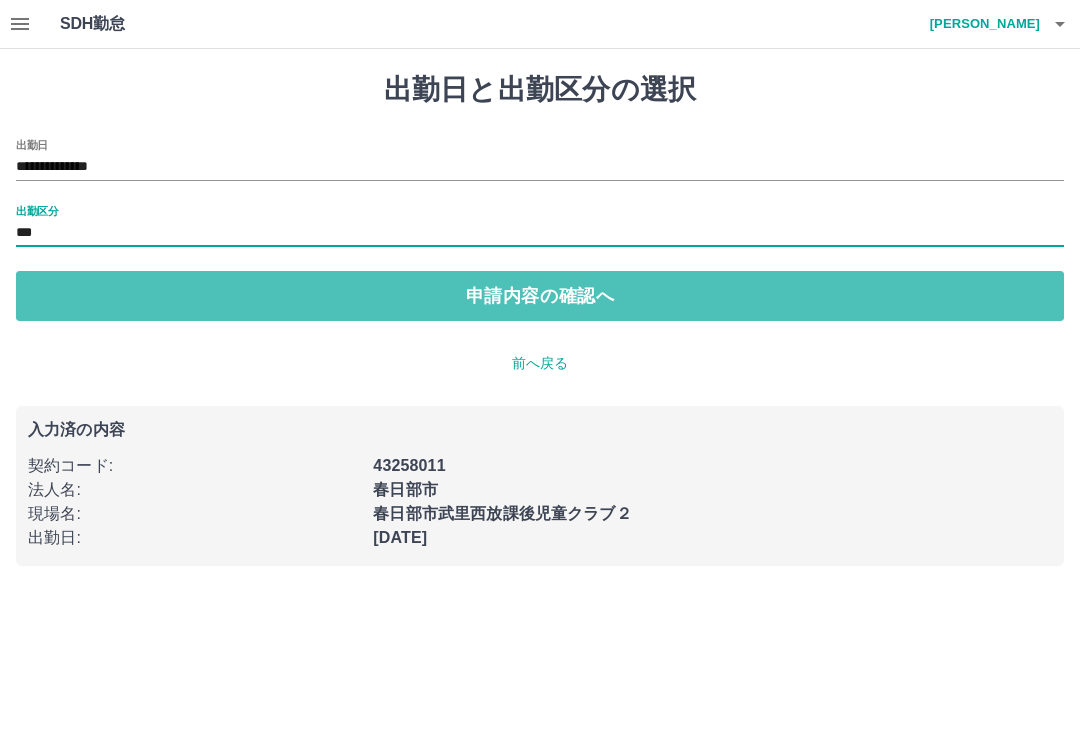 click on "申請内容の確認へ" at bounding box center [540, 296] 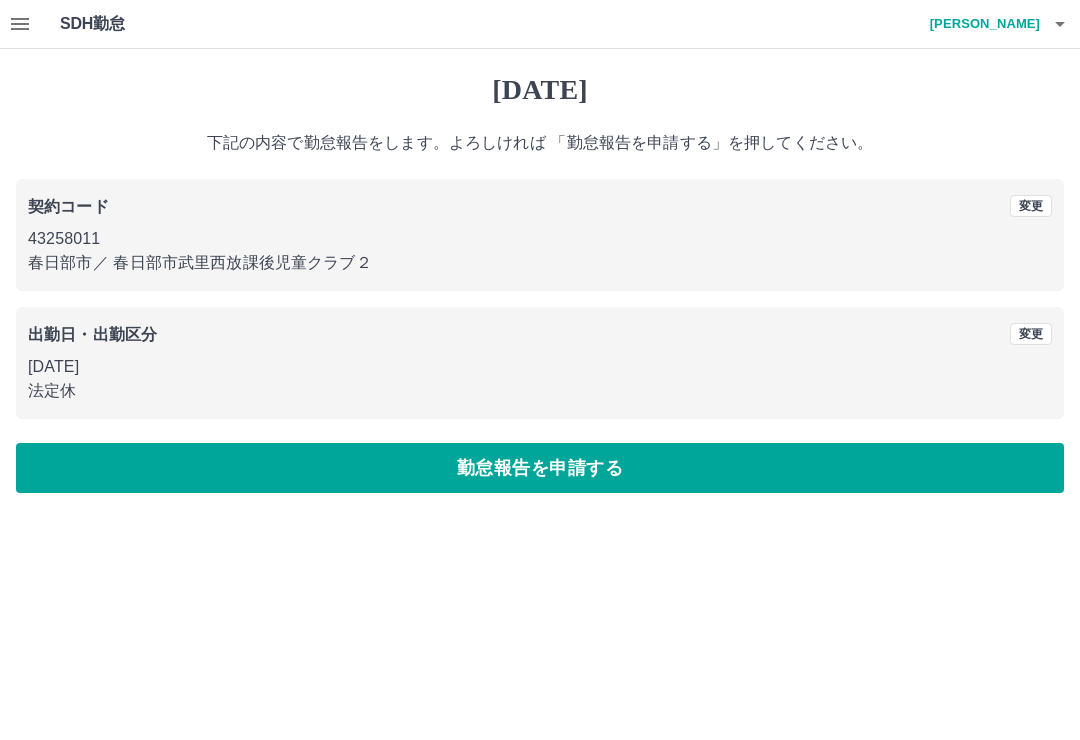 click on "勤怠報告を申請する" at bounding box center [540, 468] 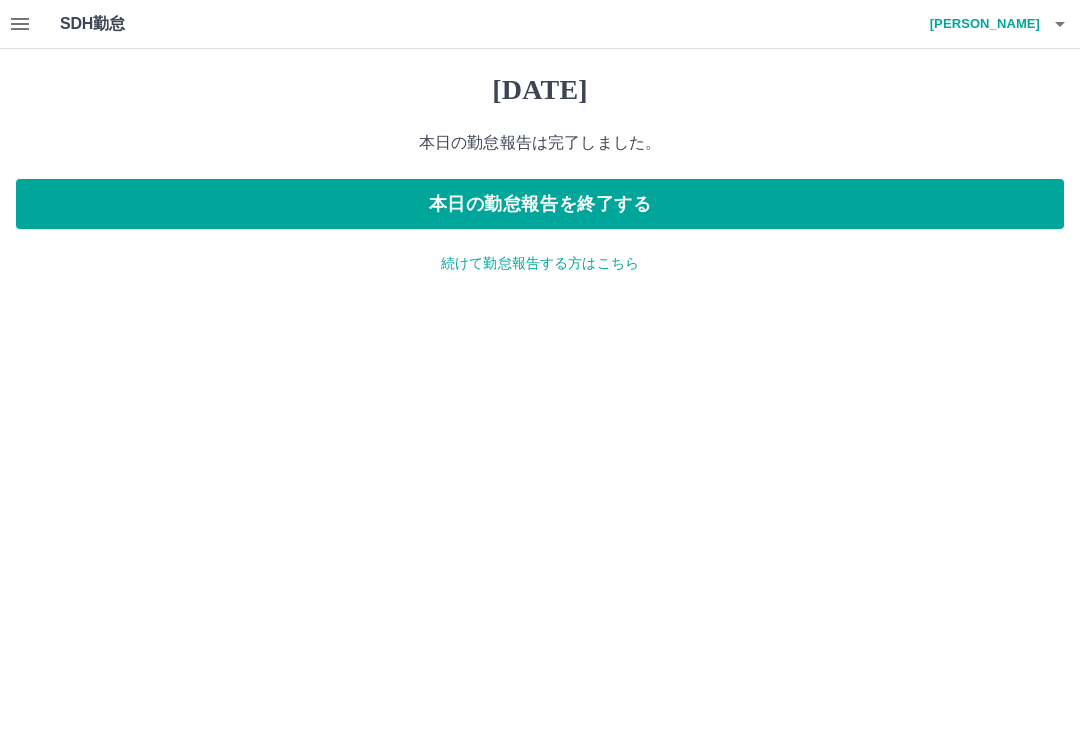 click on "続けて勤怠報告する方はこちら" at bounding box center (540, 263) 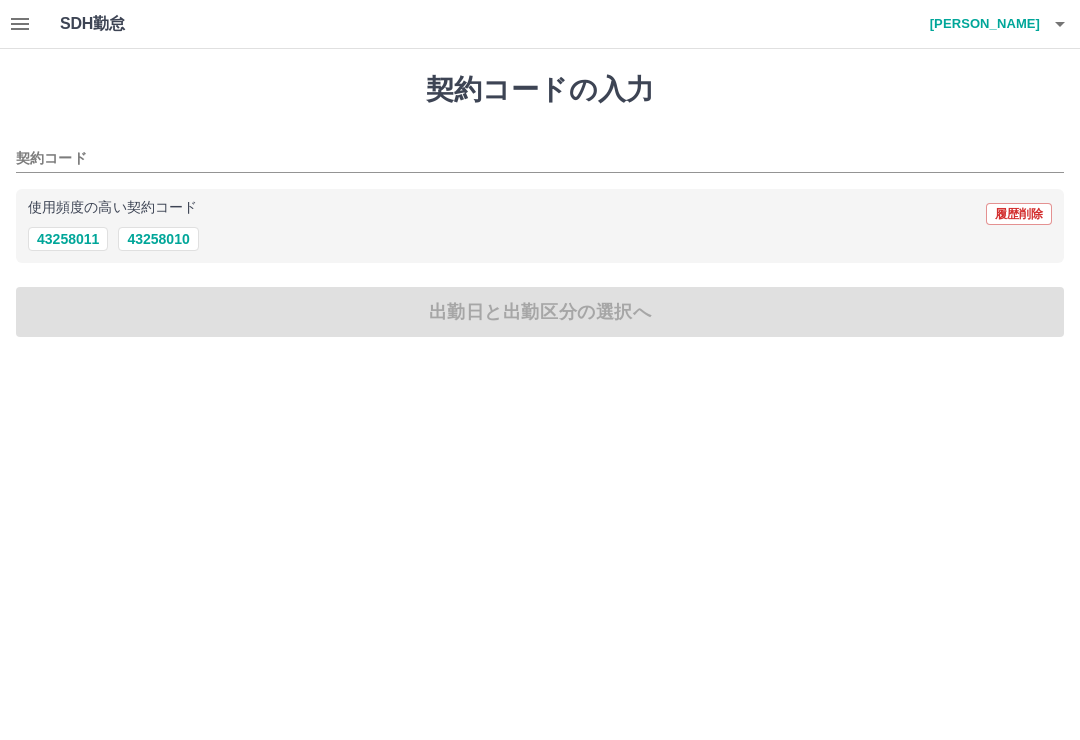 click on "契約コードの入力 契約コード 使用頻度の高い契約コード 履歴削除 43258011 43258010 出勤日と出勤区分の選択へ" at bounding box center [540, 205] 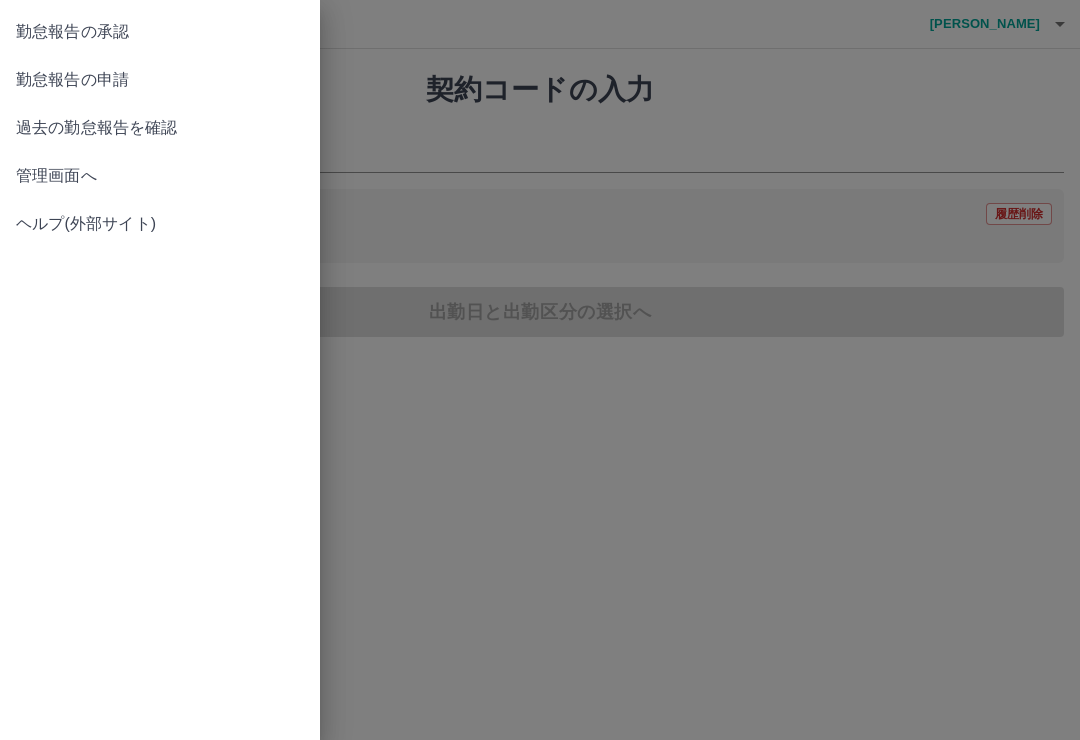 click at bounding box center (540, 370) 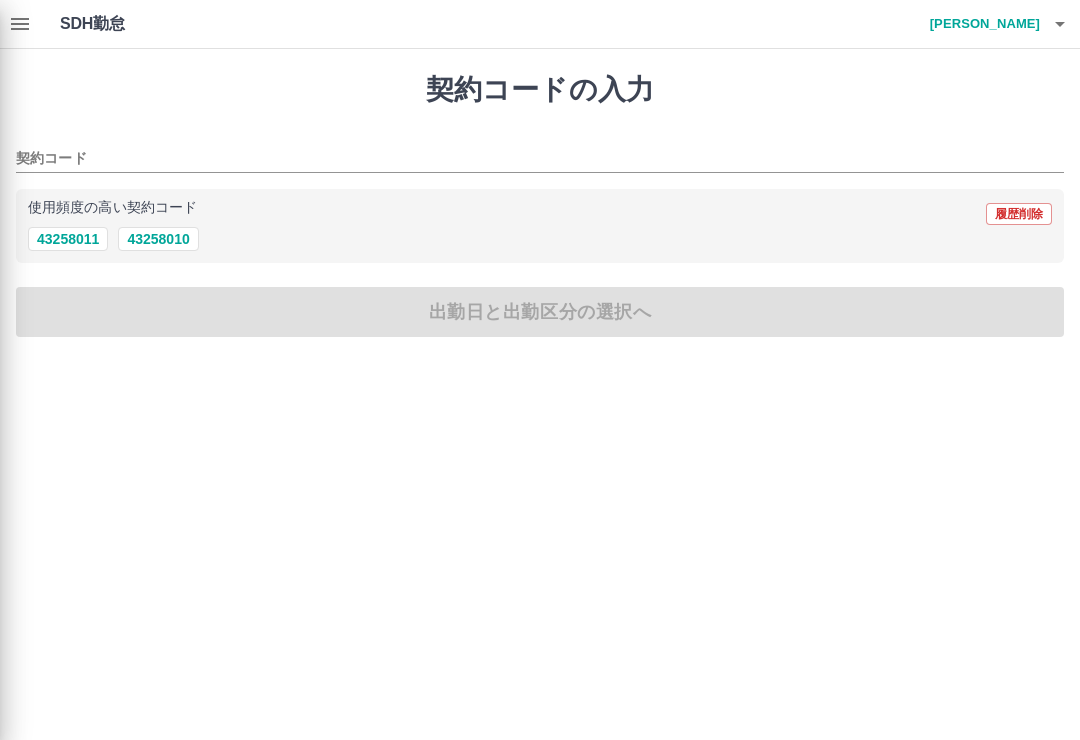 click on "契約コード" at bounding box center [525, 159] 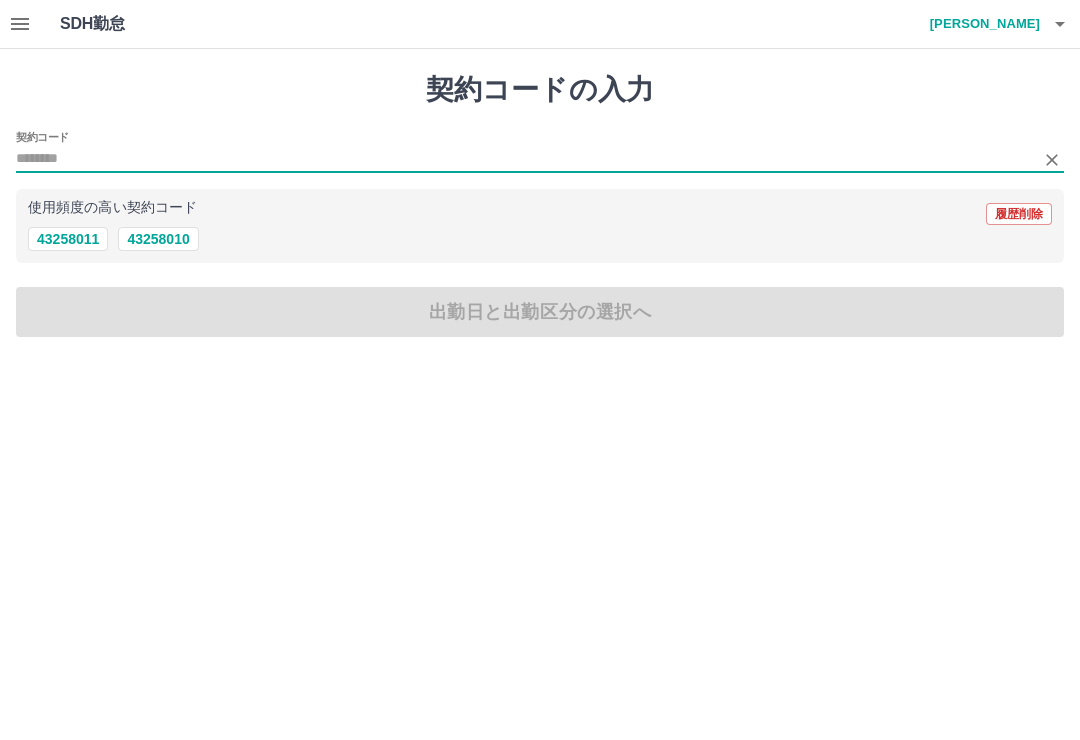 click on "43258011" at bounding box center [68, 239] 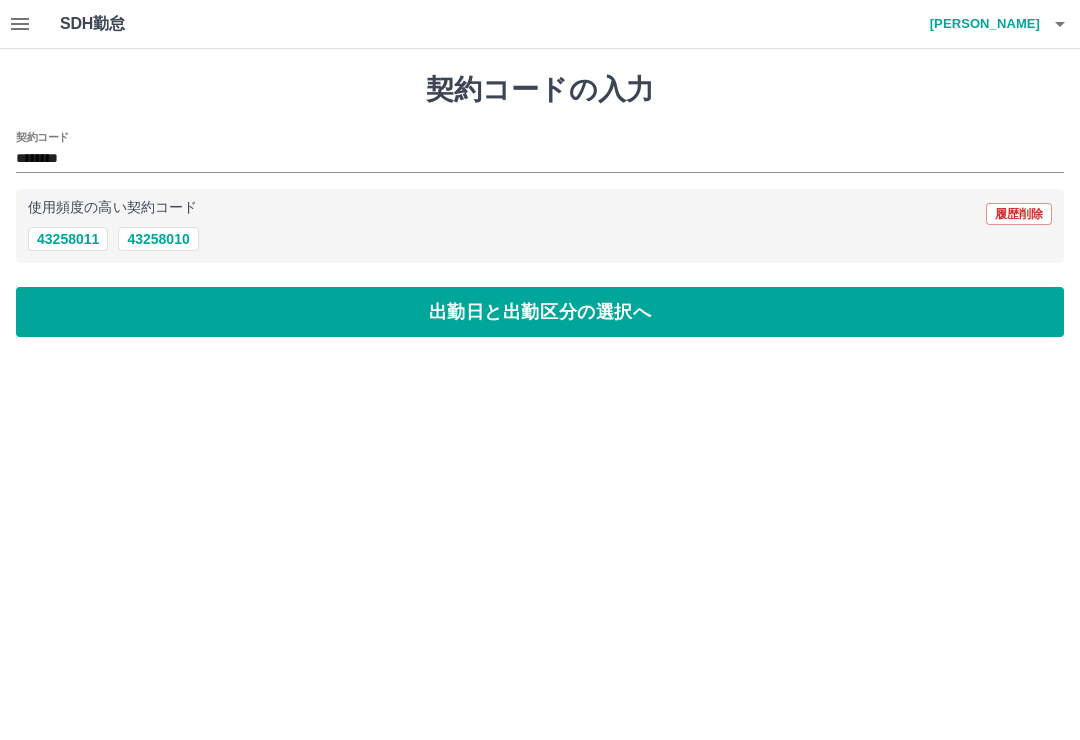 click on "出勤日と出勤区分の選択へ" at bounding box center [540, 312] 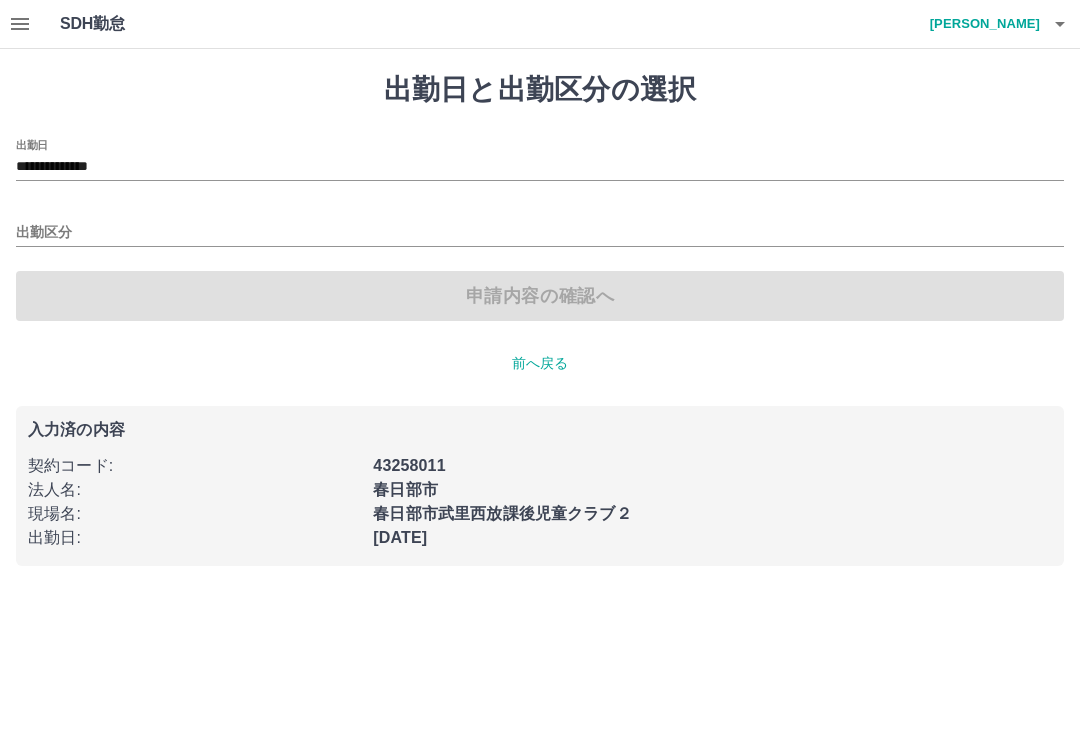 click on "**********" at bounding box center [540, 167] 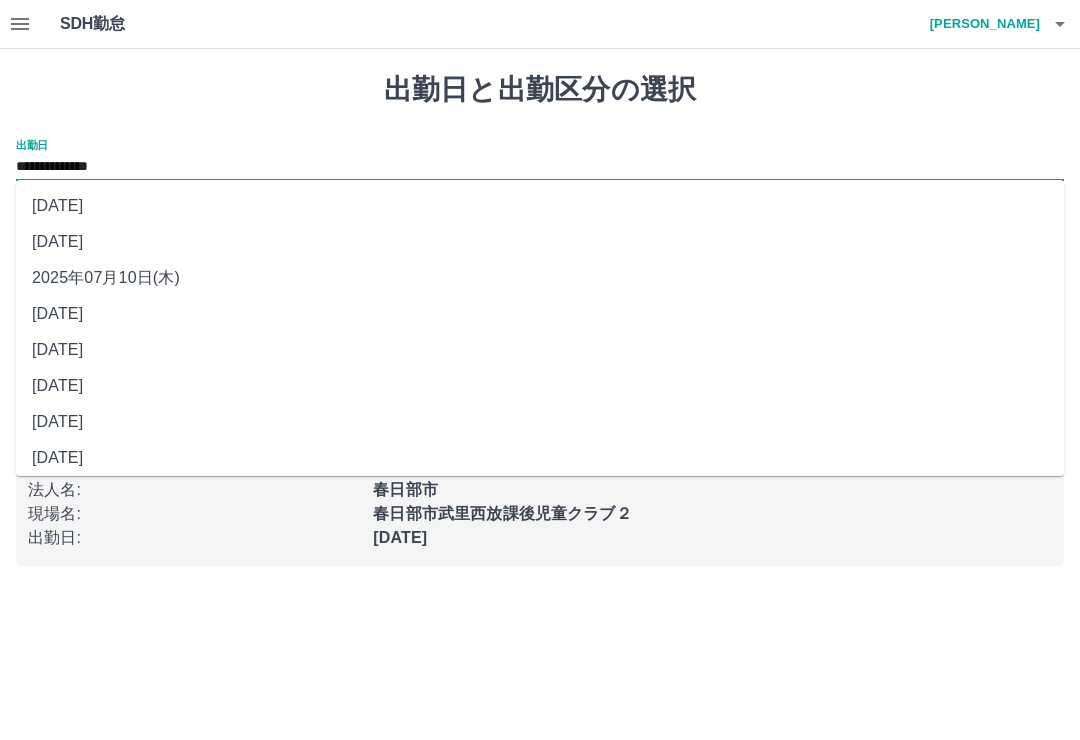 scroll, scrollTop: 0, scrollLeft: 0, axis: both 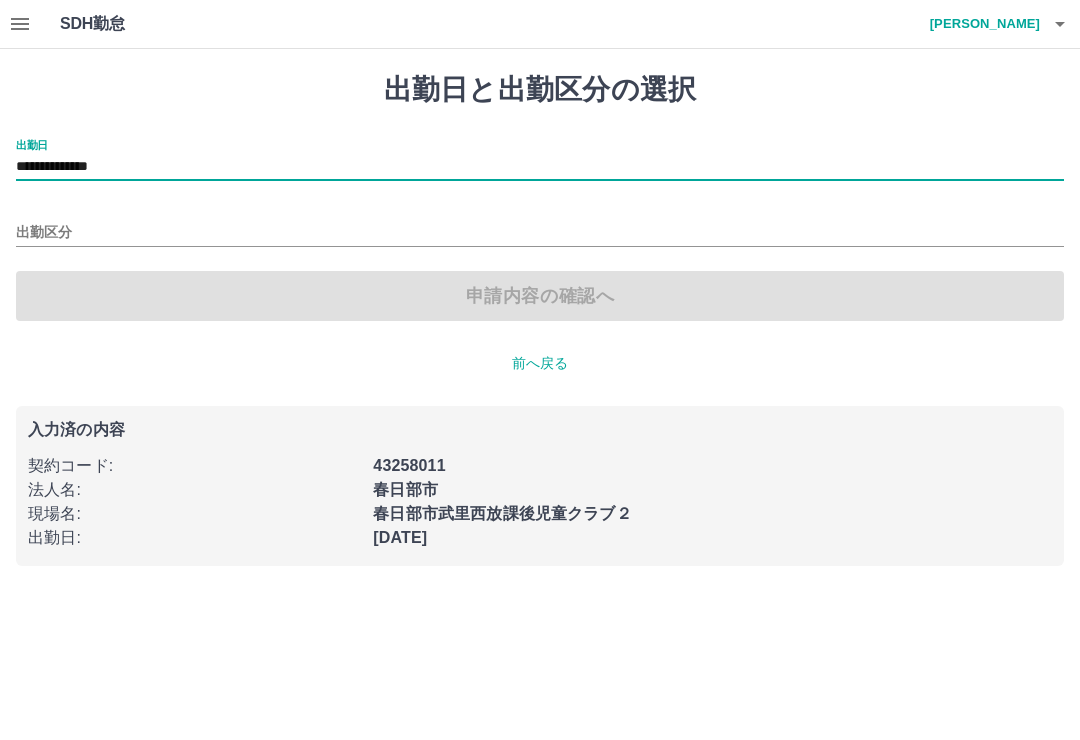 click on "出勤区分" at bounding box center (540, 233) 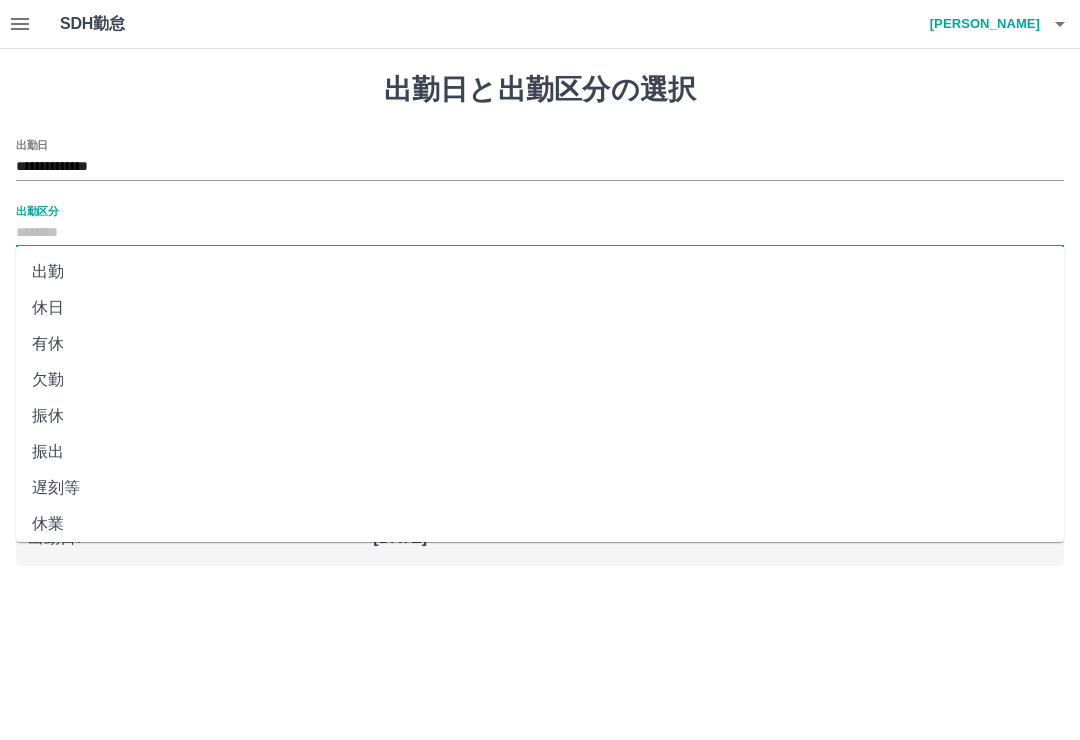 click on "出勤" at bounding box center (540, 272) 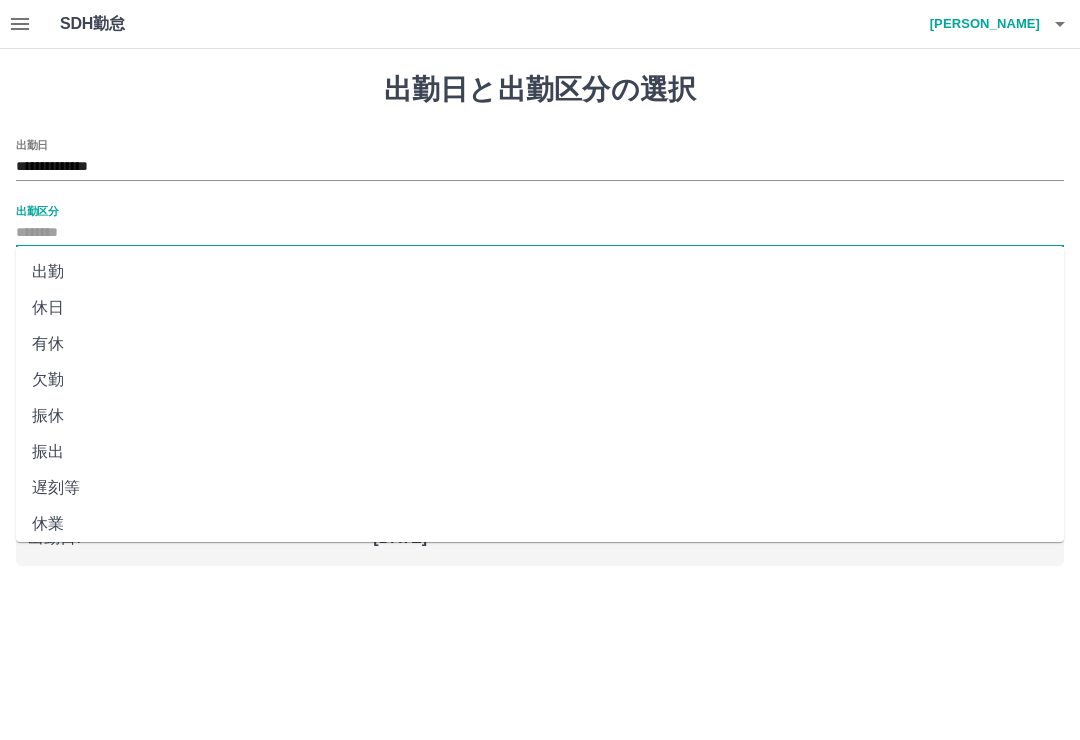 type on "**" 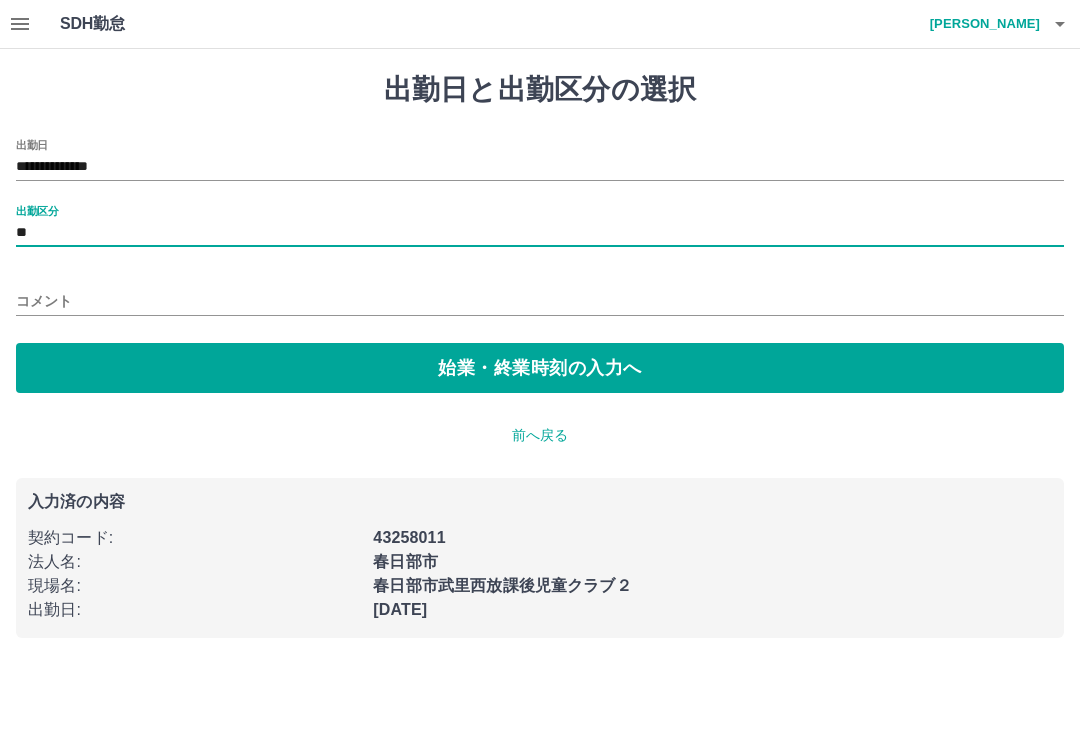 click on "コメント" at bounding box center [540, 301] 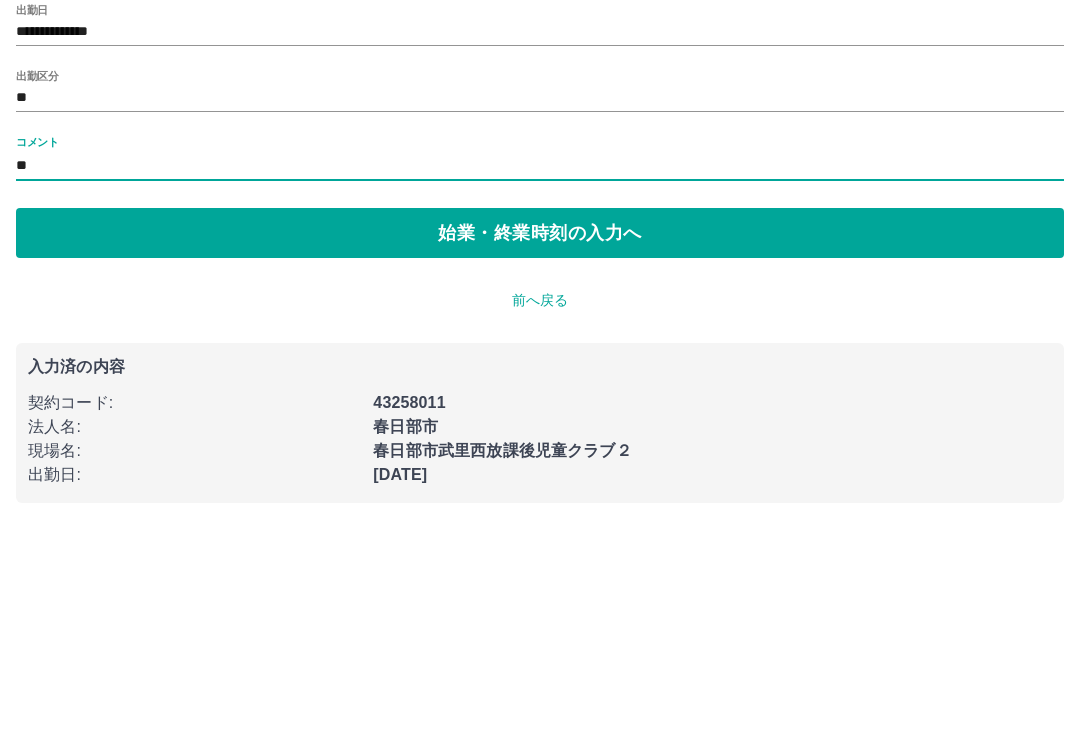 type on "*" 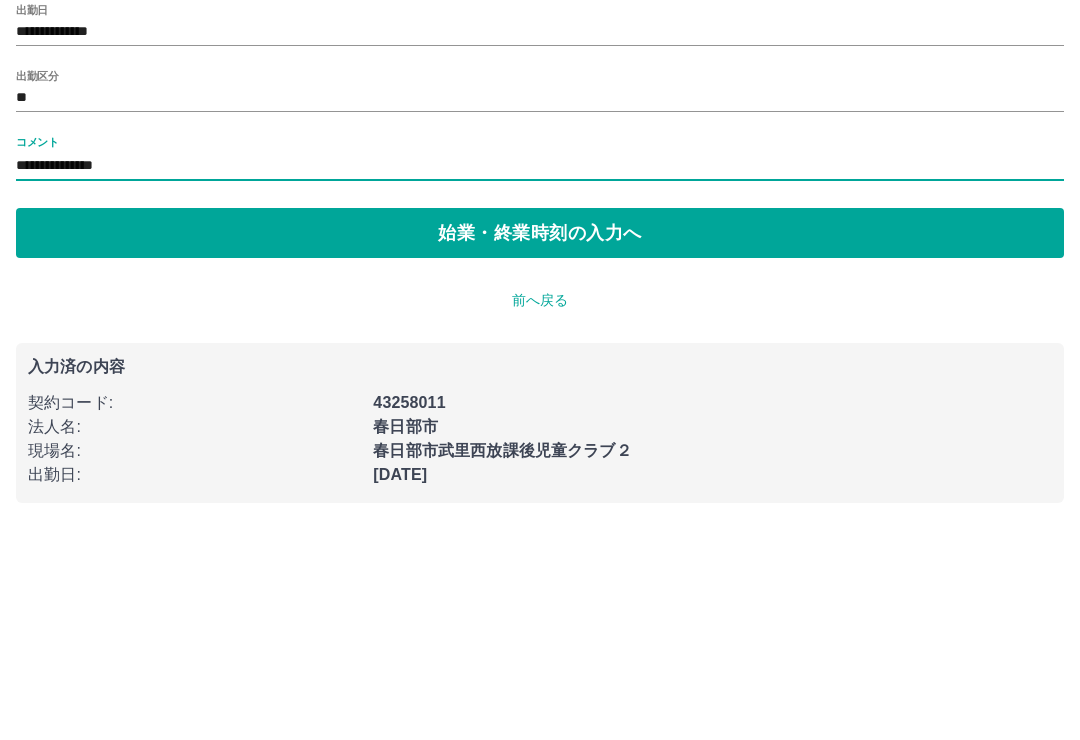 click on "**********" at bounding box center [540, 301] 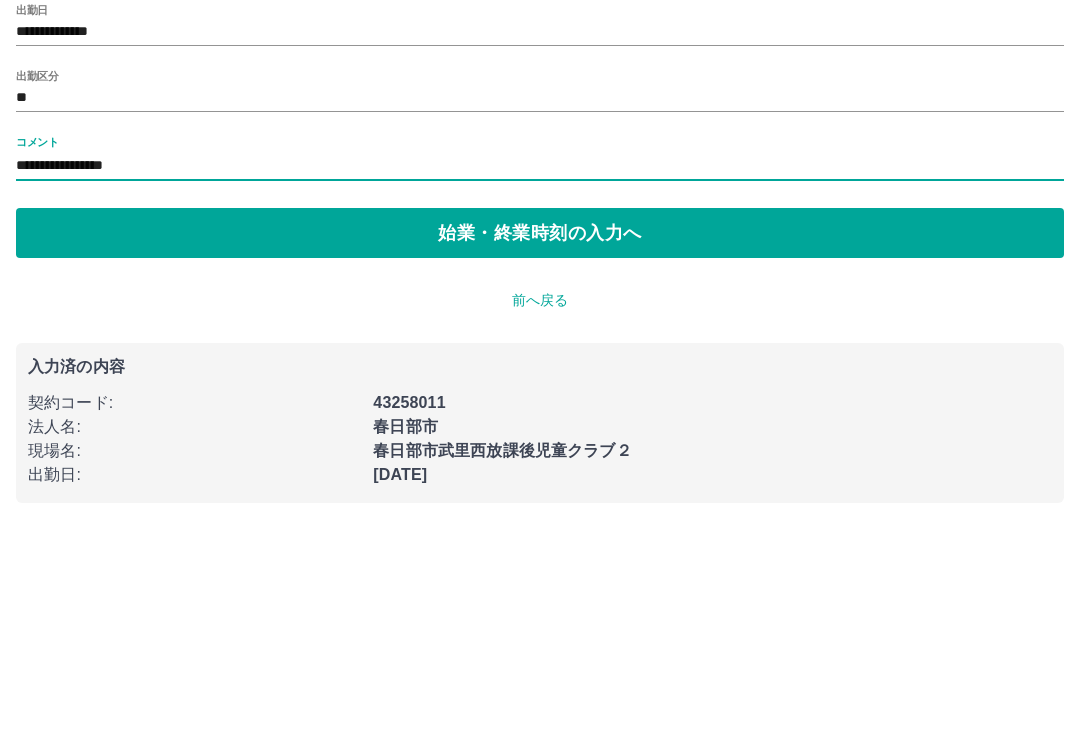 click on "**********" at bounding box center (540, 301) 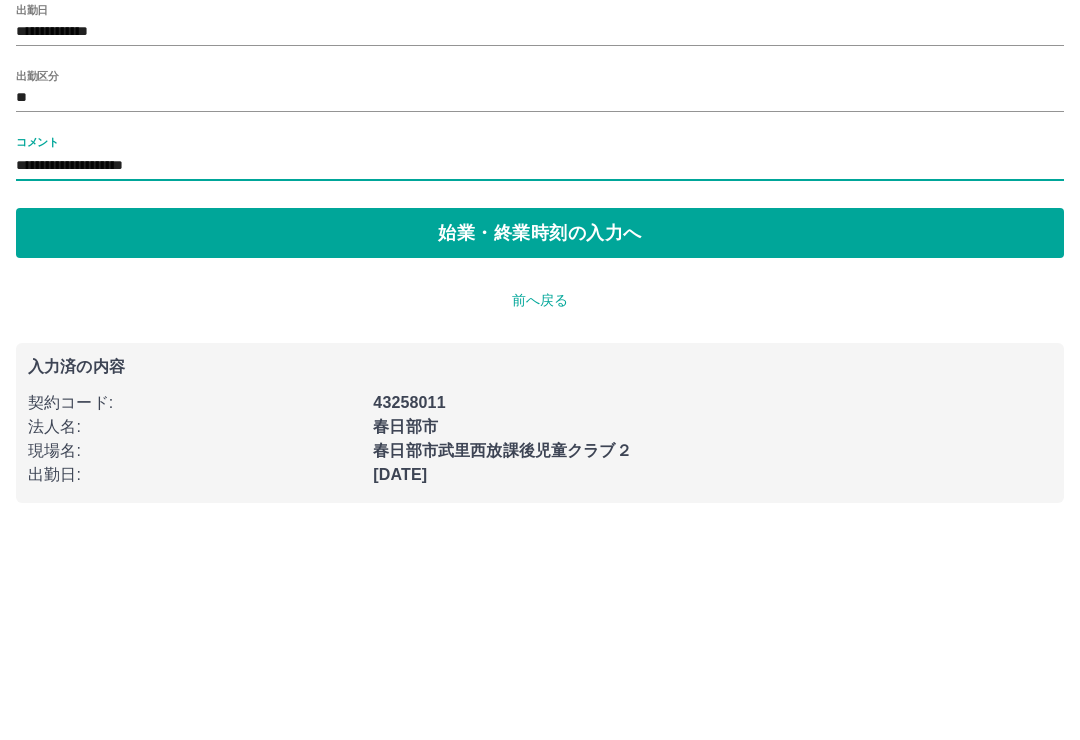 type on "**********" 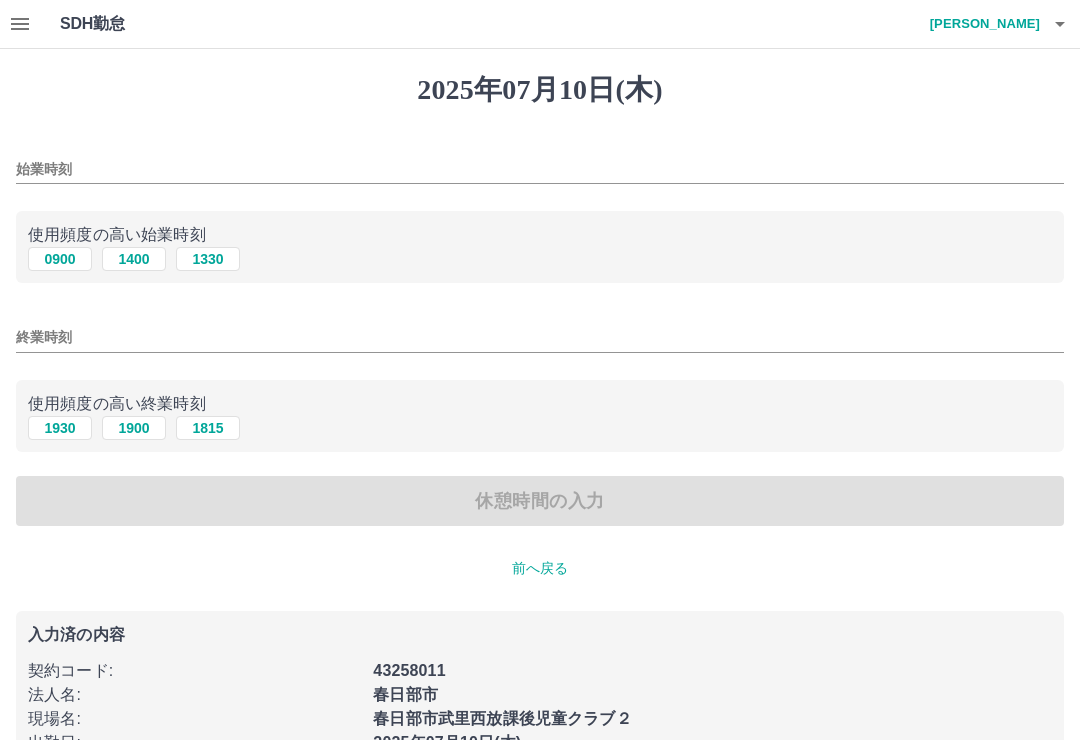 click on "0900" at bounding box center [60, 259] 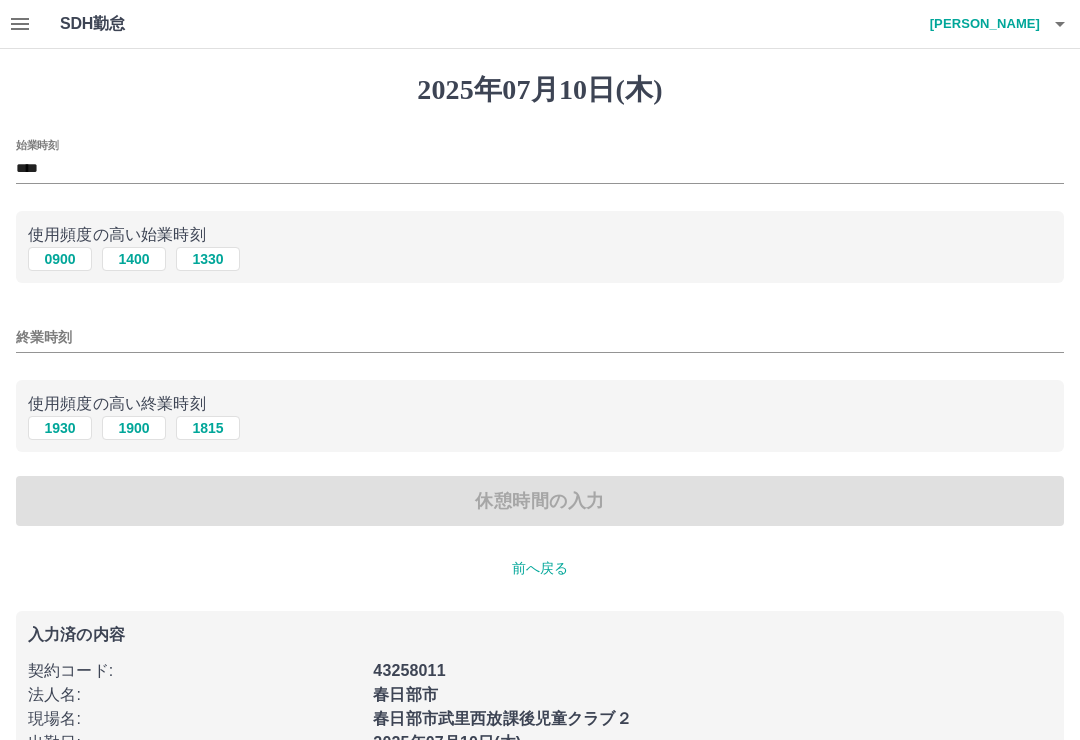 click on "終業時刻" at bounding box center [540, 337] 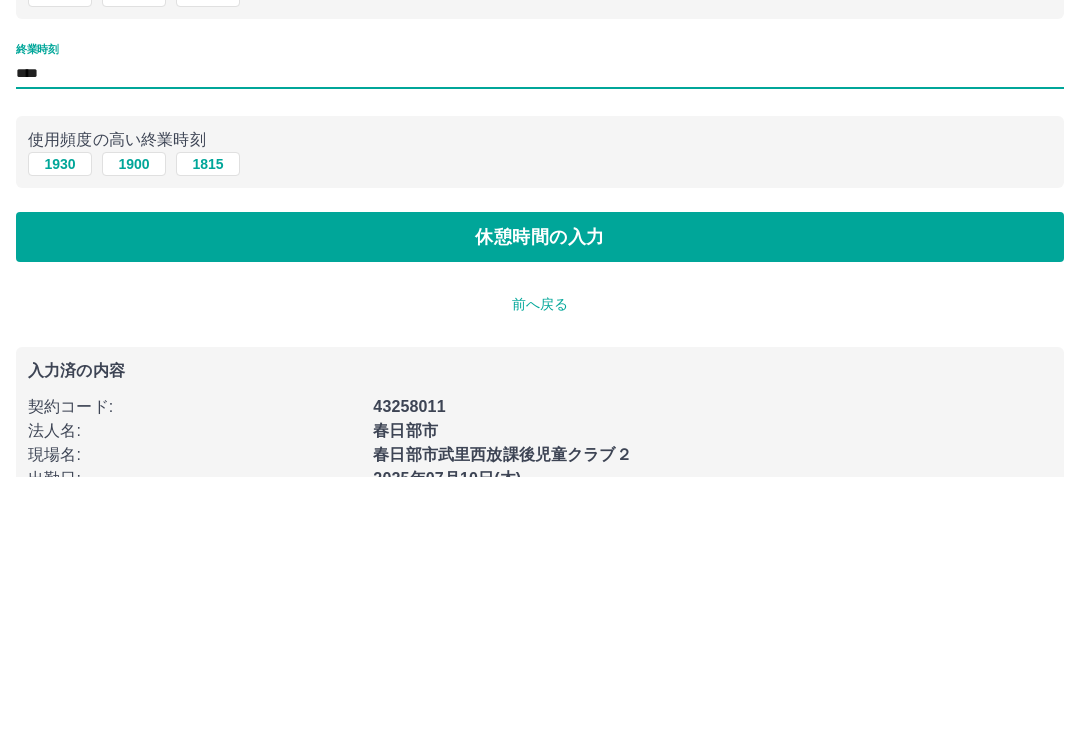 type on "****" 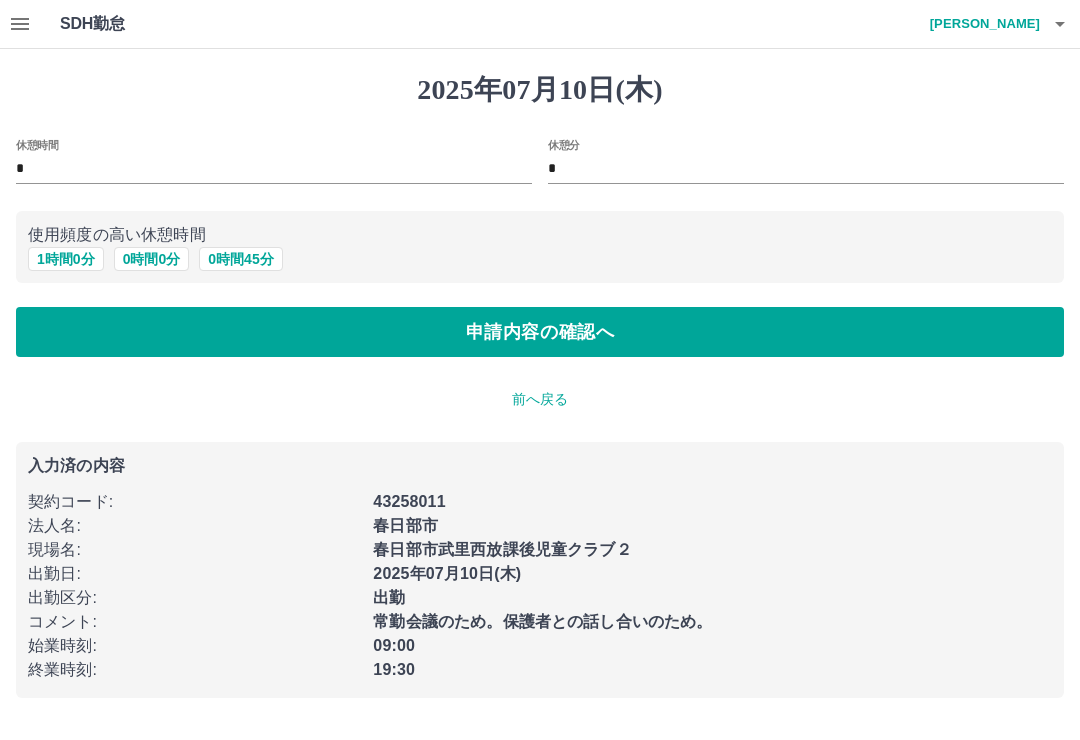click on "1 時間 0 分" at bounding box center (66, 259) 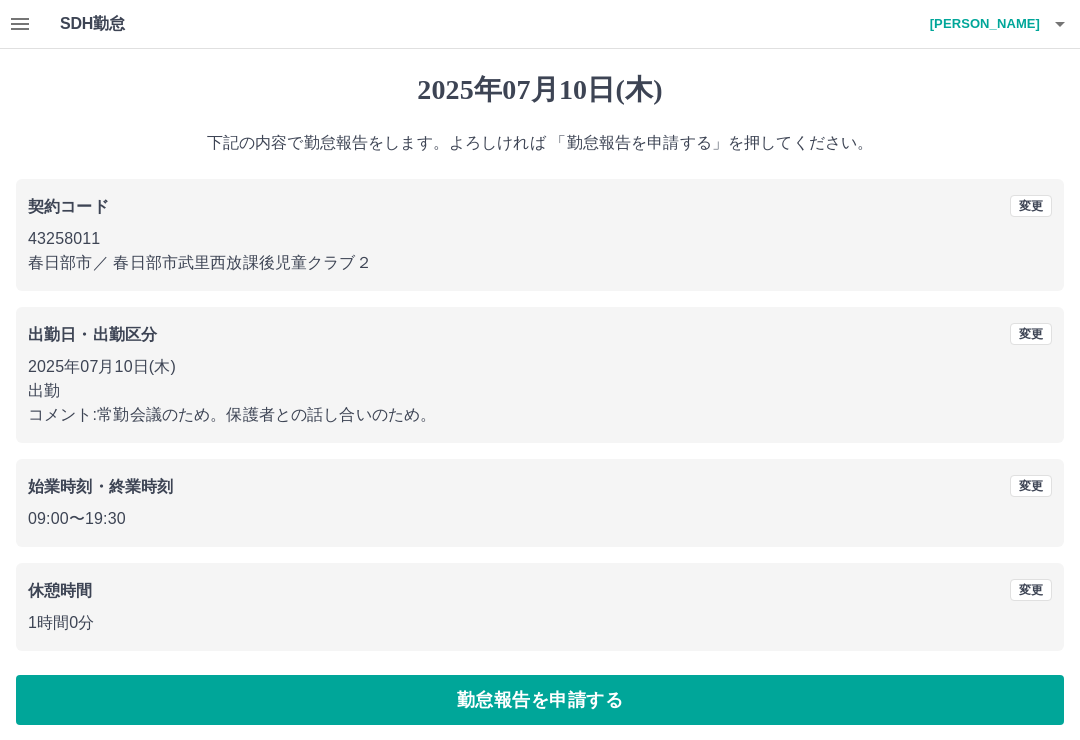 scroll, scrollTop: 8, scrollLeft: 0, axis: vertical 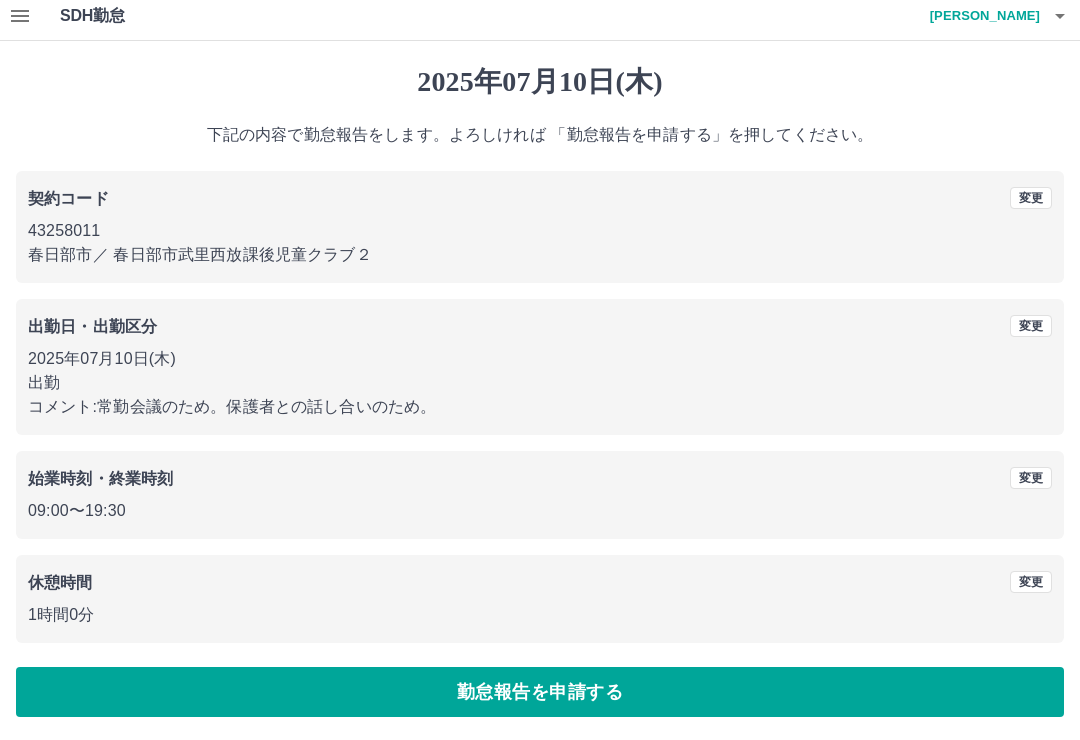 click on "勤怠報告を申請する" at bounding box center [540, 692] 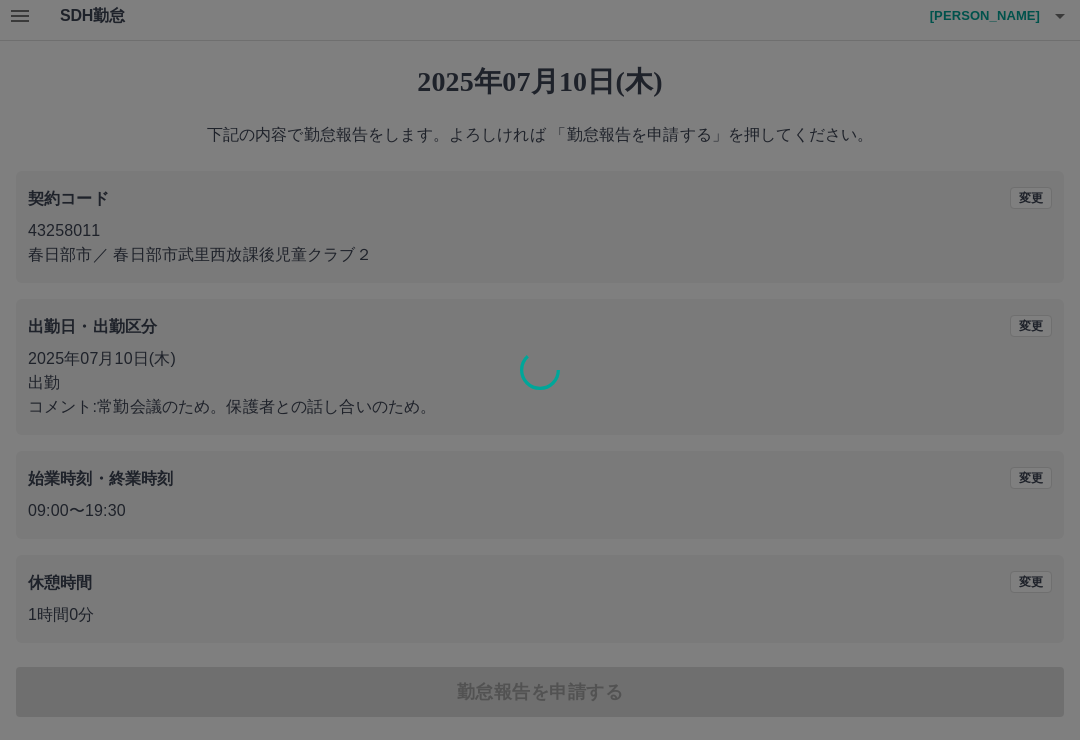 scroll, scrollTop: 0, scrollLeft: 0, axis: both 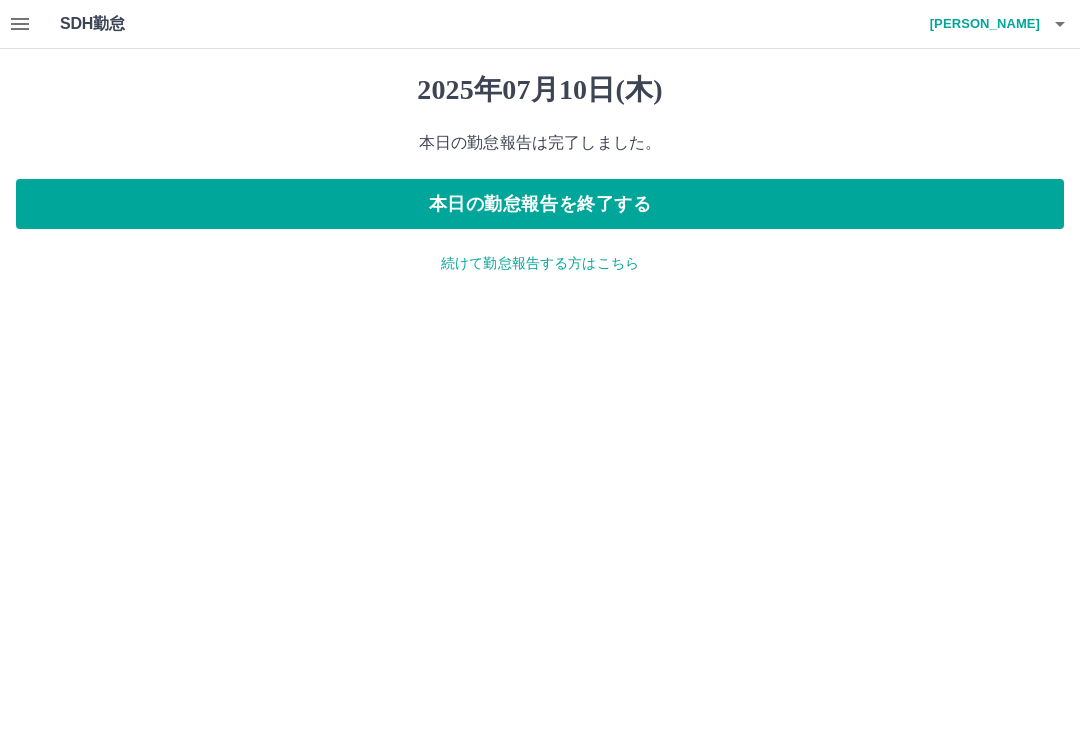 click on "続けて勤怠報告する方はこちら" at bounding box center [540, 263] 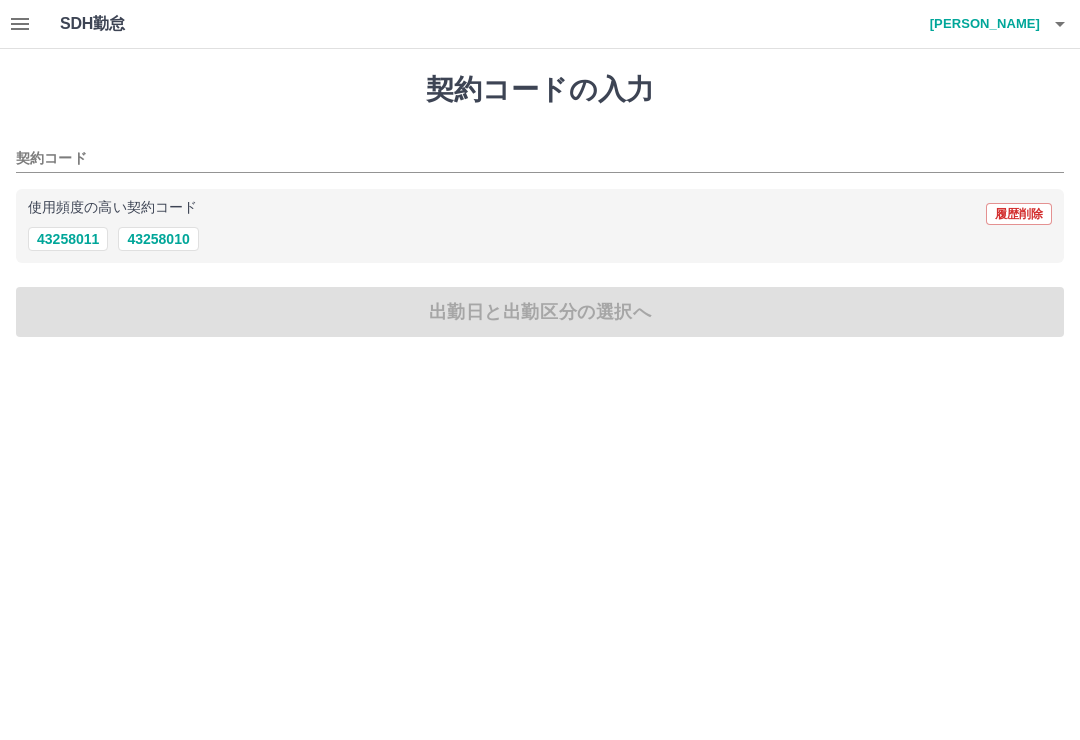 click on "43258011" at bounding box center [68, 239] 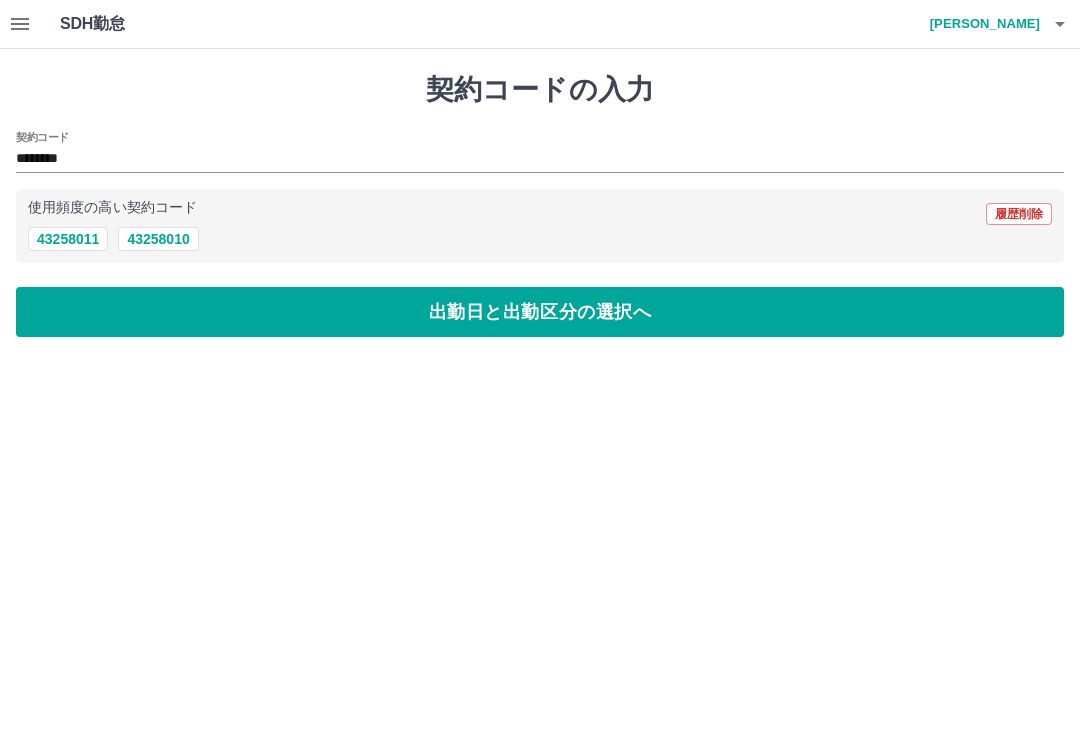type on "********" 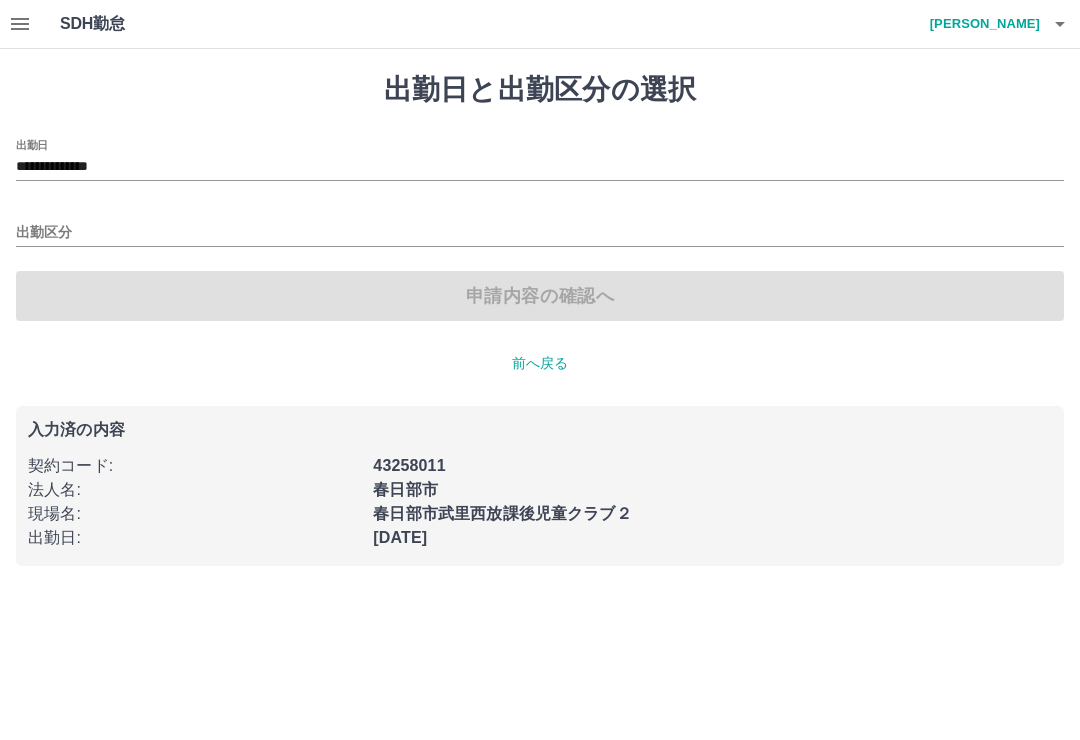 click on "**********" at bounding box center [540, 167] 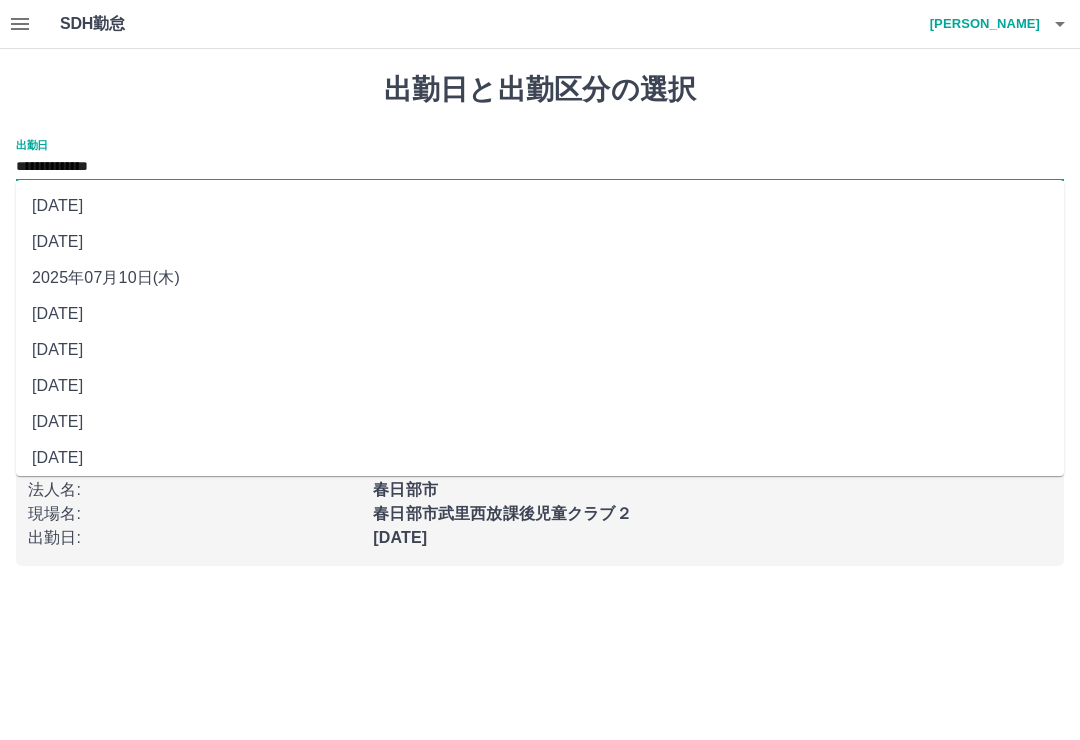 click on "[DATE]" at bounding box center (540, 314) 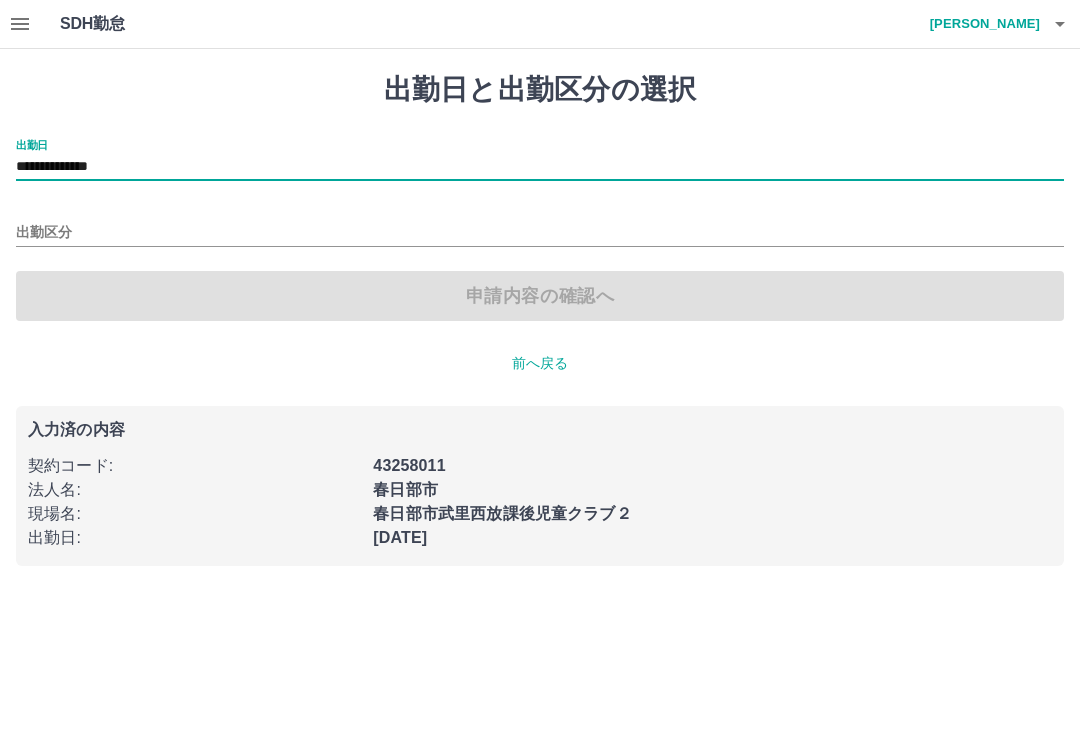 click on "出勤区分" at bounding box center [540, 233] 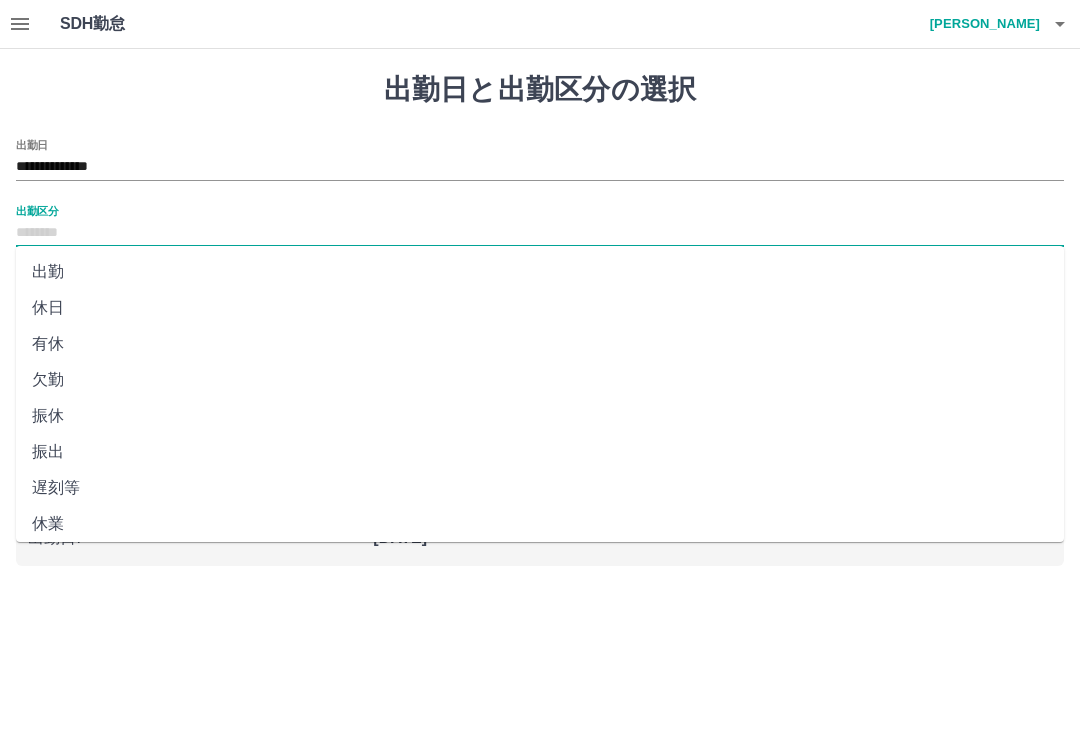 click on "出勤" at bounding box center [540, 272] 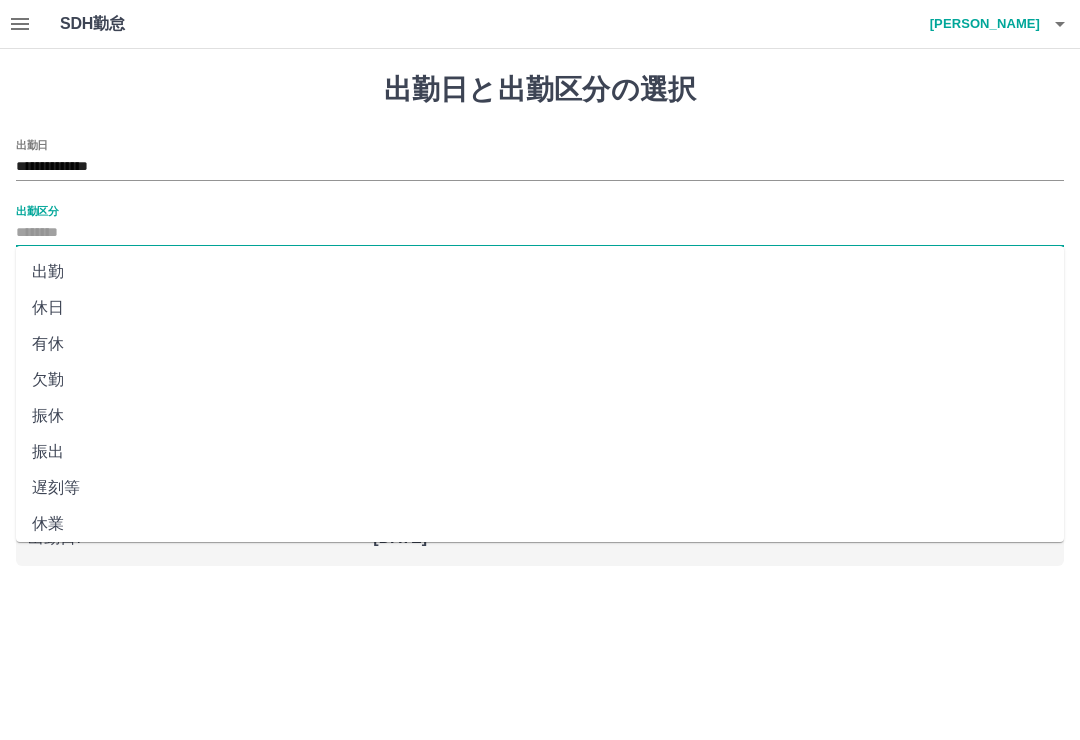 type on "**" 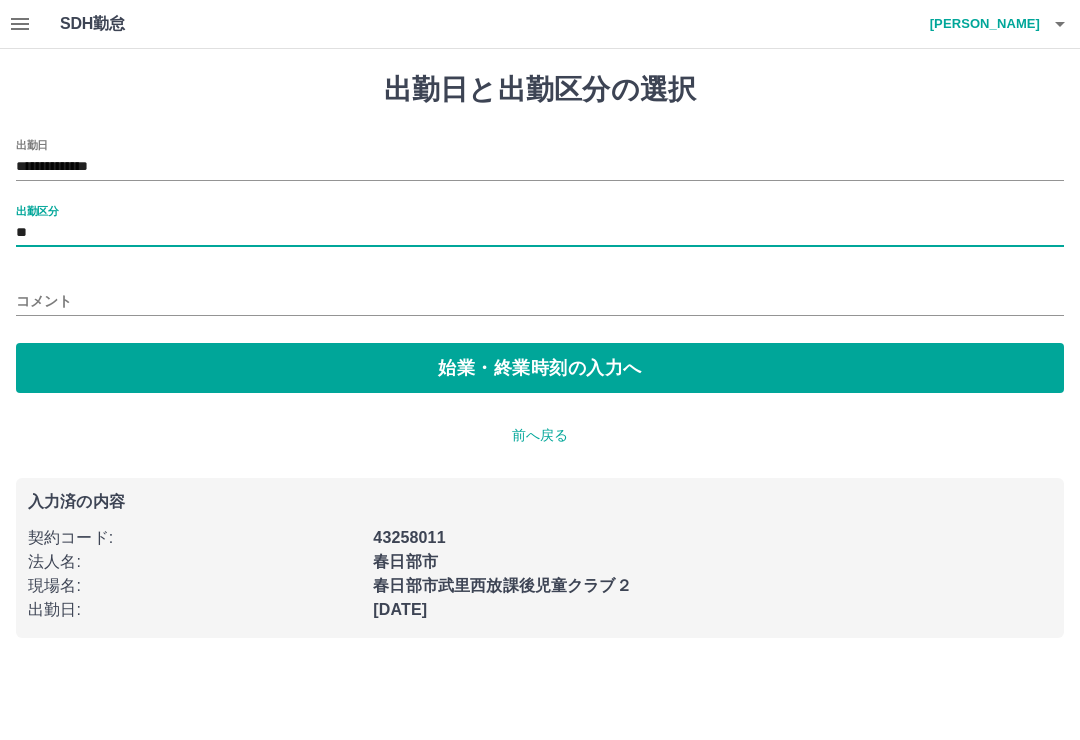 click on "始業・終業時刻の入力へ" at bounding box center [540, 368] 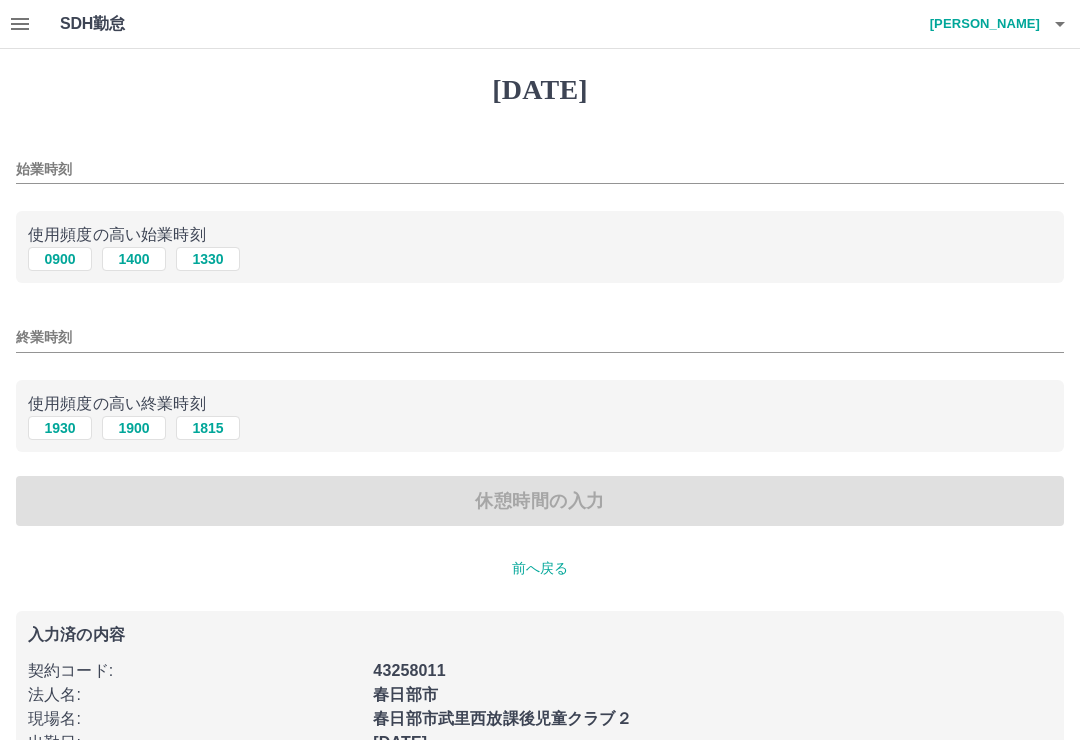click on "始業時刻" at bounding box center [540, 163] 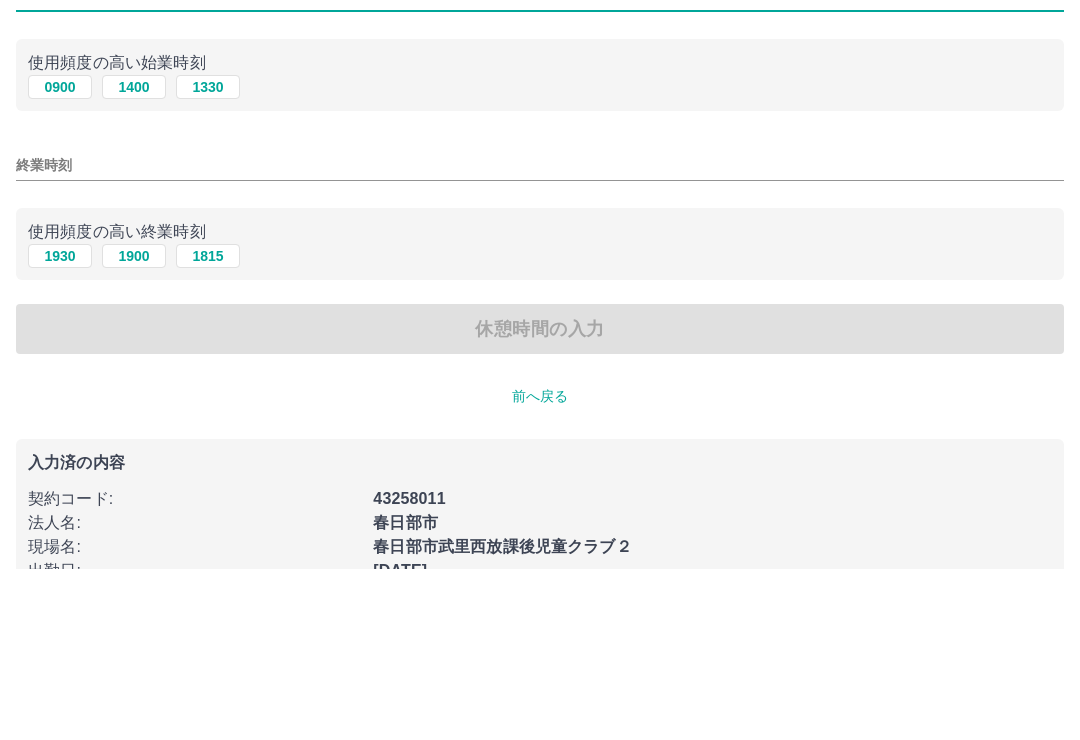 type on "****" 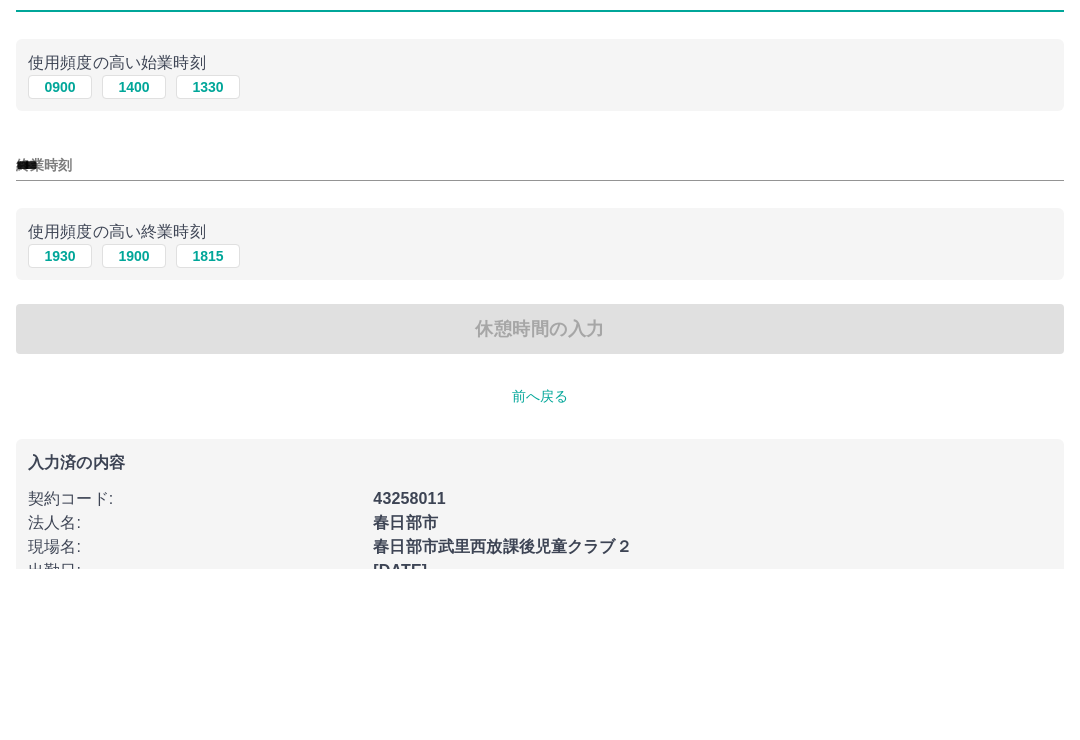 scroll, scrollTop: 50, scrollLeft: 0, axis: vertical 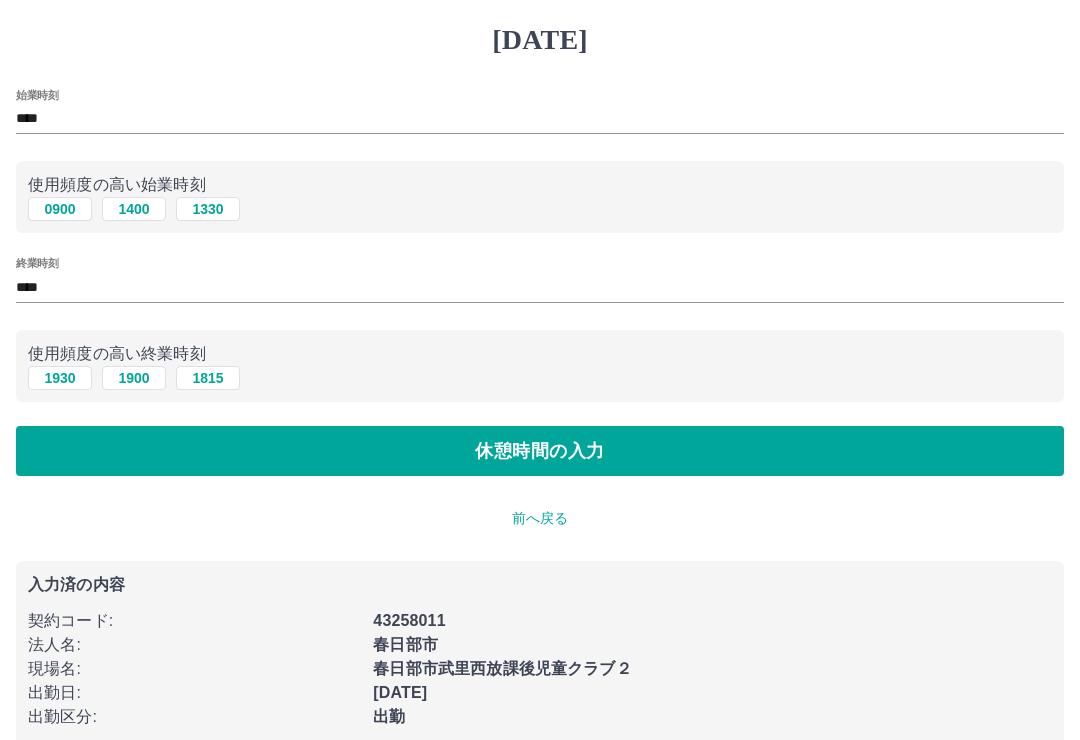 click on "休憩時間の入力" at bounding box center (540, 451) 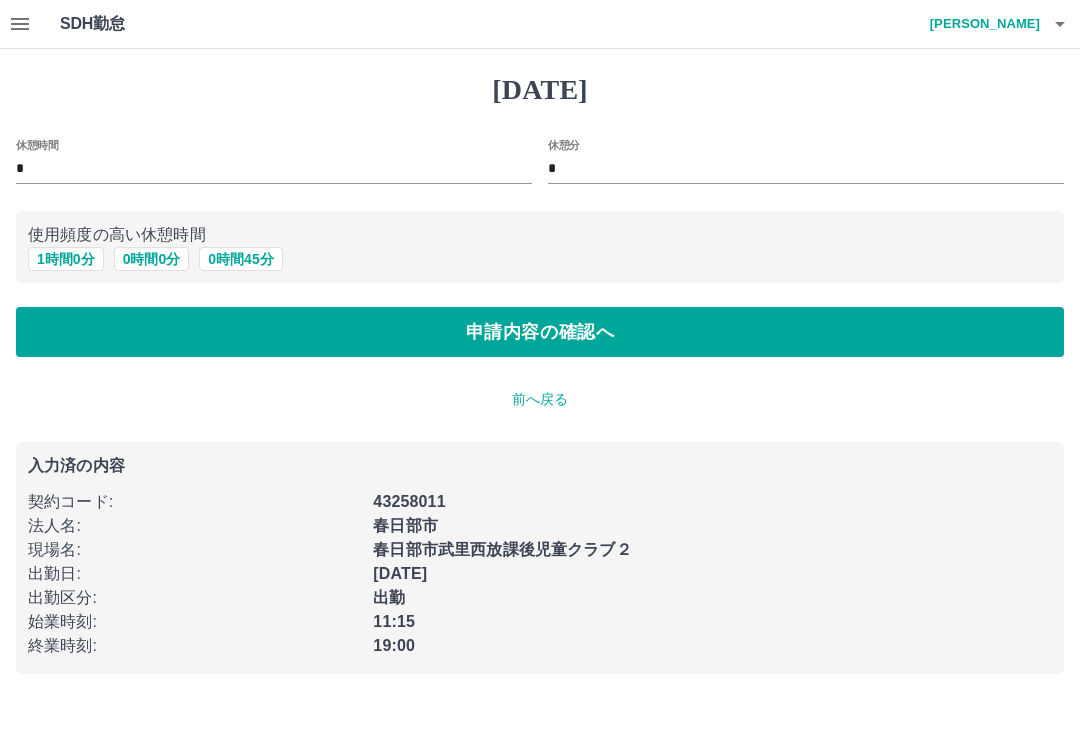 scroll, scrollTop: 0, scrollLeft: 0, axis: both 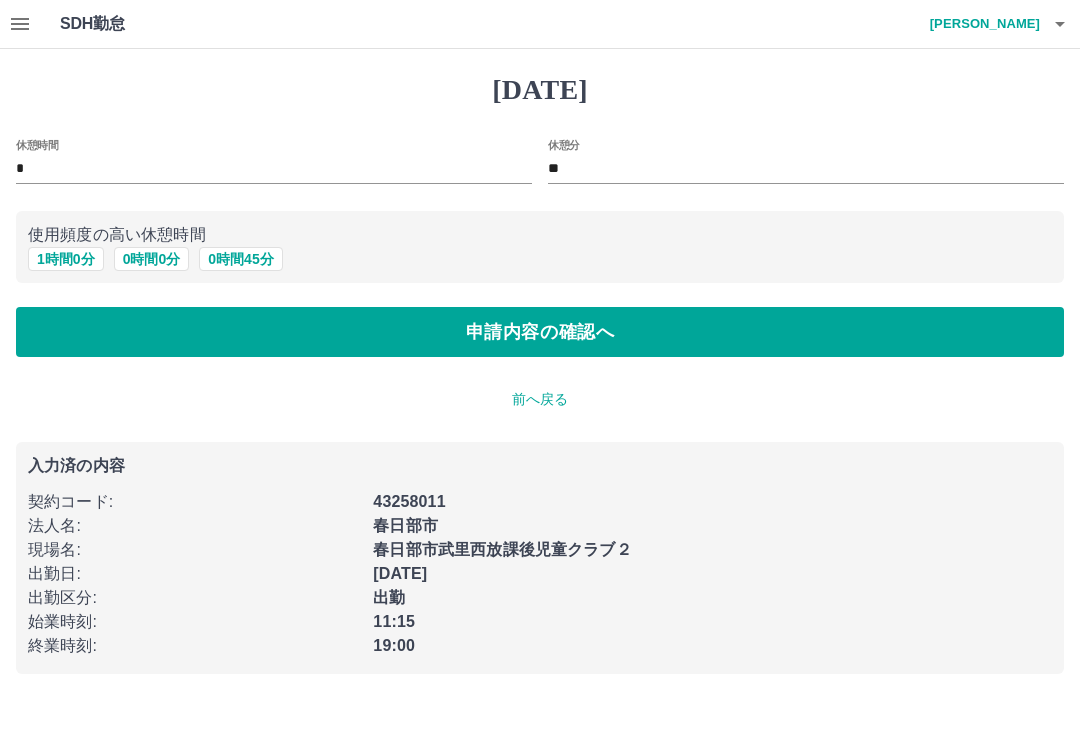 click on "申請内容の確認へ" at bounding box center (540, 332) 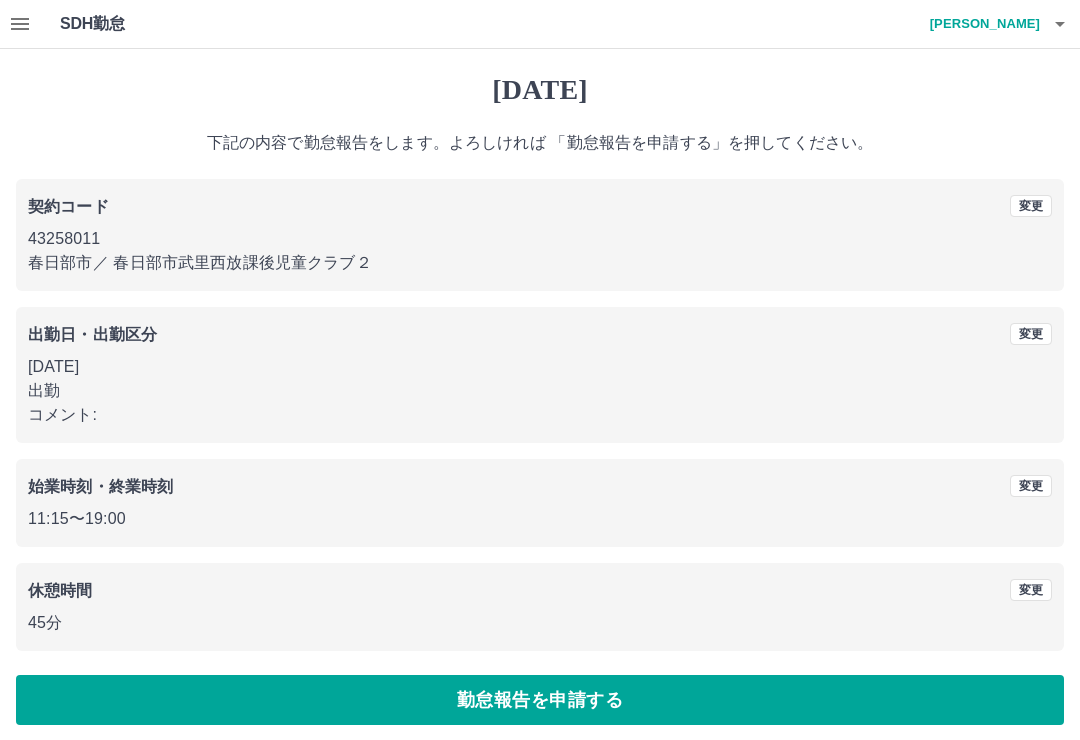 scroll, scrollTop: 8, scrollLeft: 0, axis: vertical 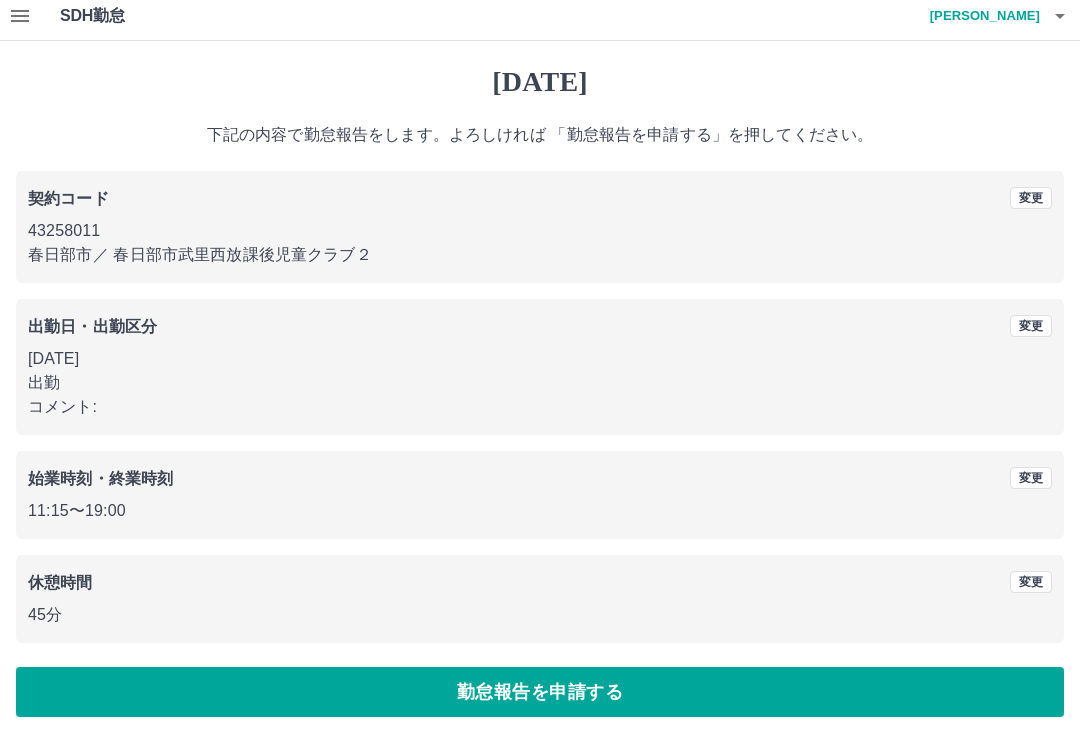 click on "勤怠報告を申請する" at bounding box center [540, 692] 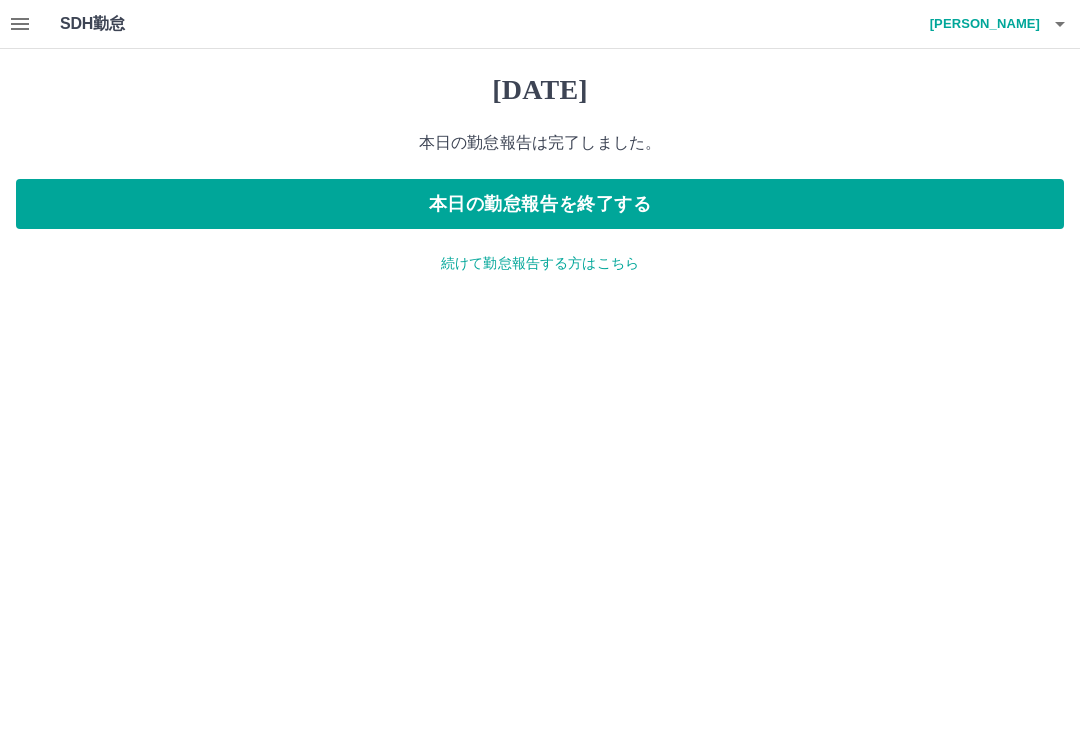 scroll, scrollTop: 0, scrollLeft: 0, axis: both 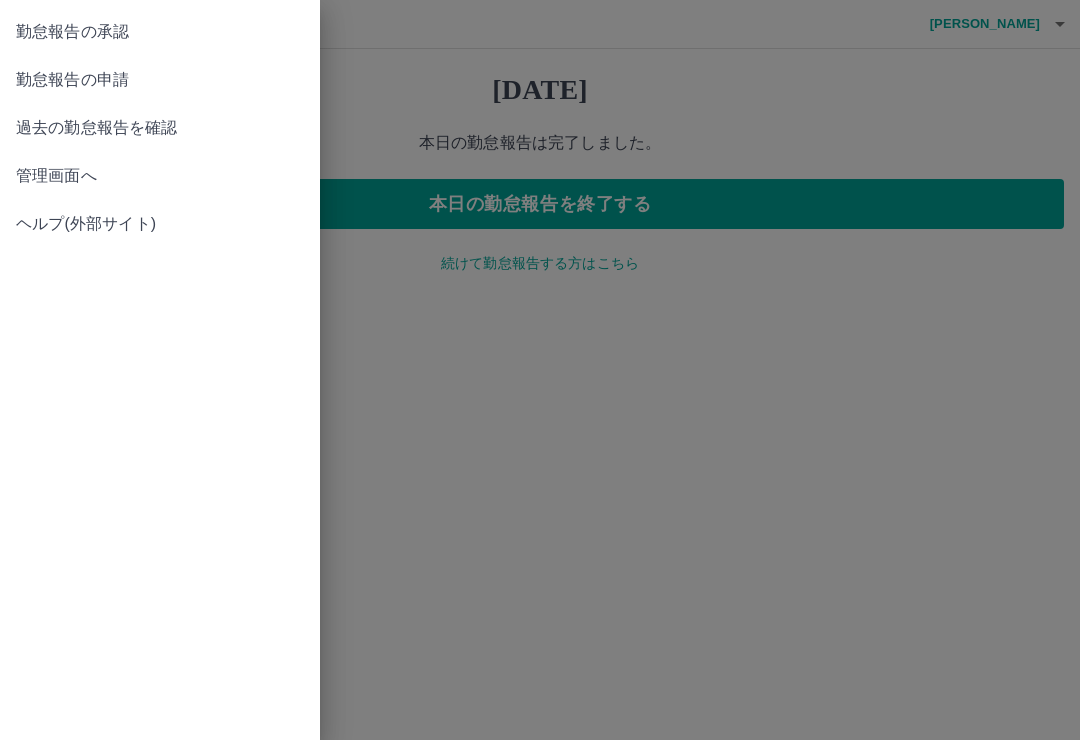 click on "勤怠報告の承認" at bounding box center (160, 32) 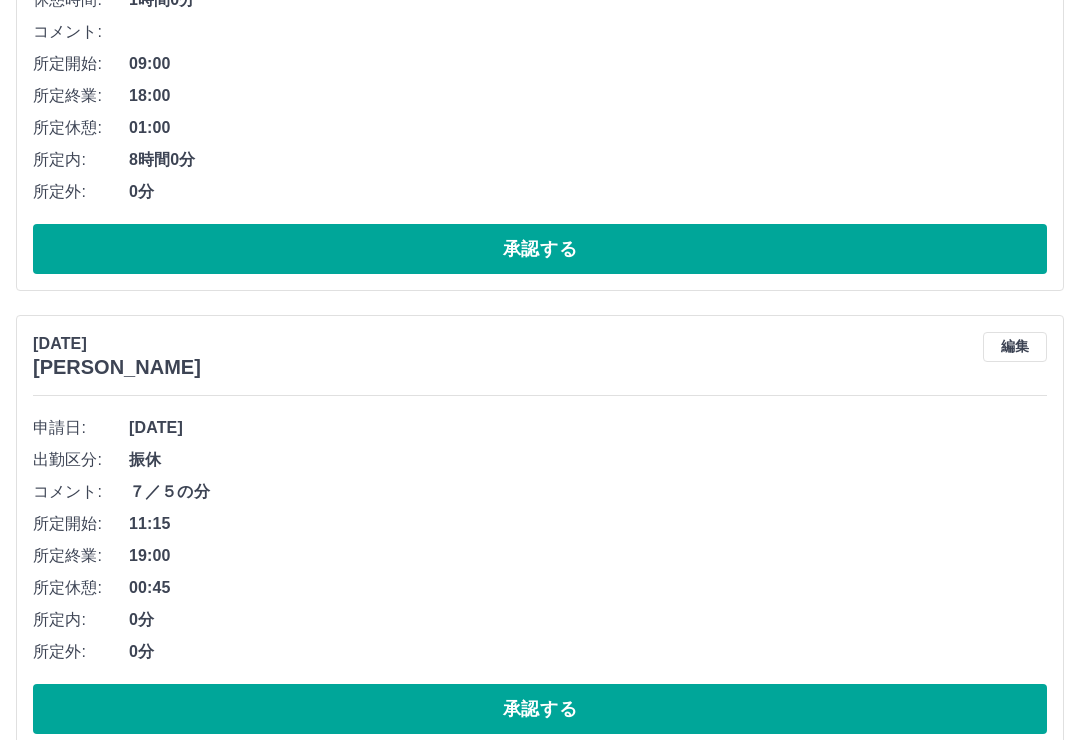 scroll, scrollTop: 11516, scrollLeft: 0, axis: vertical 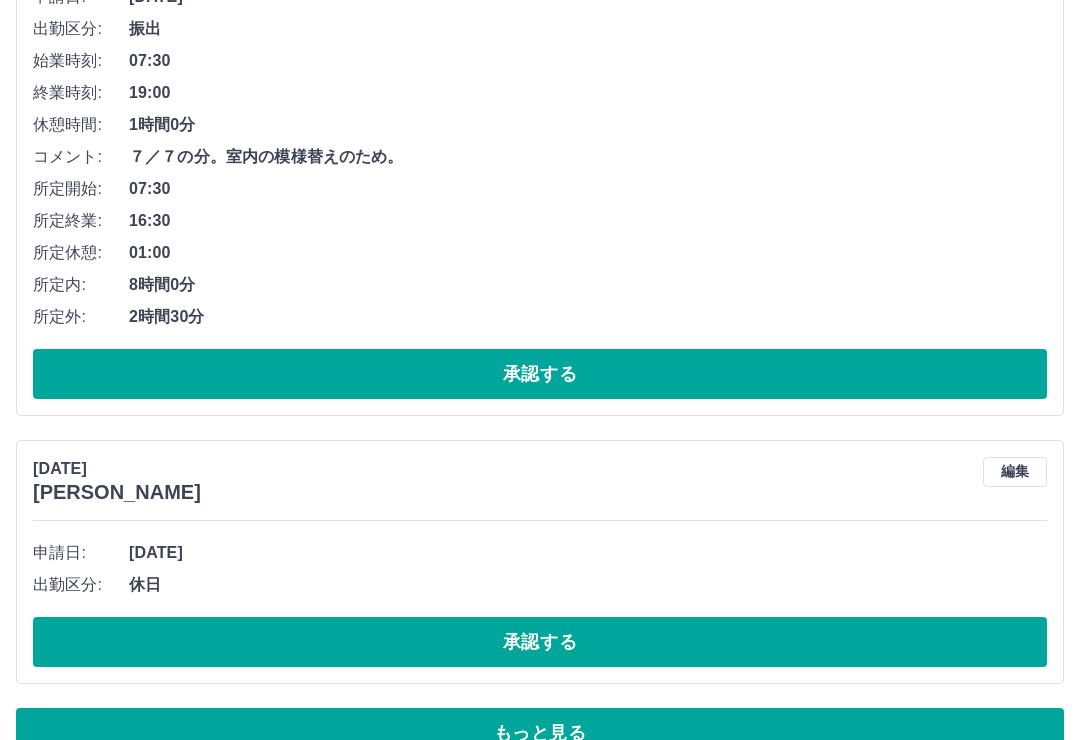 click on "もっと見る" at bounding box center (540, 733) 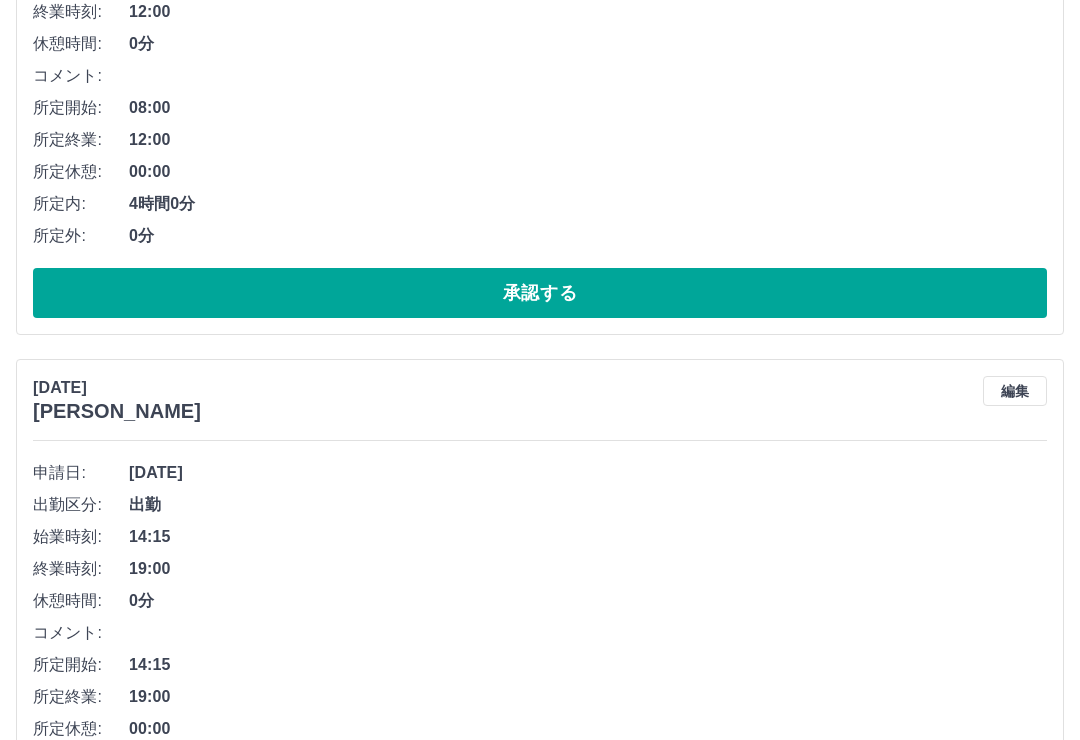 scroll, scrollTop: 12554, scrollLeft: 0, axis: vertical 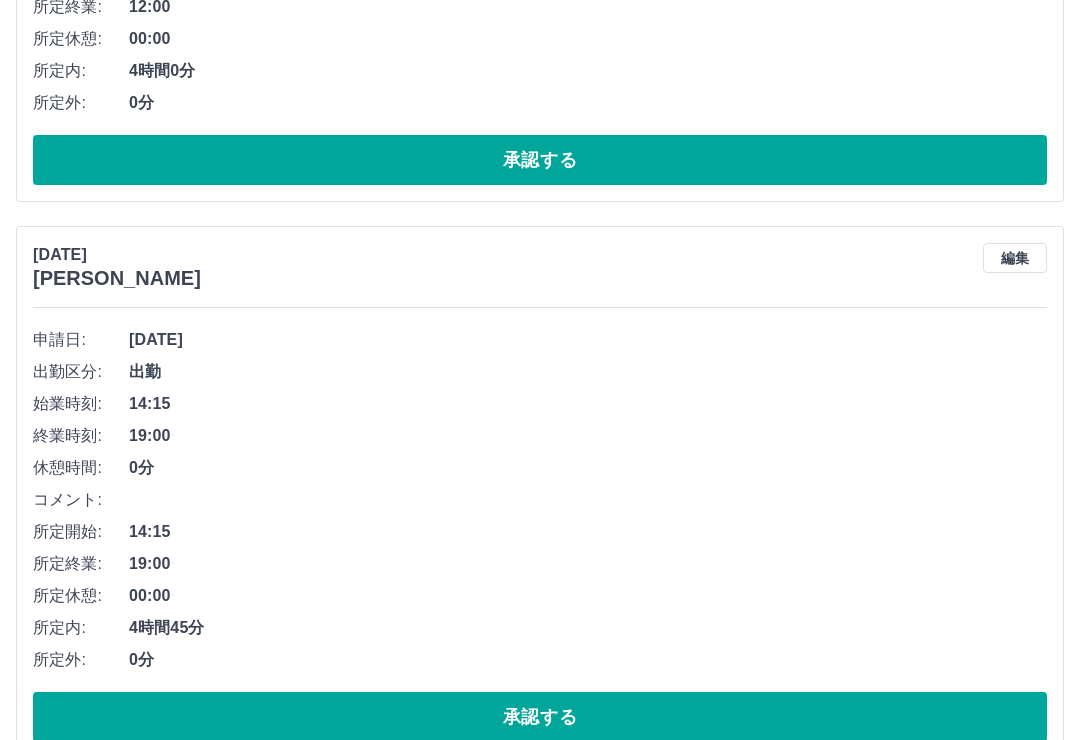 click on "承認する" at bounding box center [540, 717] 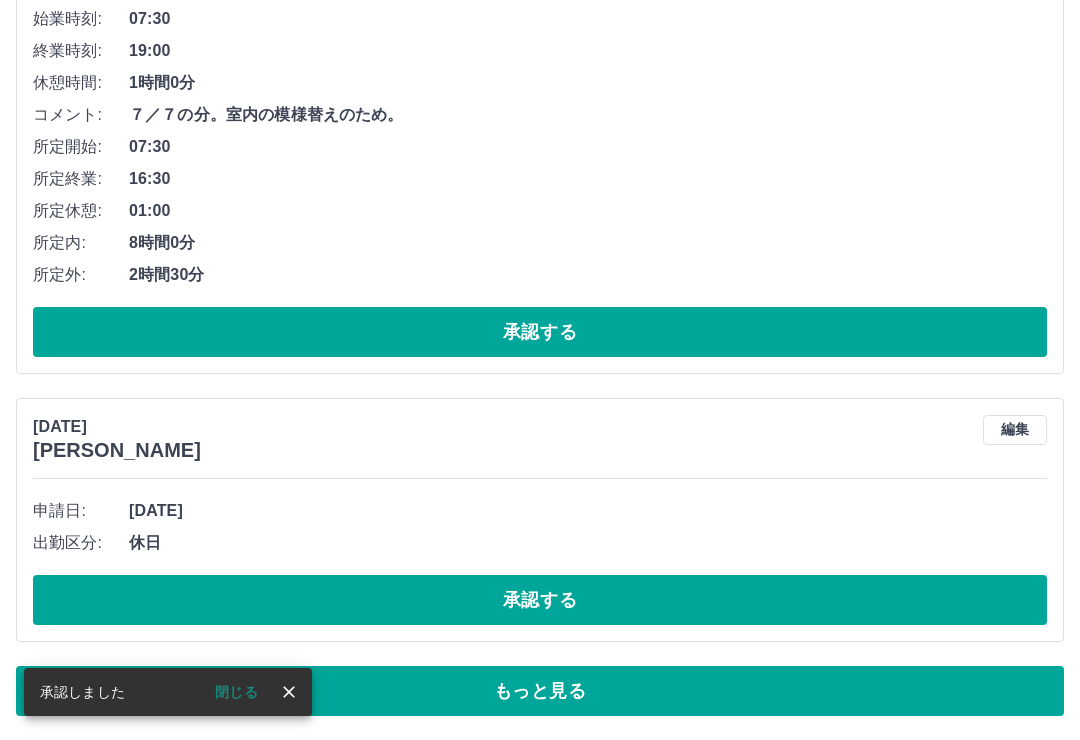 scroll, scrollTop: 11516, scrollLeft: 0, axis: vertical 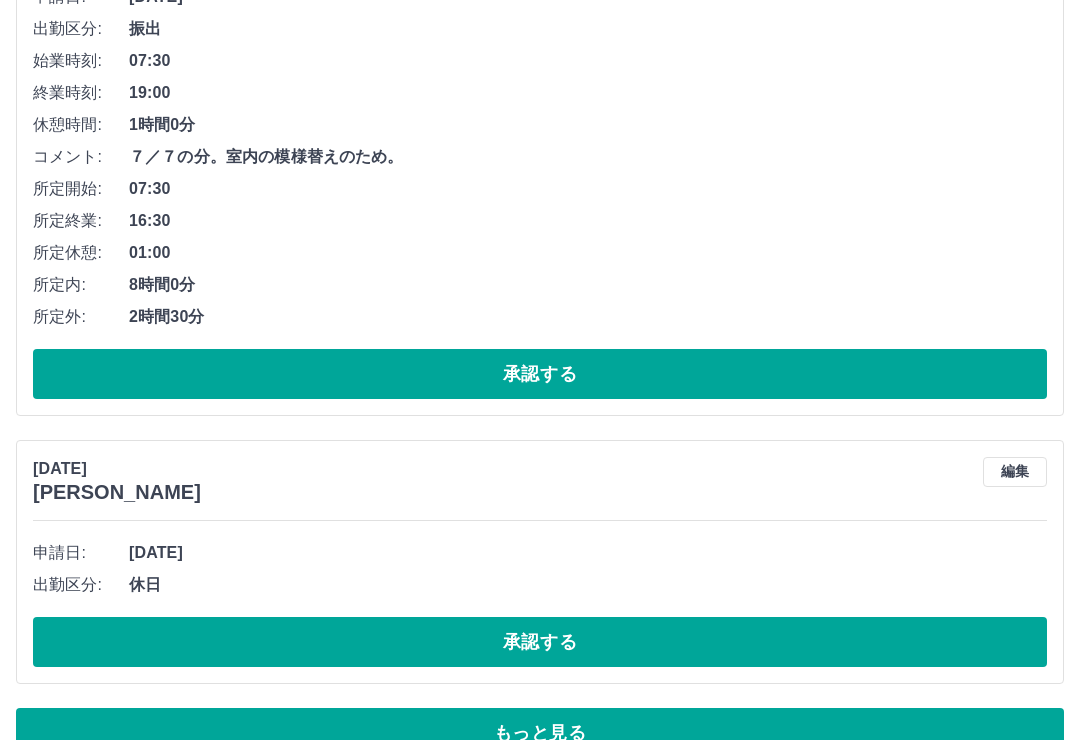 click on "もっと見る" at bounding box center (540, 733) 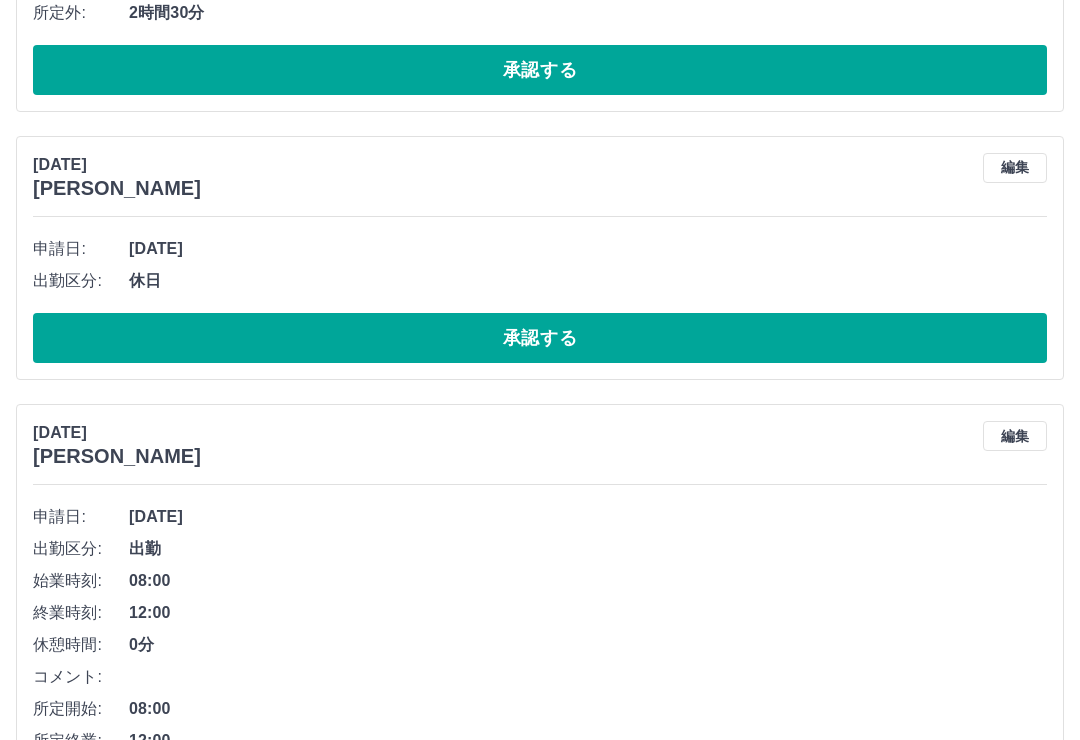 scroll, scrollTop: 11998, scrollLeft: 0, axis: vertical 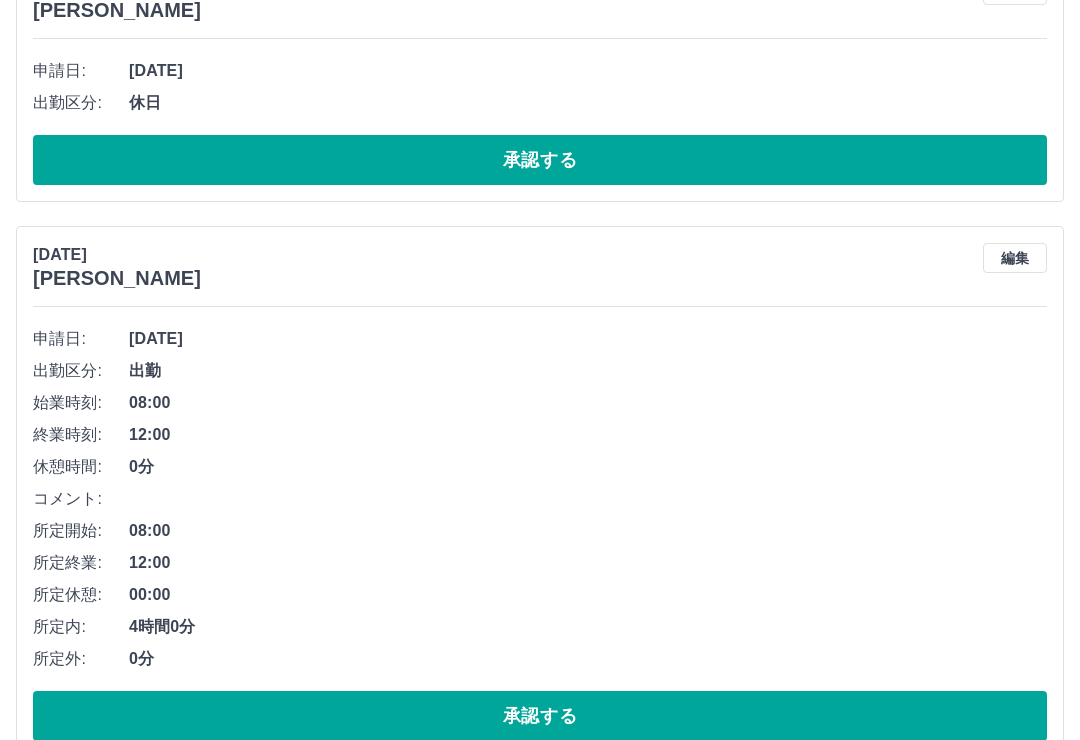 click on "承認する" at bounding box center (540, 716) 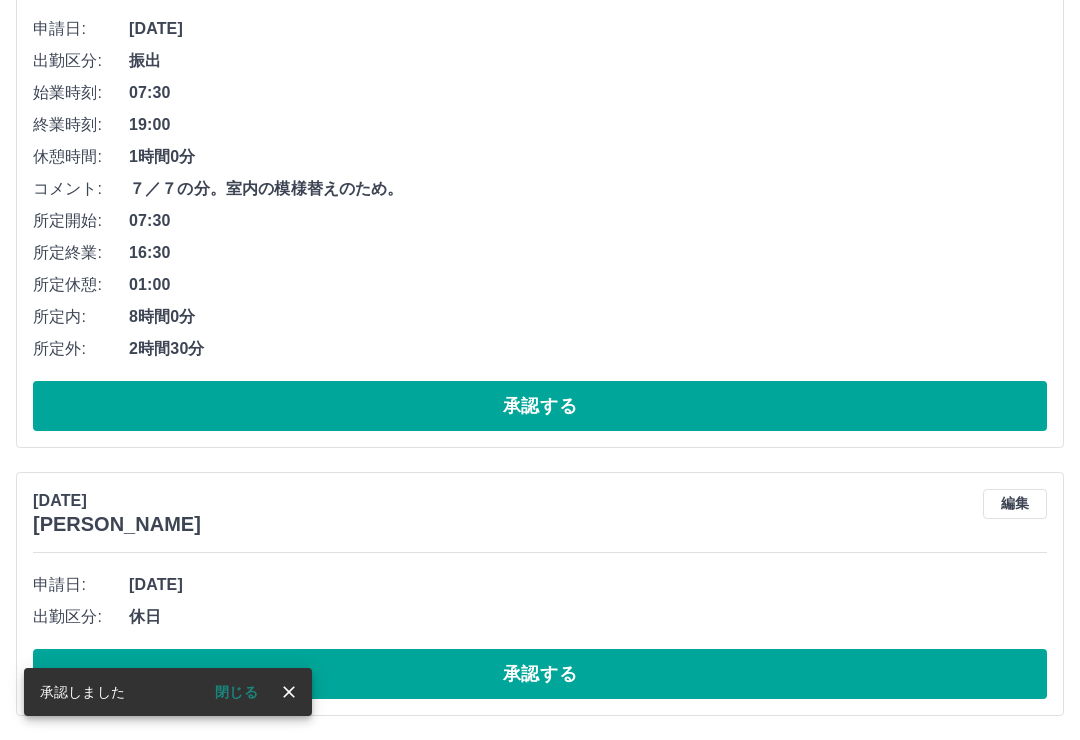 scroll, scrollTop: 11442, scrollLeft: 0, axis: vertical 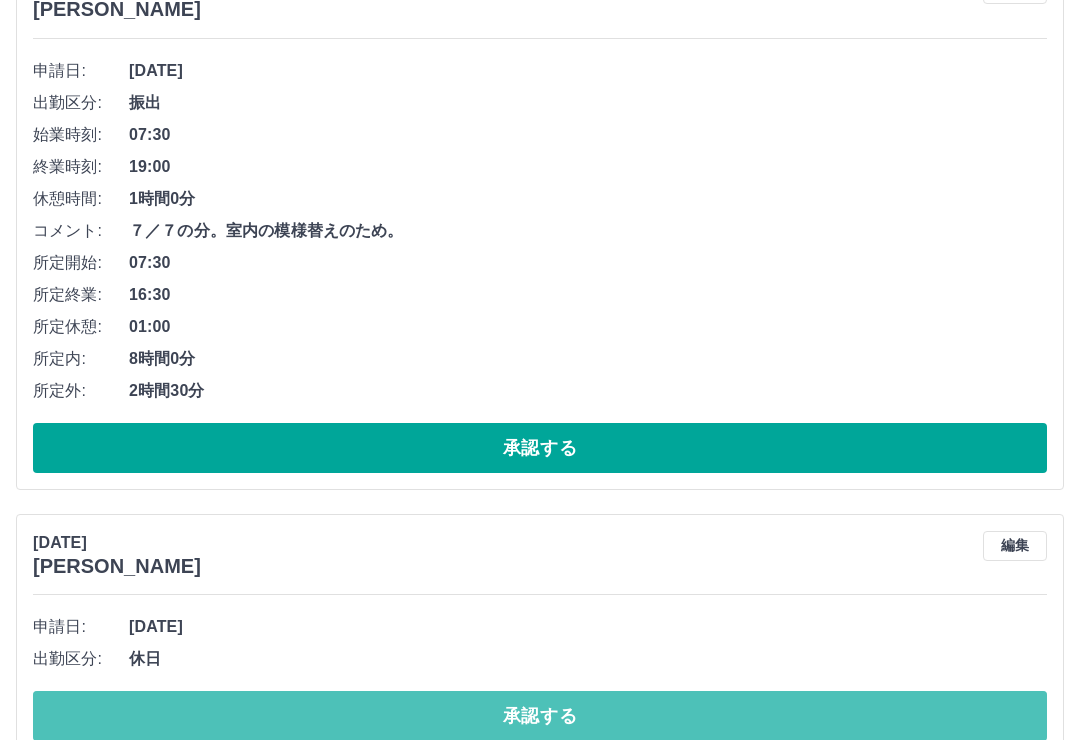 click on "承認する" at bounding box center [540, 716] 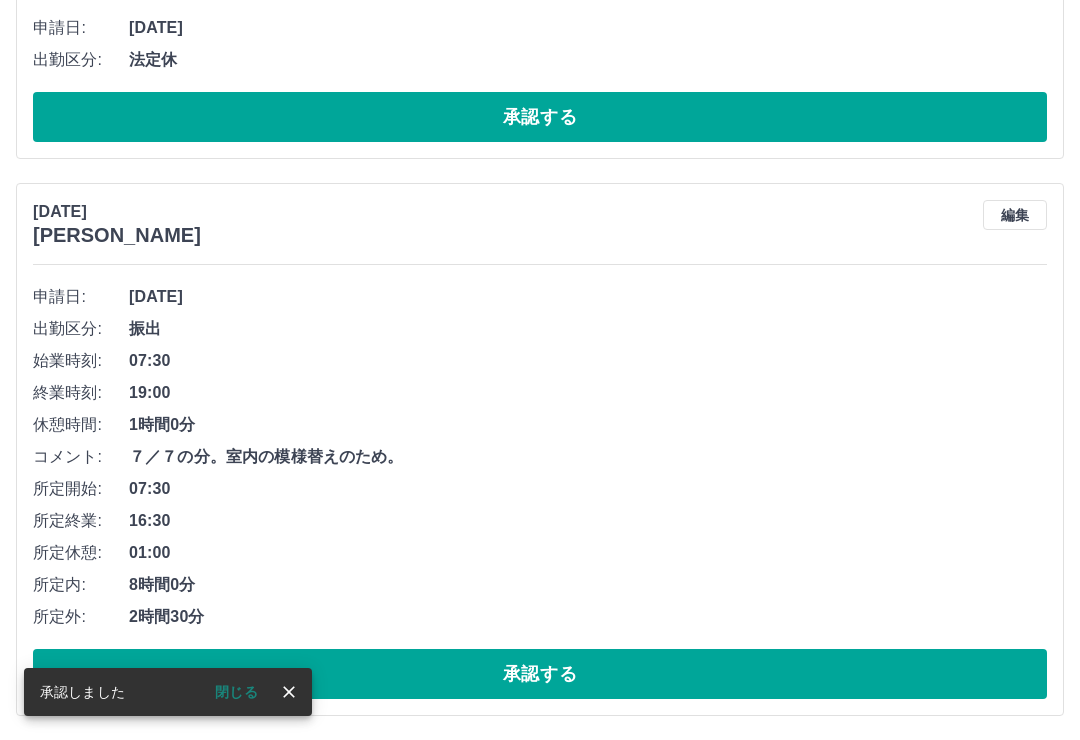 scroll, scrollTop: 11174, scrollLeft: 0, axis: vertical 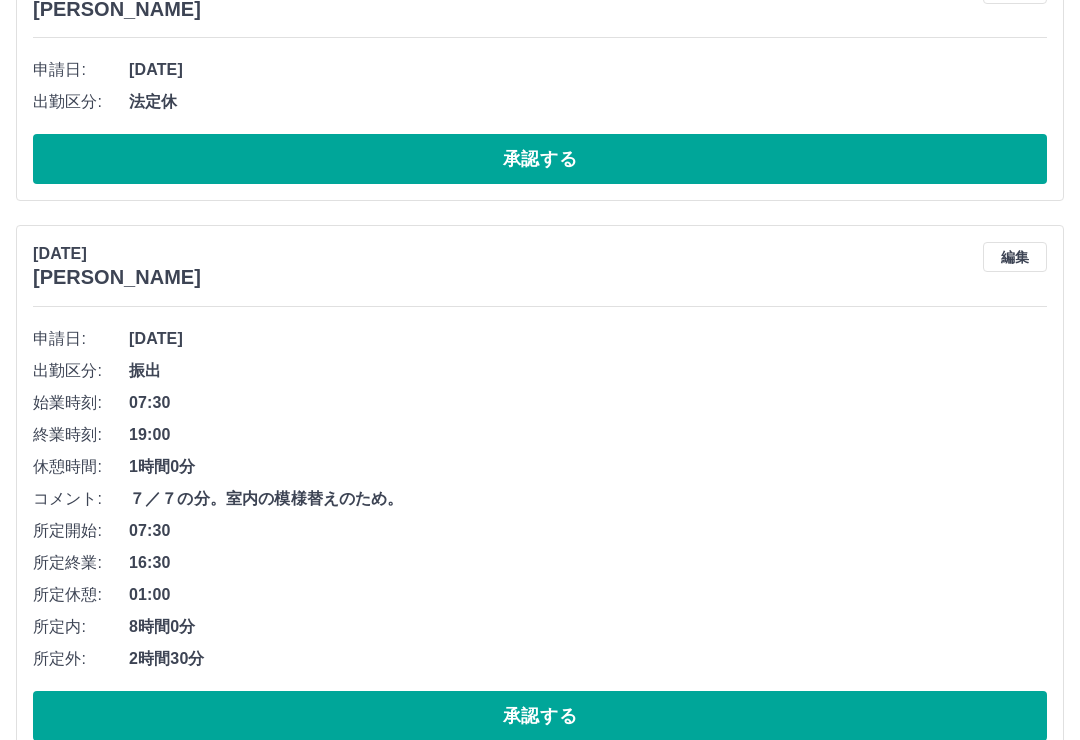 click on "承認する" at bounding box center (540, 716) 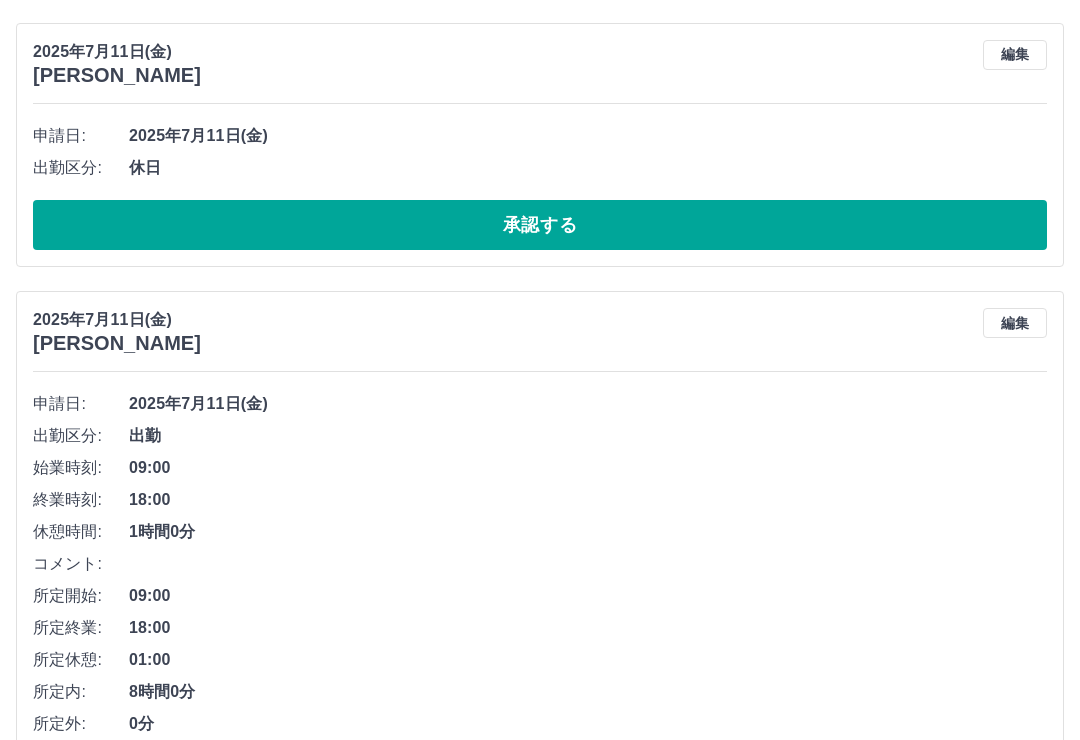 scroll, scrollTop: 0, scrollLeft: 0, axis: both 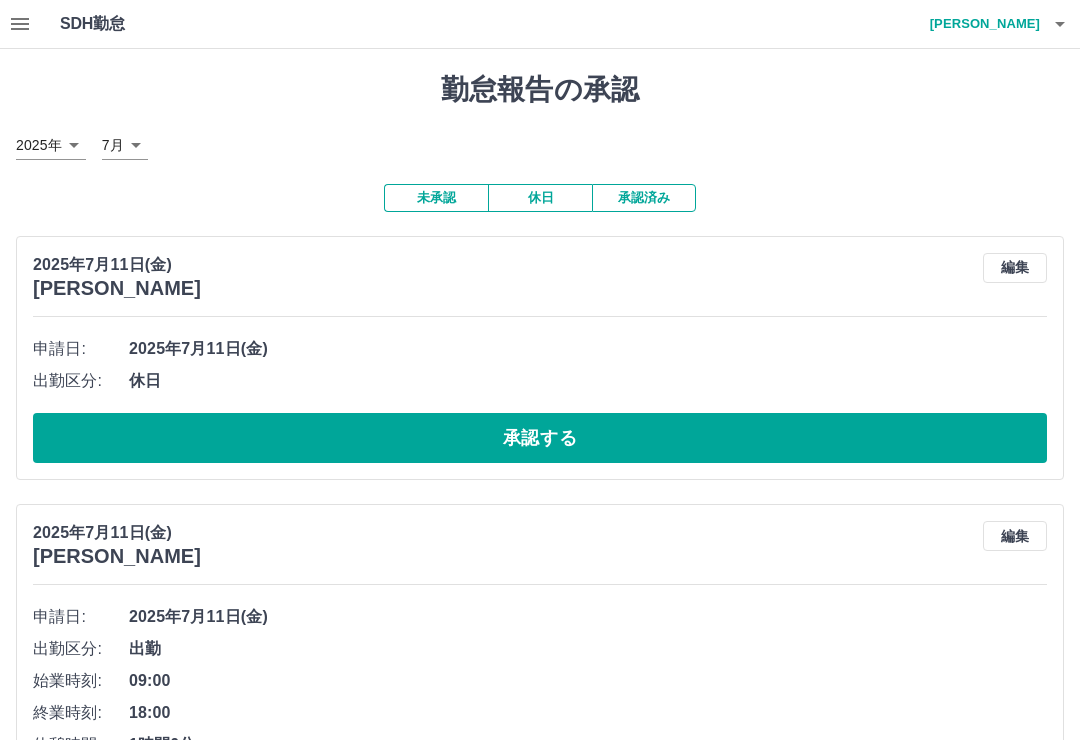click at bounding box center (20, 24) 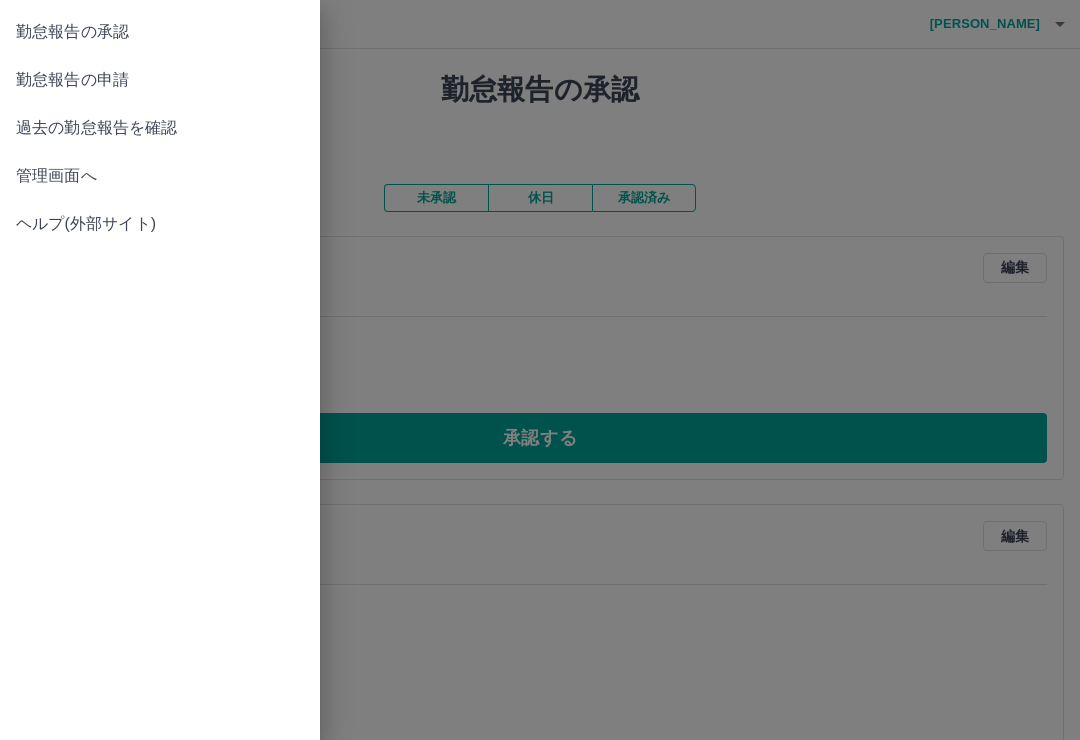 click on "勤怠報告の申請" at bounding box center [160, 80] 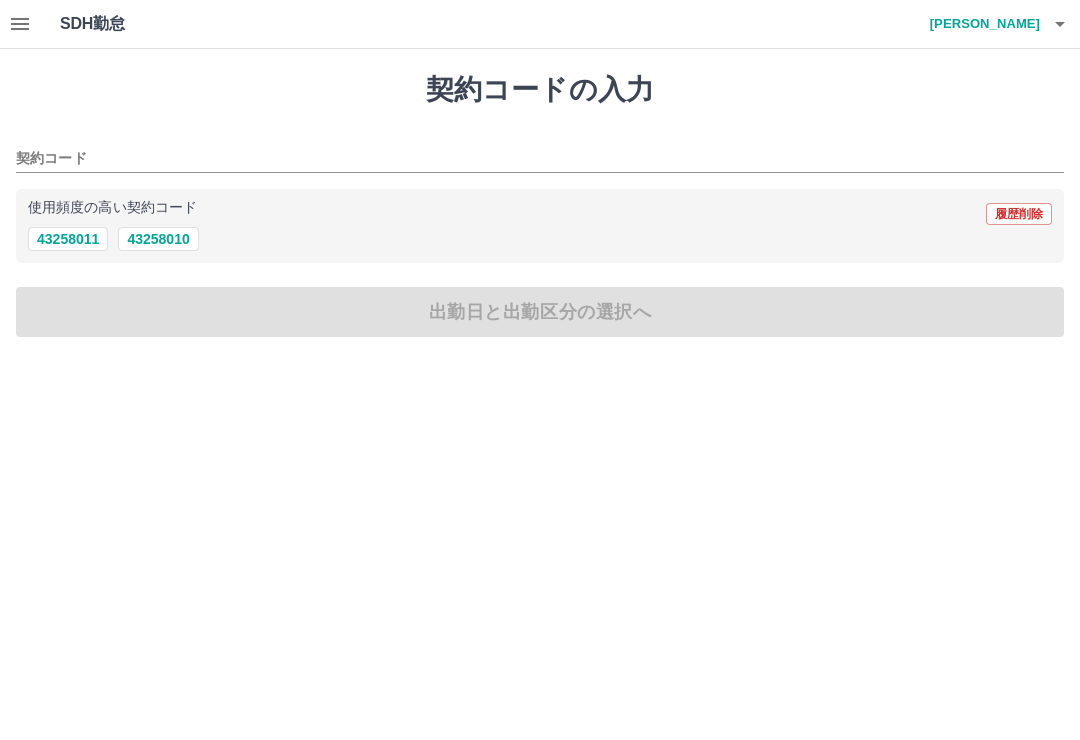 click on "43258011" at bounding box center [68, 239] 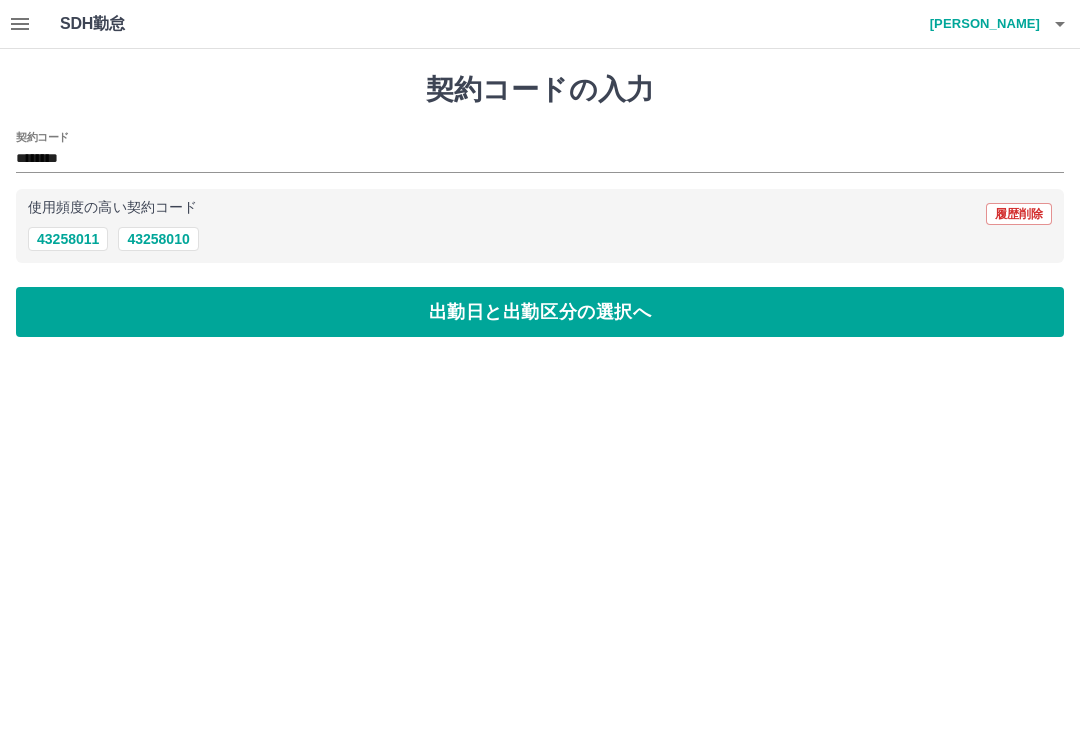 click on "出勤日と出勤区分の選択へ" at bounding box center (540, 312) 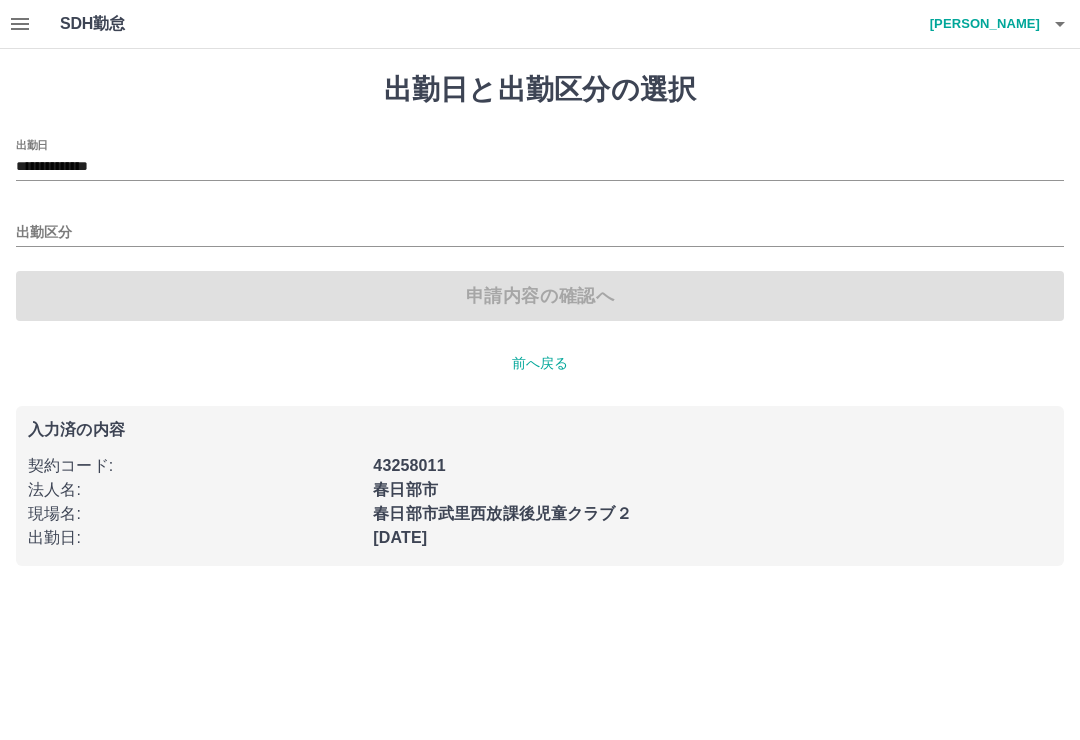 click on "**********" at bounding box center (540, 167) 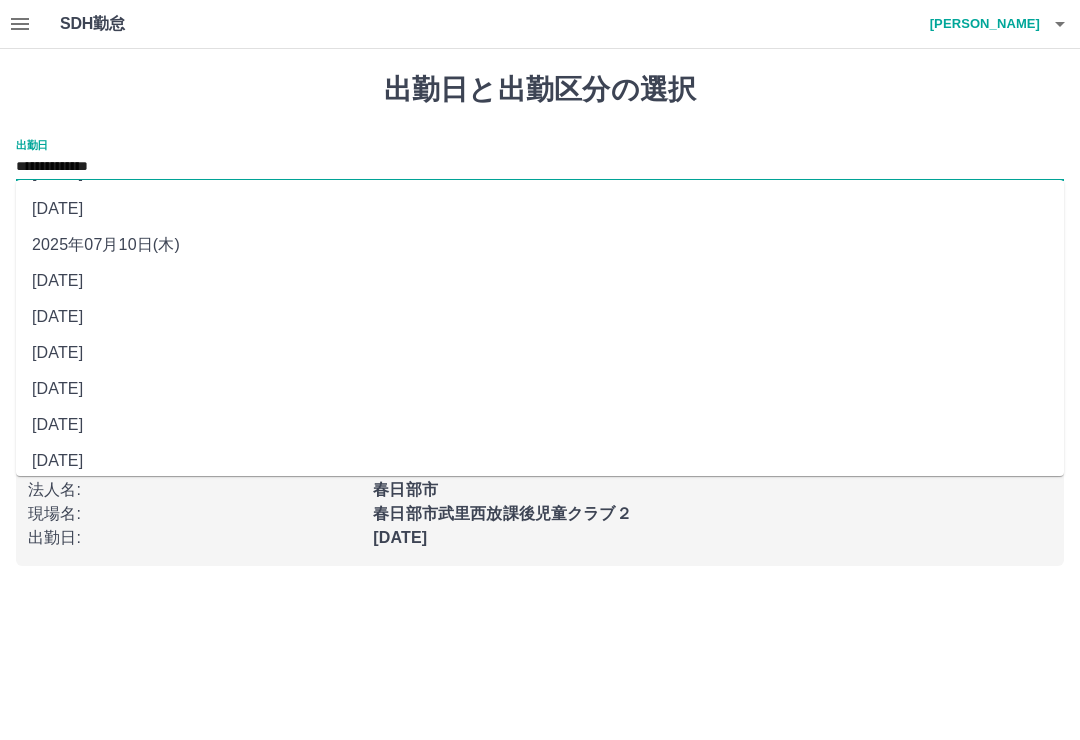 scroll, scrollTop: 32, scrollLeft: 0, axis: vertical 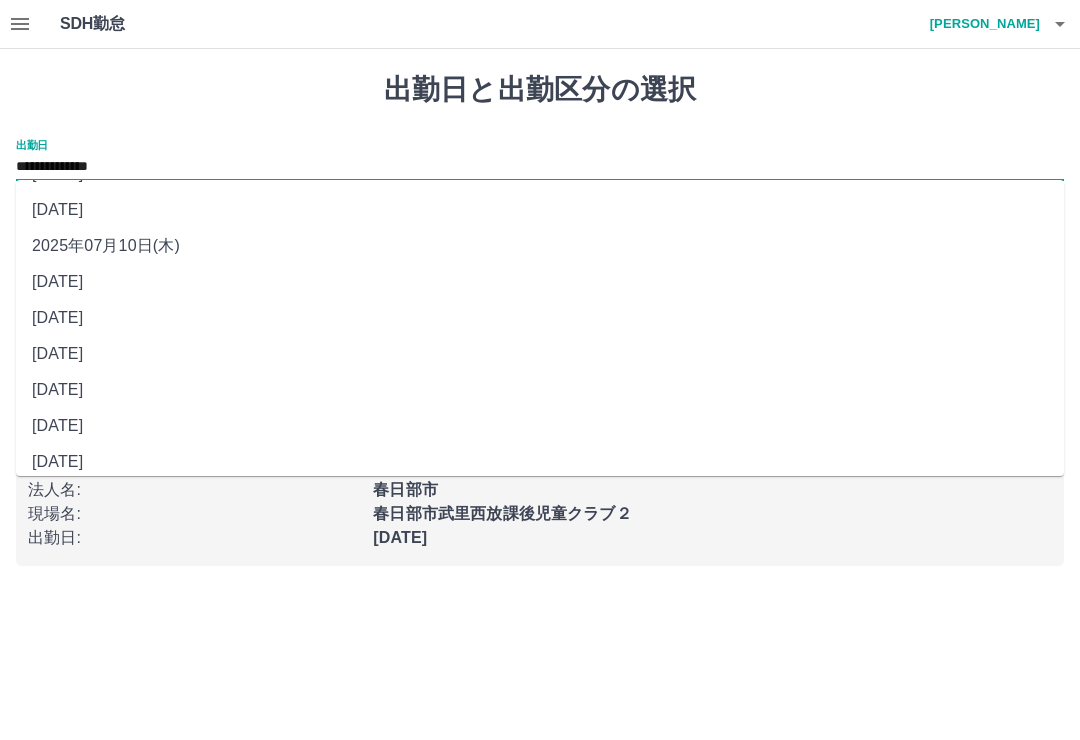 click on "[DATE]" at bounding box center [540, 354] 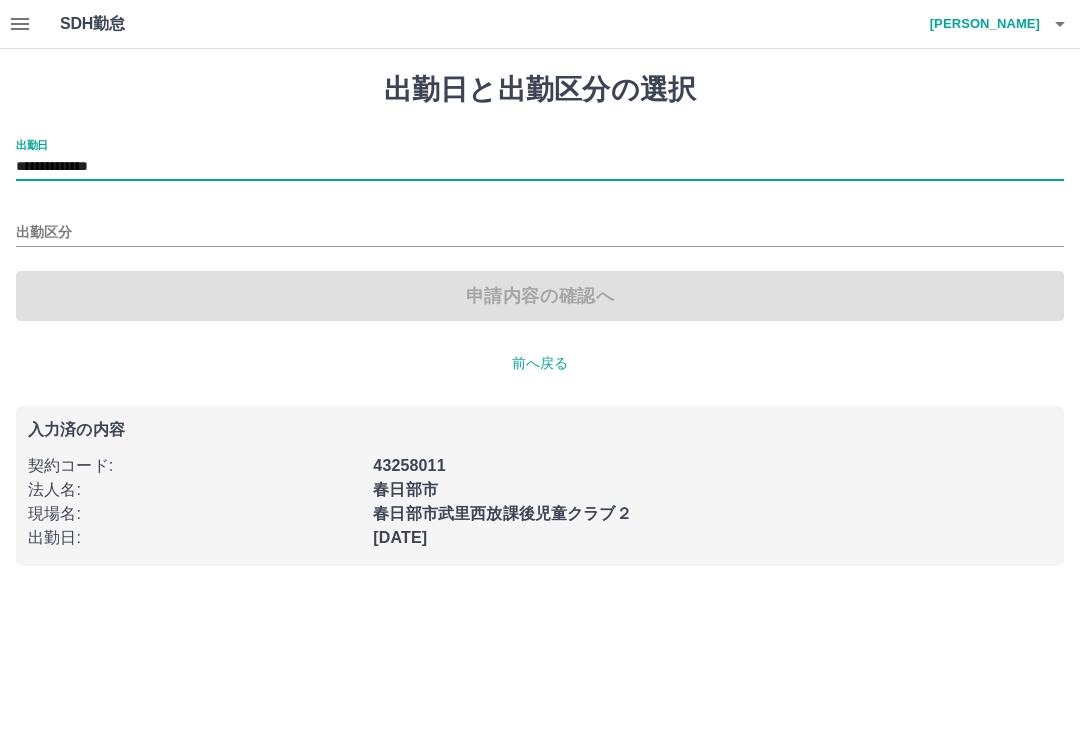click on "出勤区分" at bounding box center [540, 233] 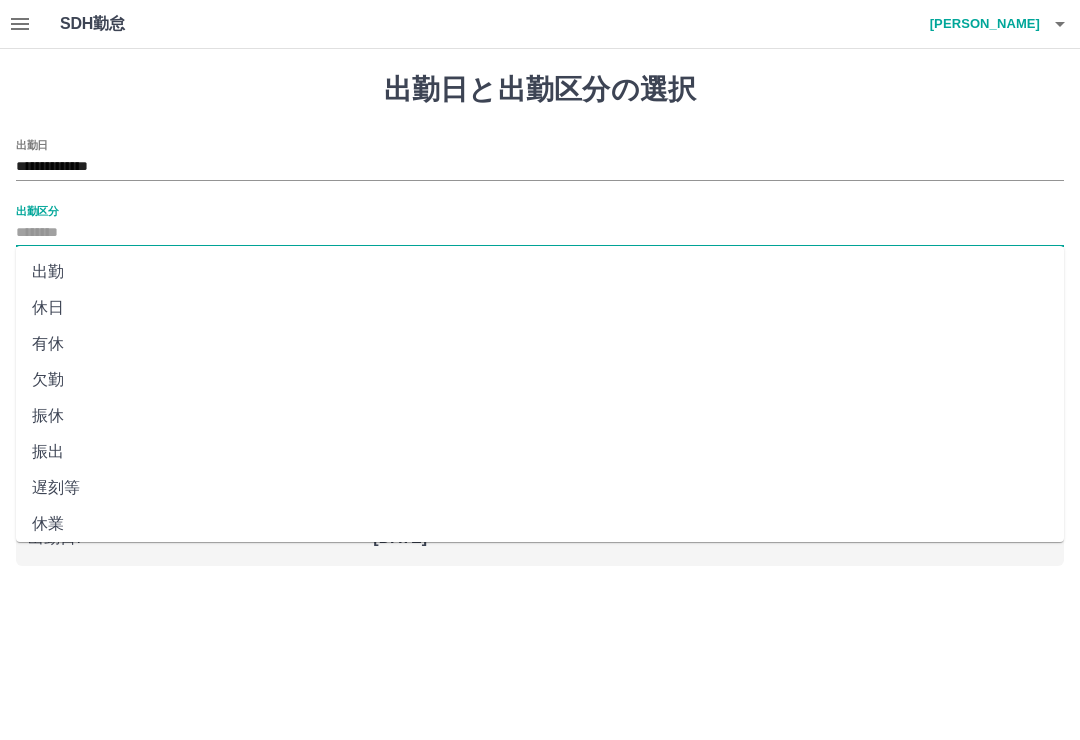 click on "振休" at bounding box center [540, 416] 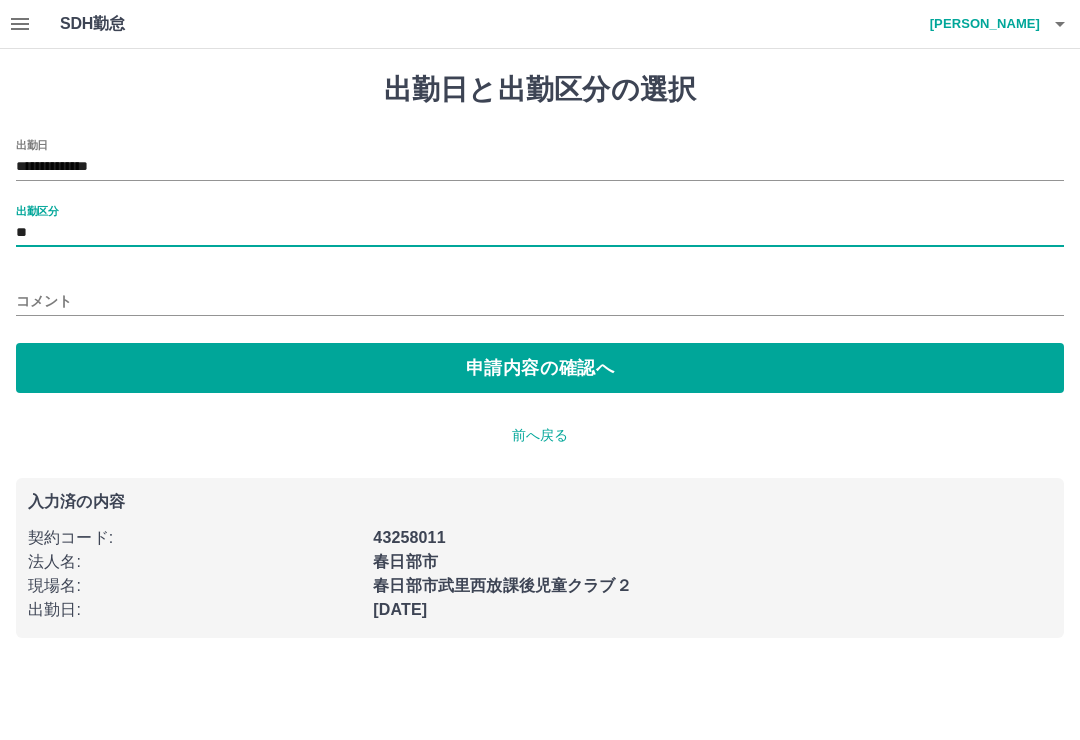 click on "コメント" at bounding box center (540, 301) 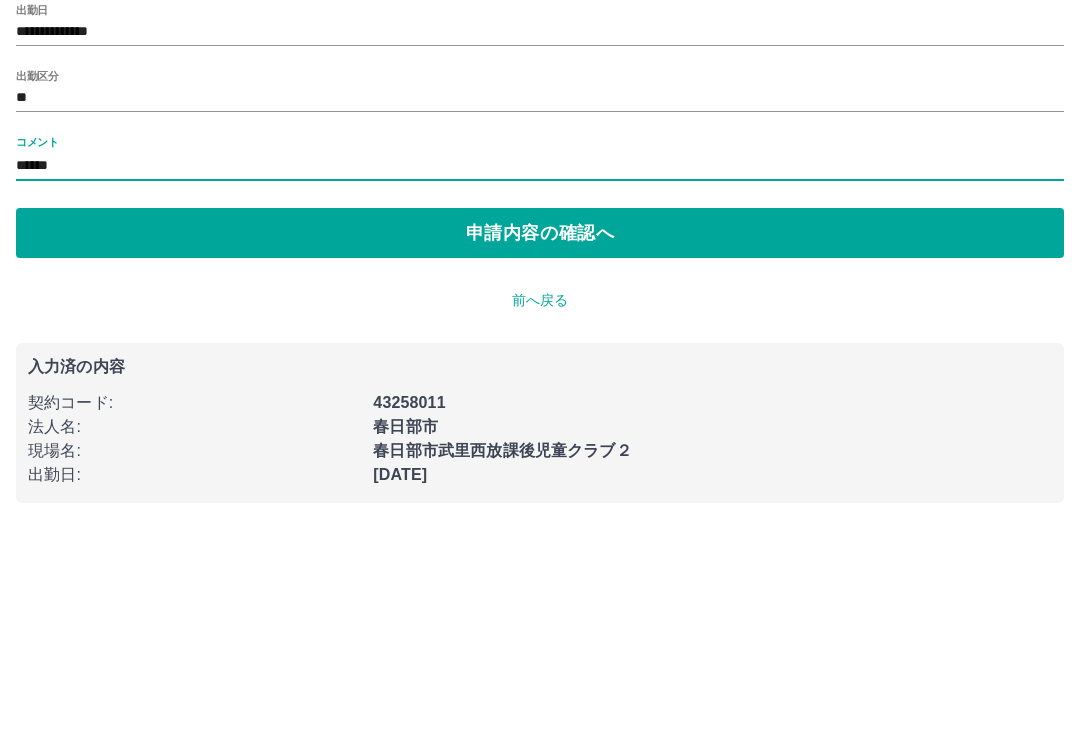 type on "*****" 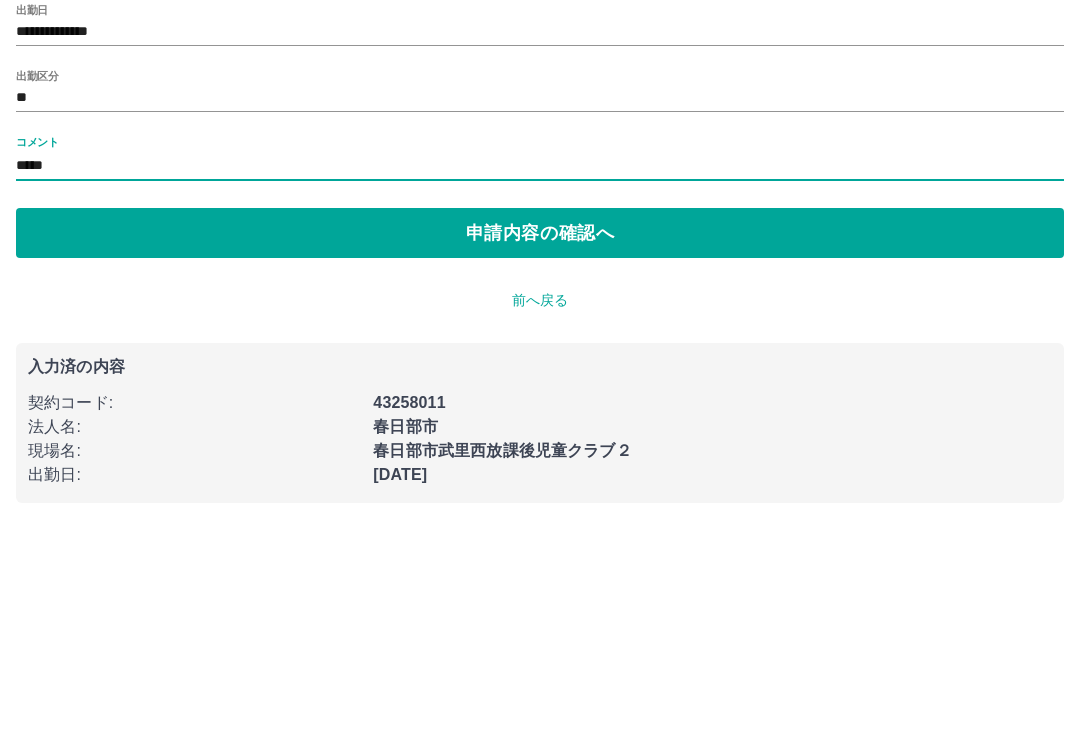 click on "申請内容の確認へ" at bounding box center (540, 368) 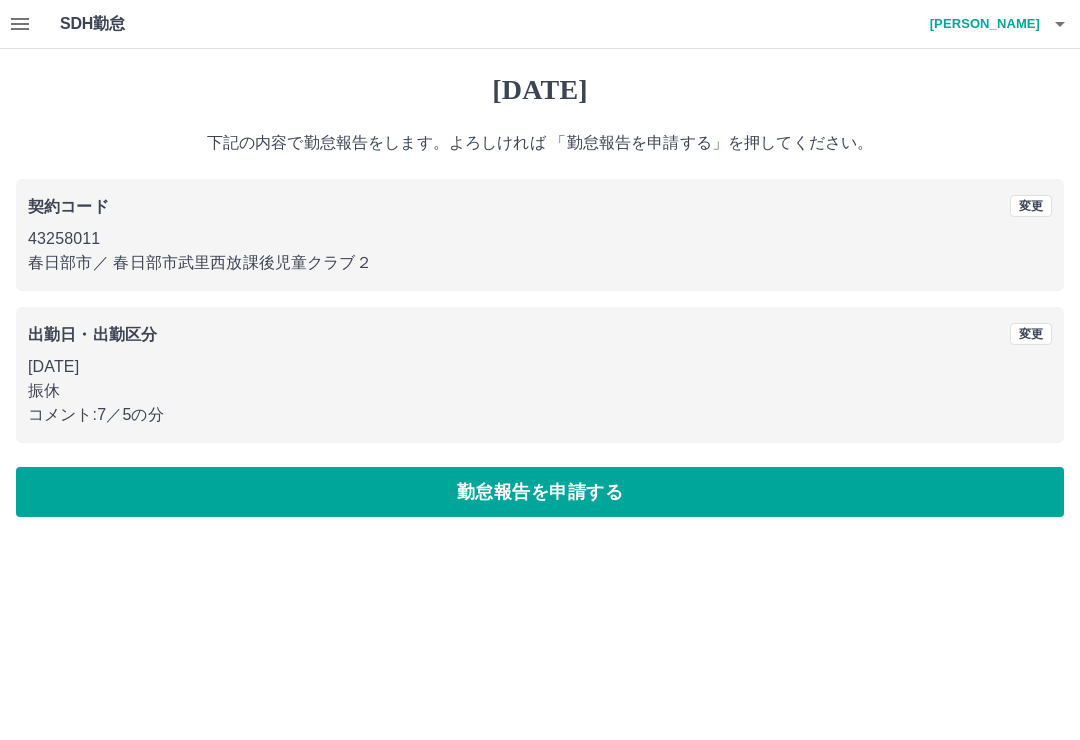 click on "コメント:  7／5の分" at bounding box center (540, 415) 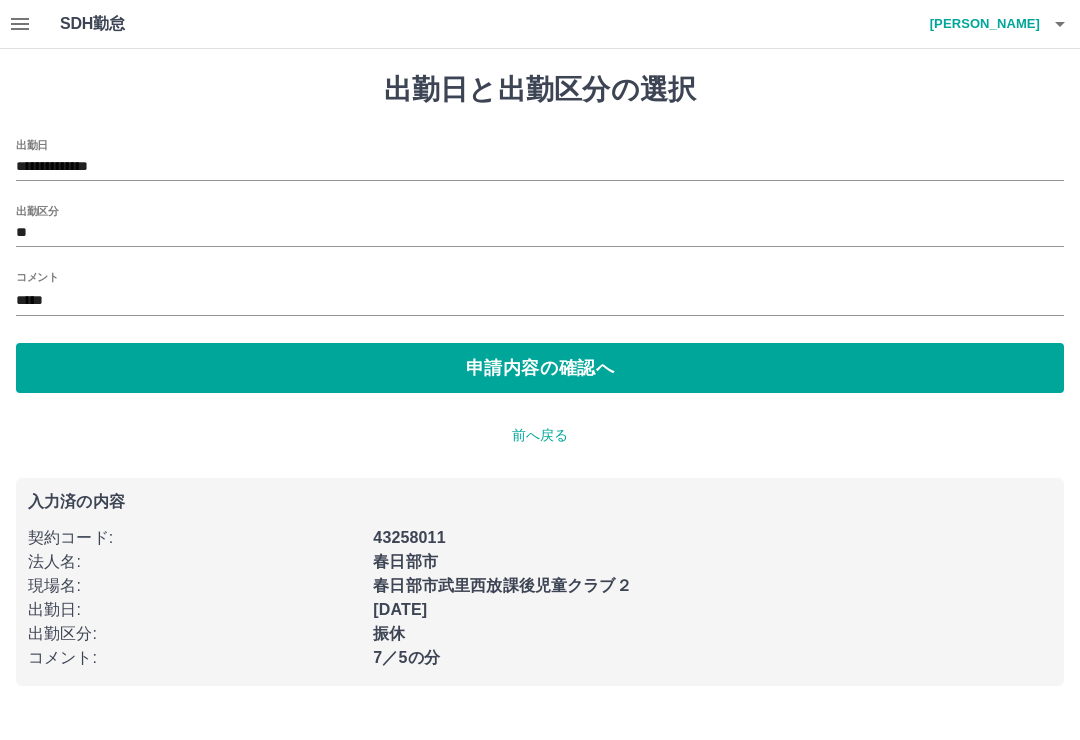 click on "*****" at bounding box center (540, 301) 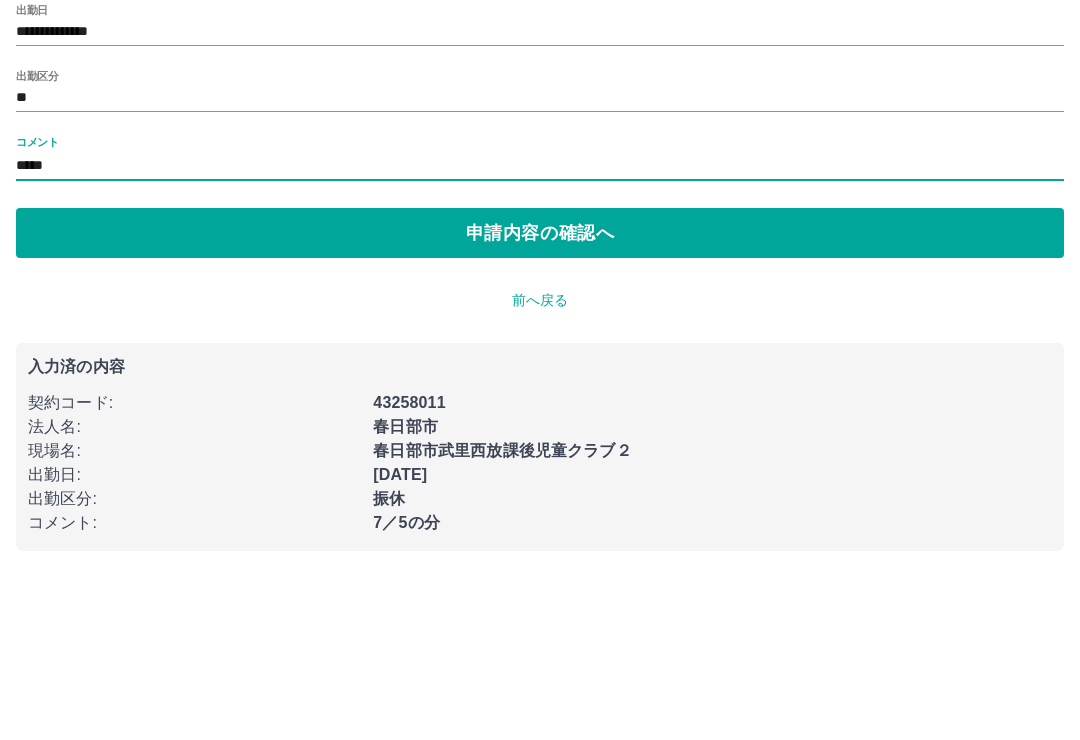 click on "*****" at bounding box center (540, 301) 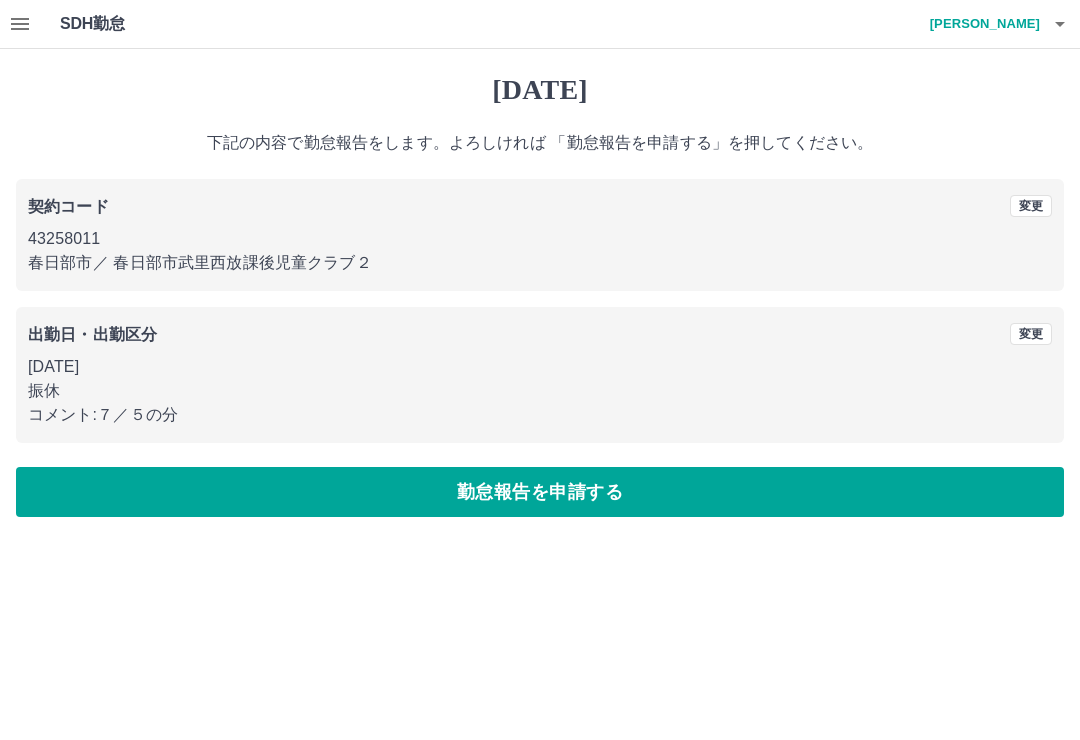 click on "勤怠報告を申請する" at bounding box center (540, 492) 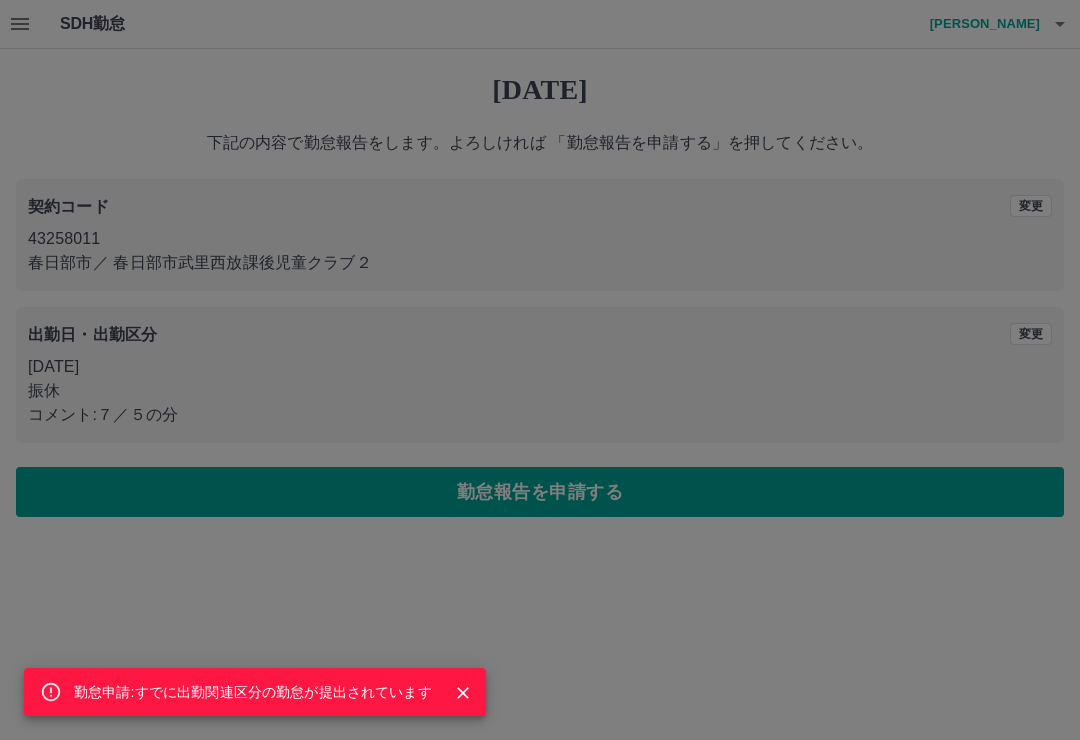 click at bounding box center [463, 693] 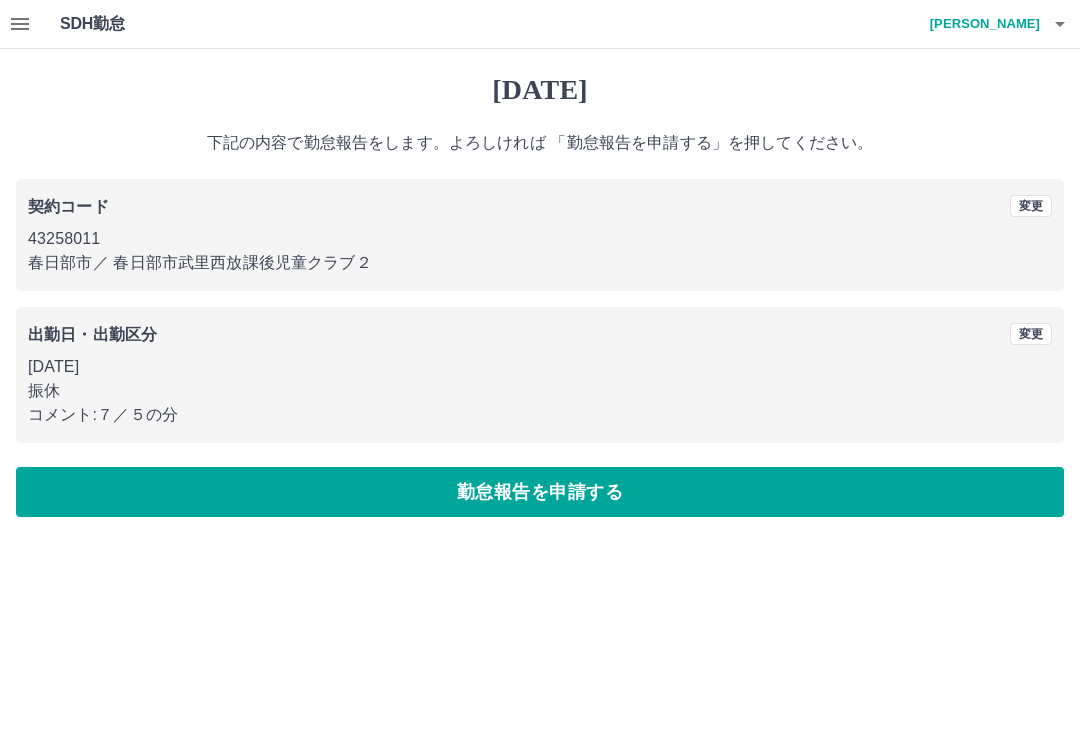 click at bounding box center (20, 24) 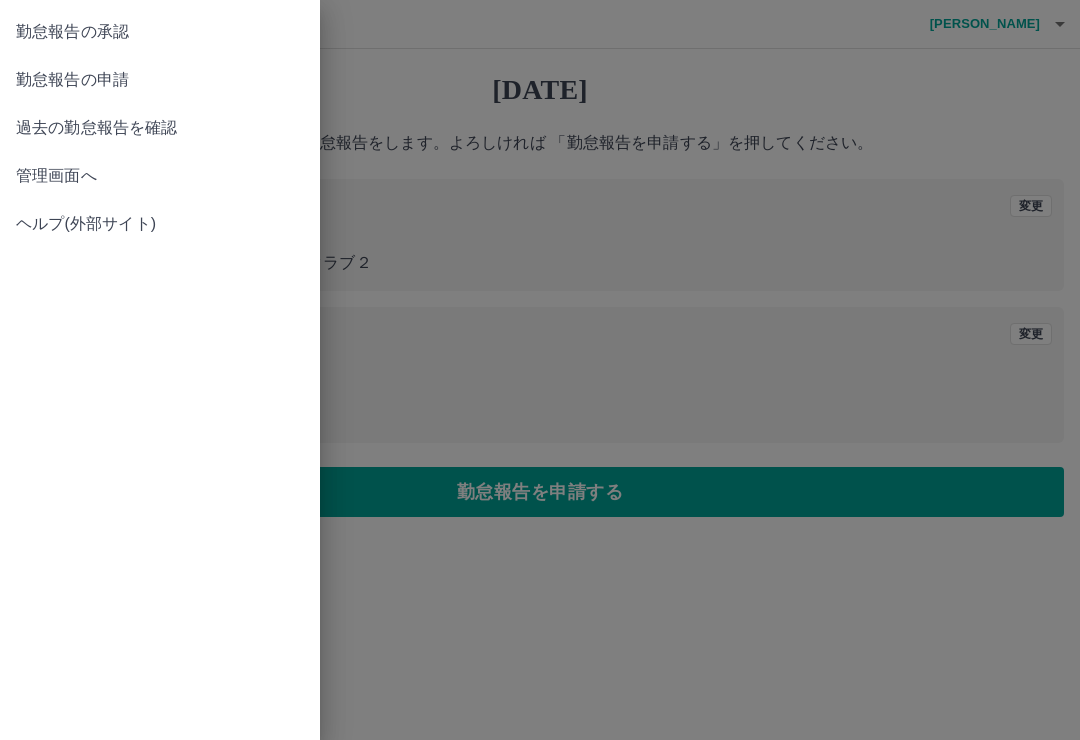 click on "勤怠報告の承認" at bounding box center [160, 32] 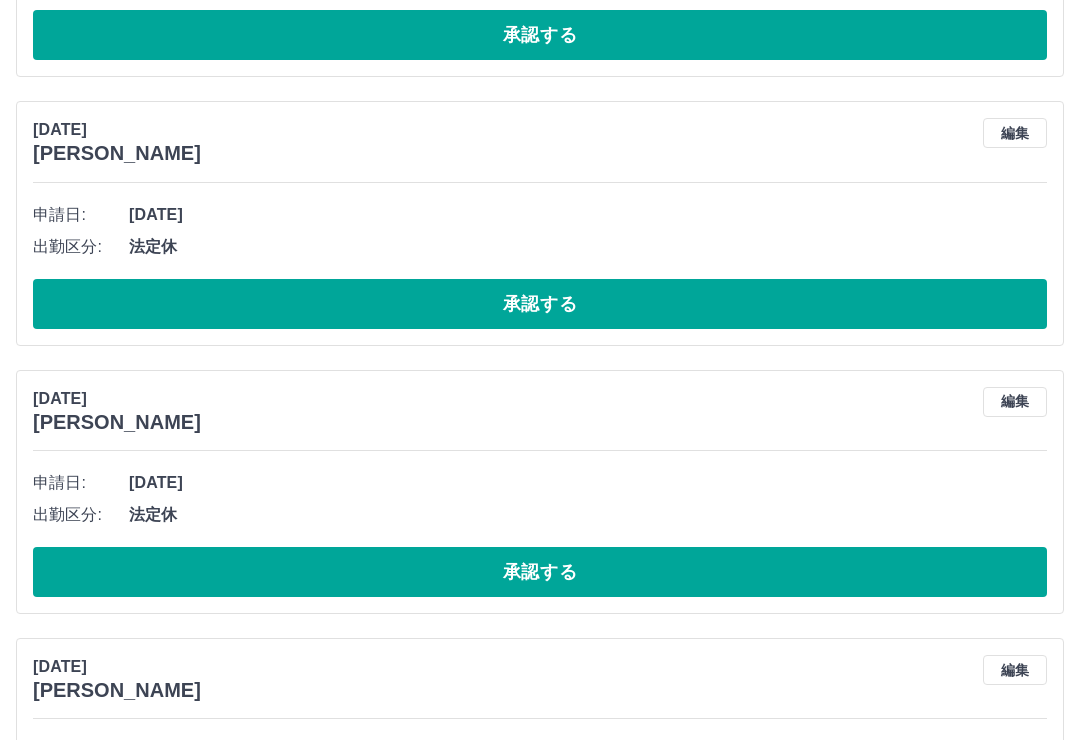 scroll, scrollTop: 10618, scrollLeft: 0, axis: vertical 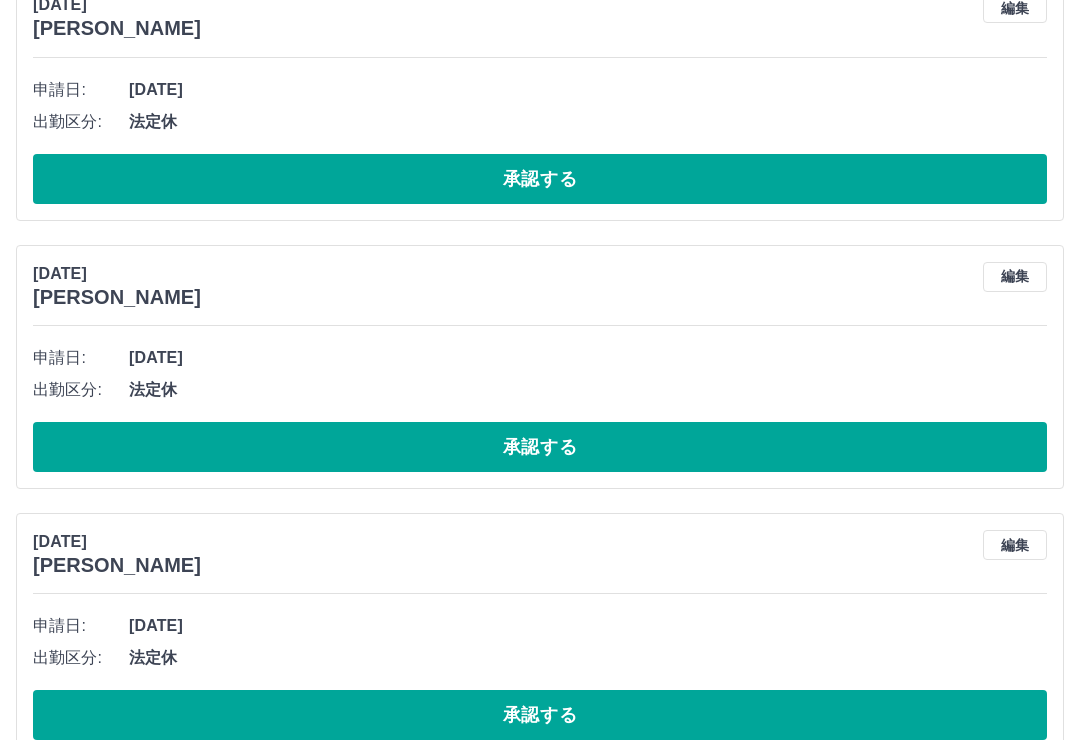 click on "承認する" at bounding box center [540, 715] 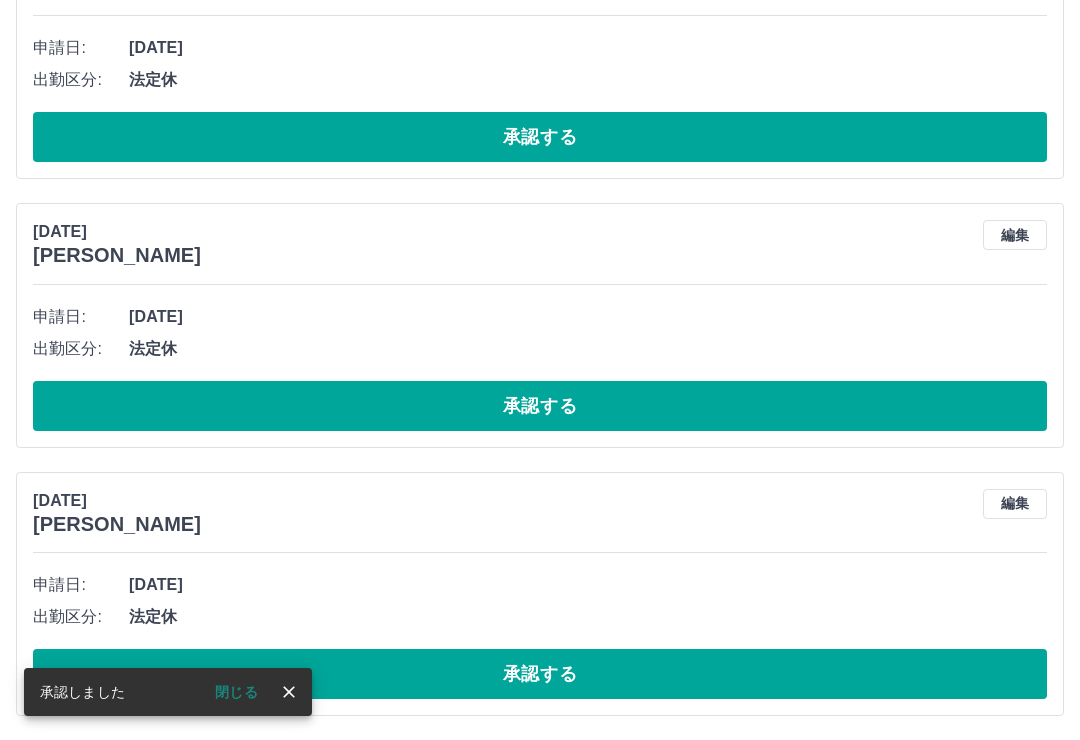scroll, scrollTop: 10350, scrollLeft: 0, axis: vertical 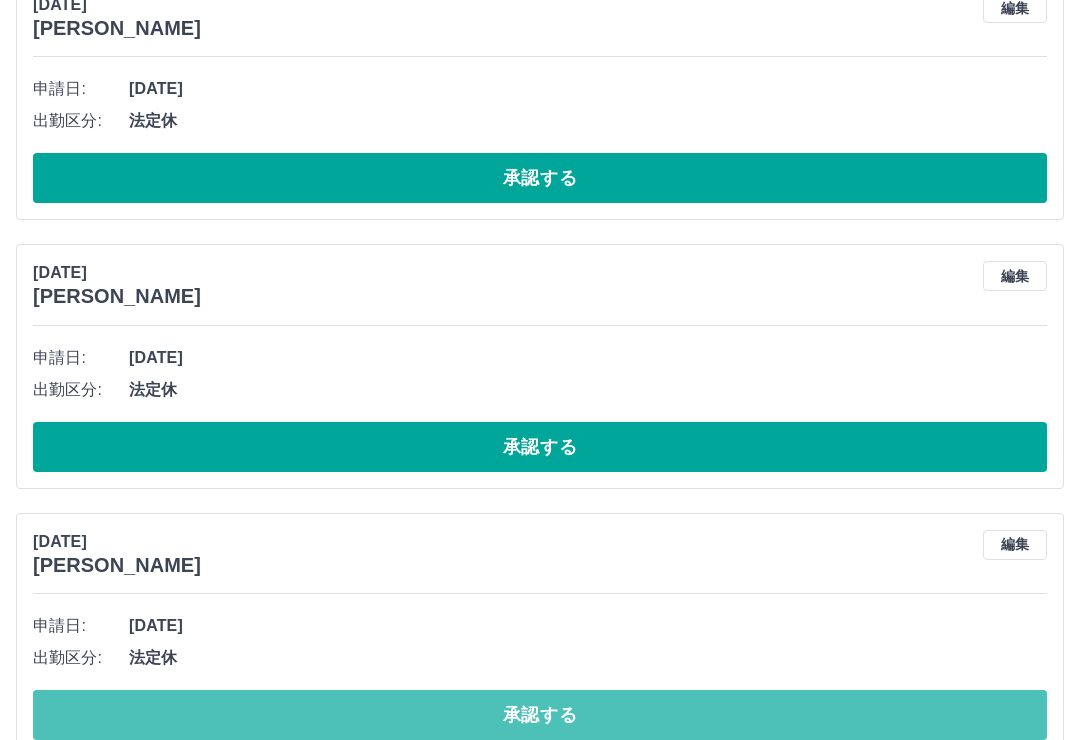 click on "承認する" at bounding box center (540, 715) 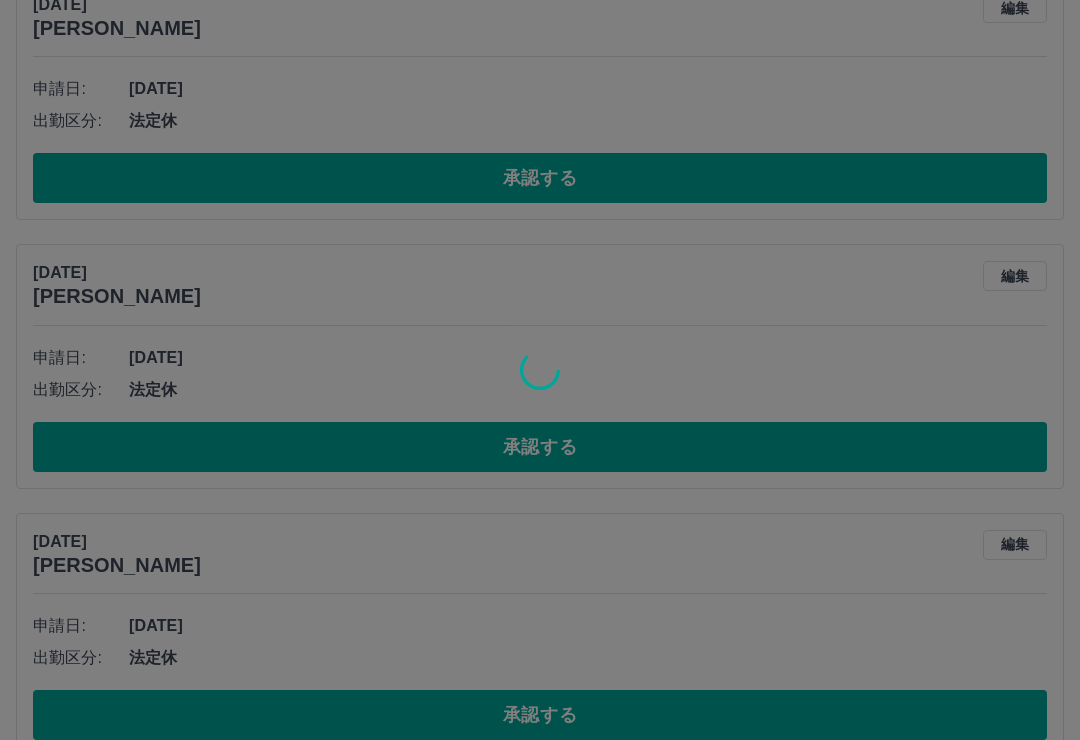 scroll, scrollTop: 10082, scrollLeft: 0, axis: vertical 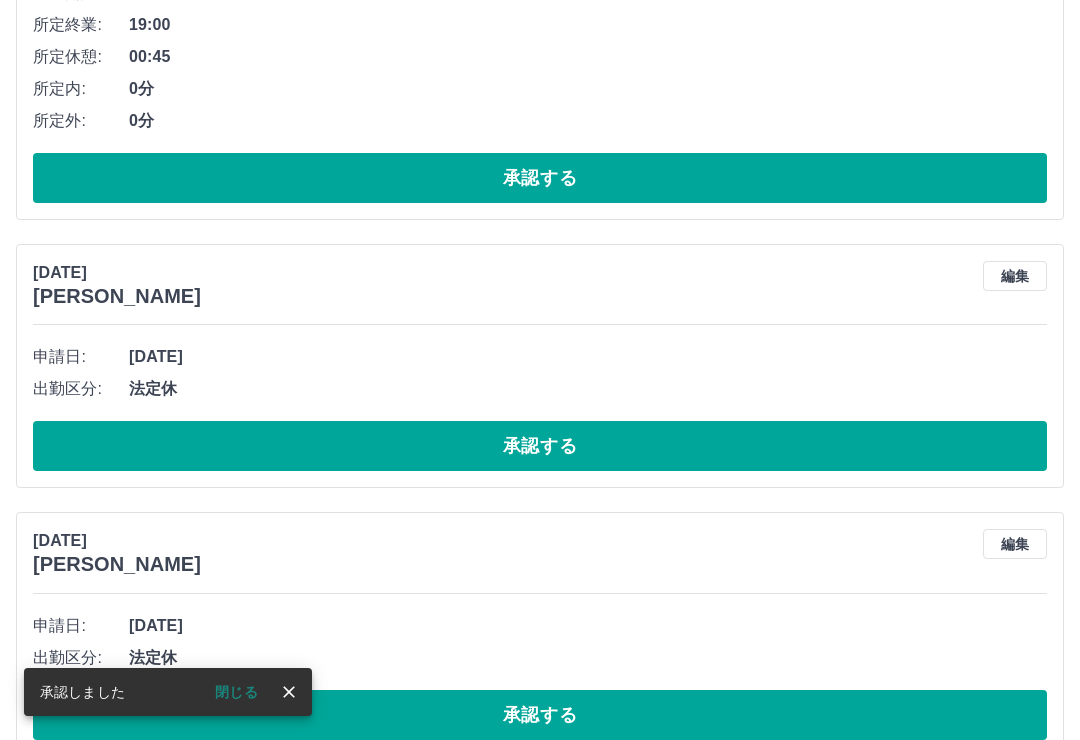 click on "承認する" at bounding box center (540, 715) 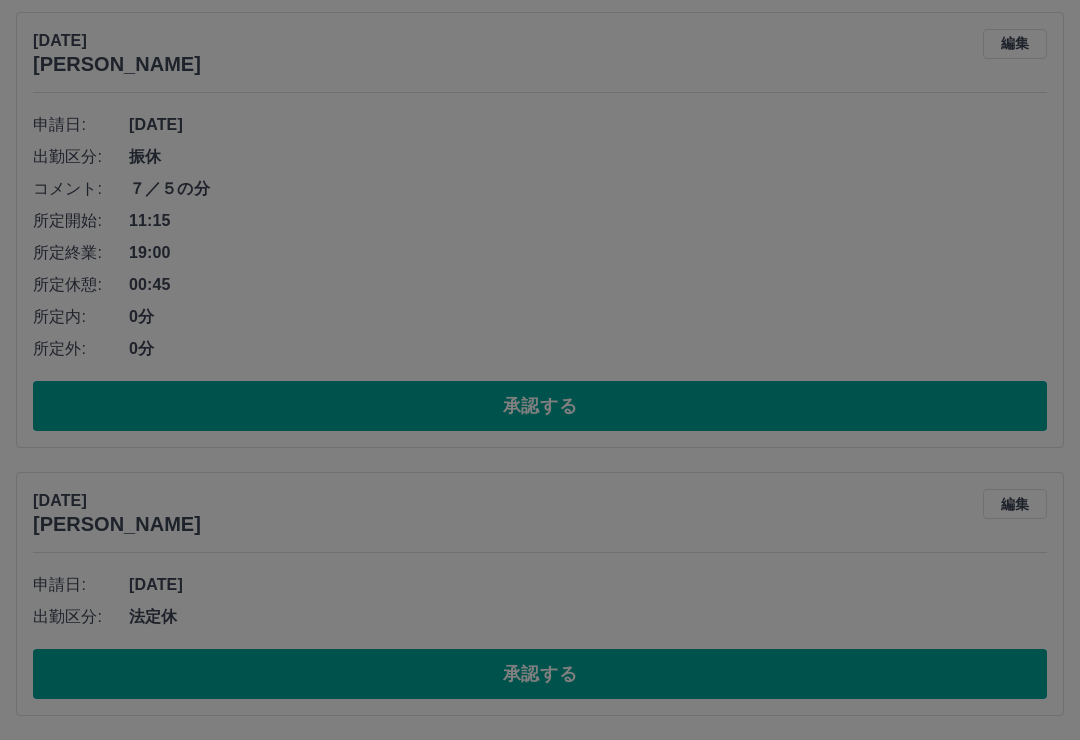 scroll, scrollTop: 9814, scrollLeft: 0, axis: vertical 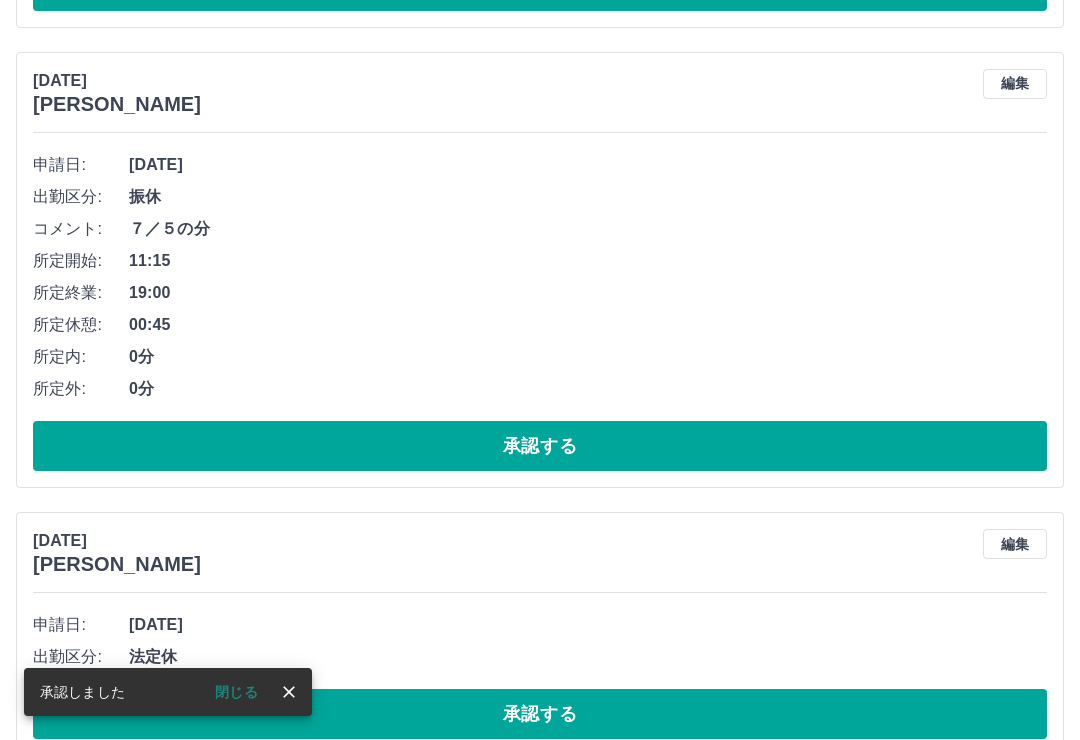 click on "承認する" at bounding box center (540, 714) 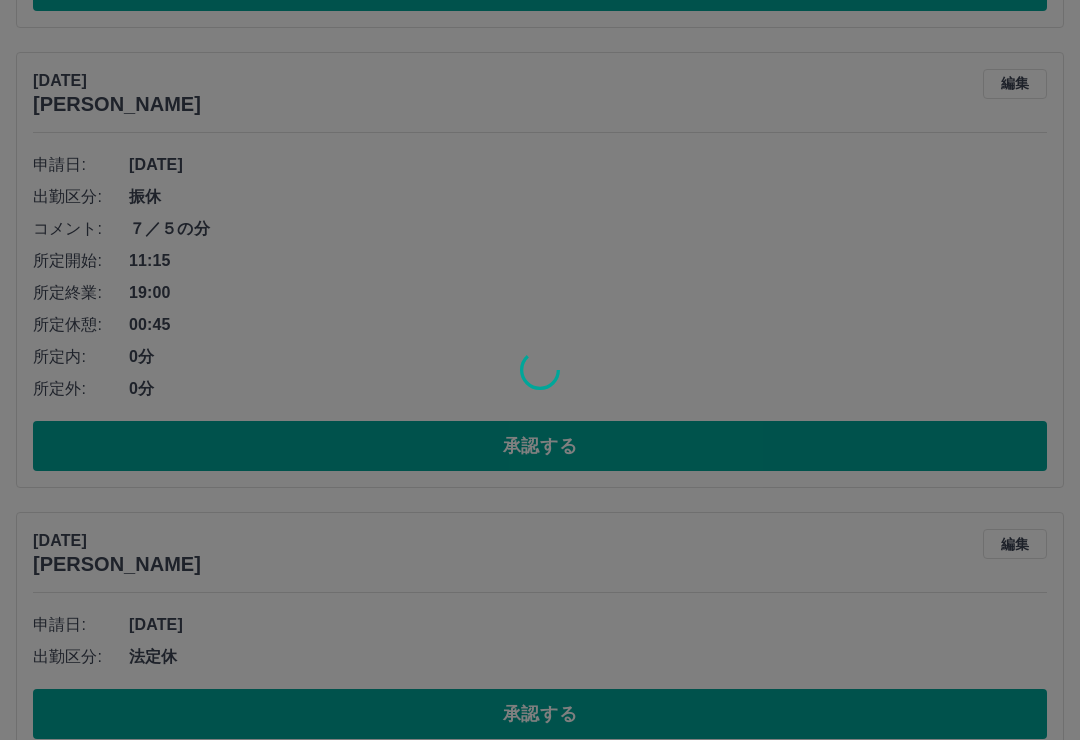 scroll, scrollTop: 9546, scrollLeft: 0, axis: vertical 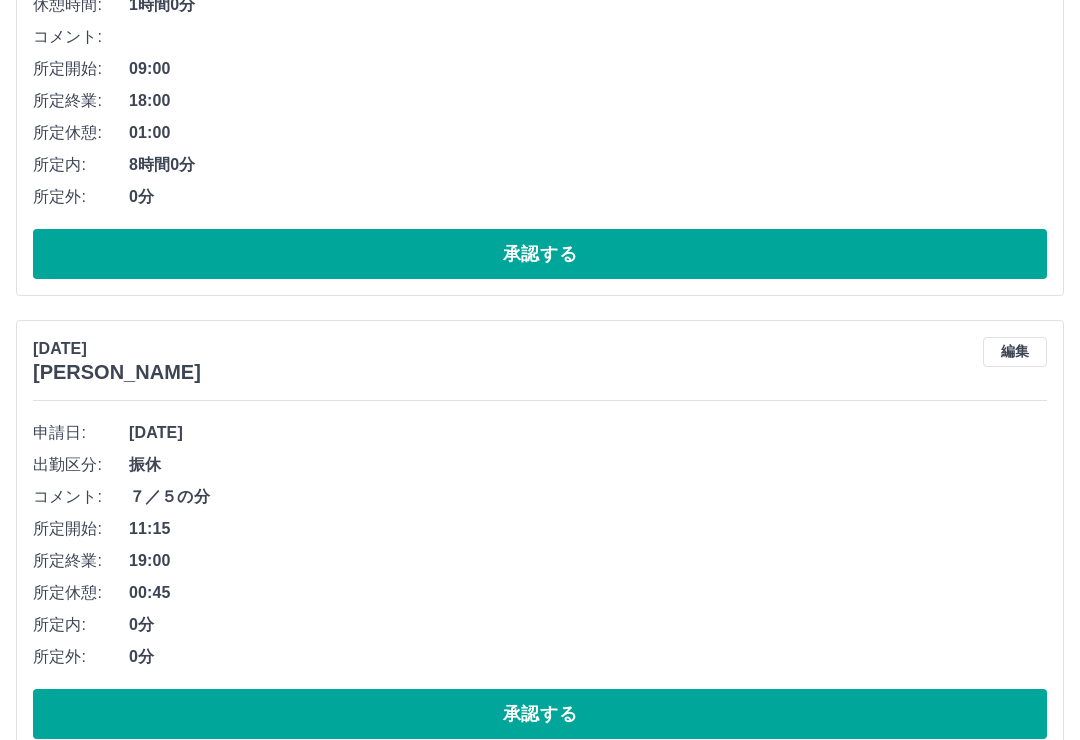 click on "承認する" at bounding box center [540, 714] 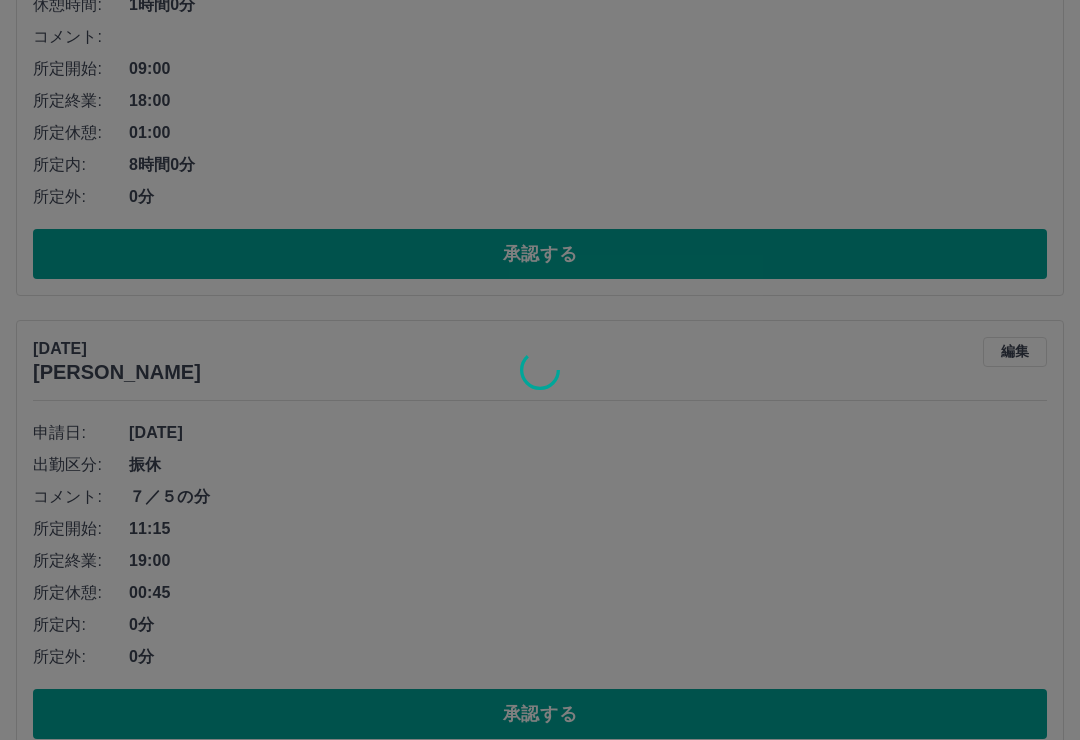 scroll, scrollTop: 9086, scrollLeft: 0, axis: vertical 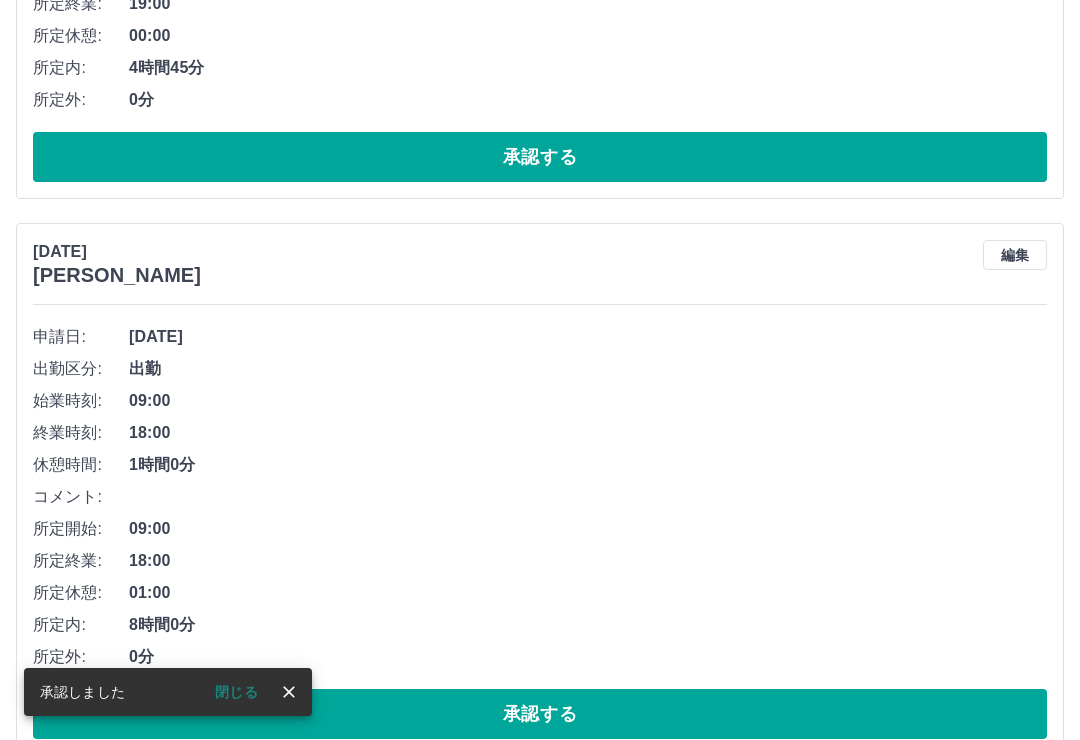 click on "承認する" at bounding box center [540, 714] 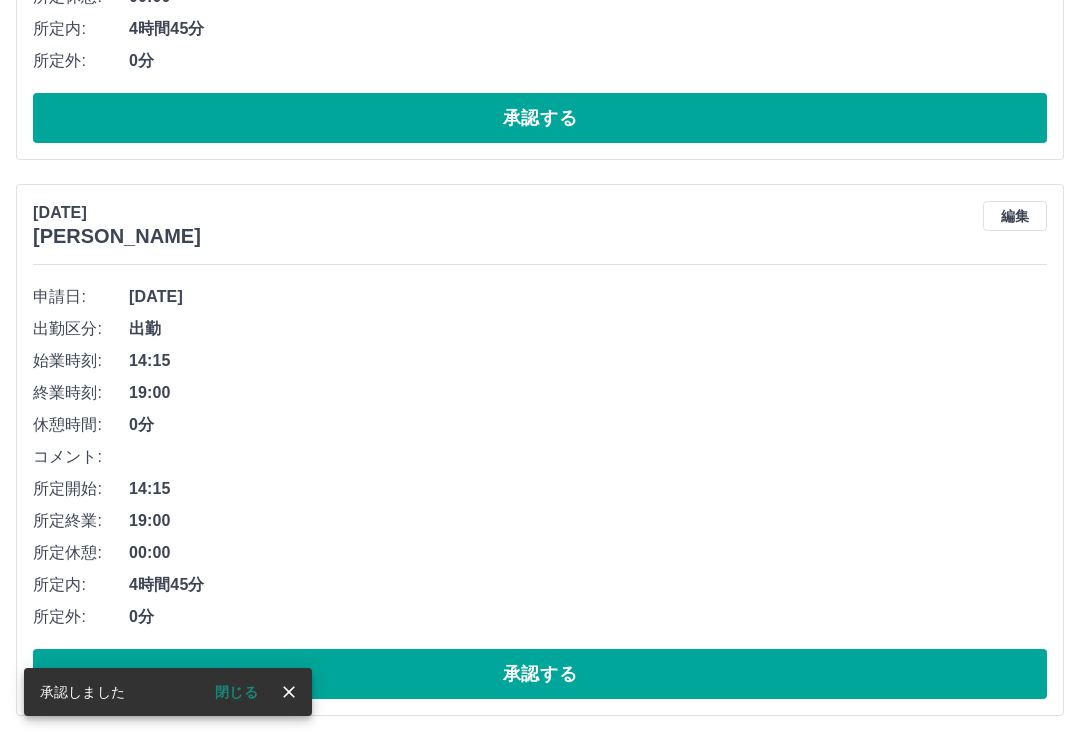 scroll, scrollTop: 8530, scrollLeft: 0, axis: vertical 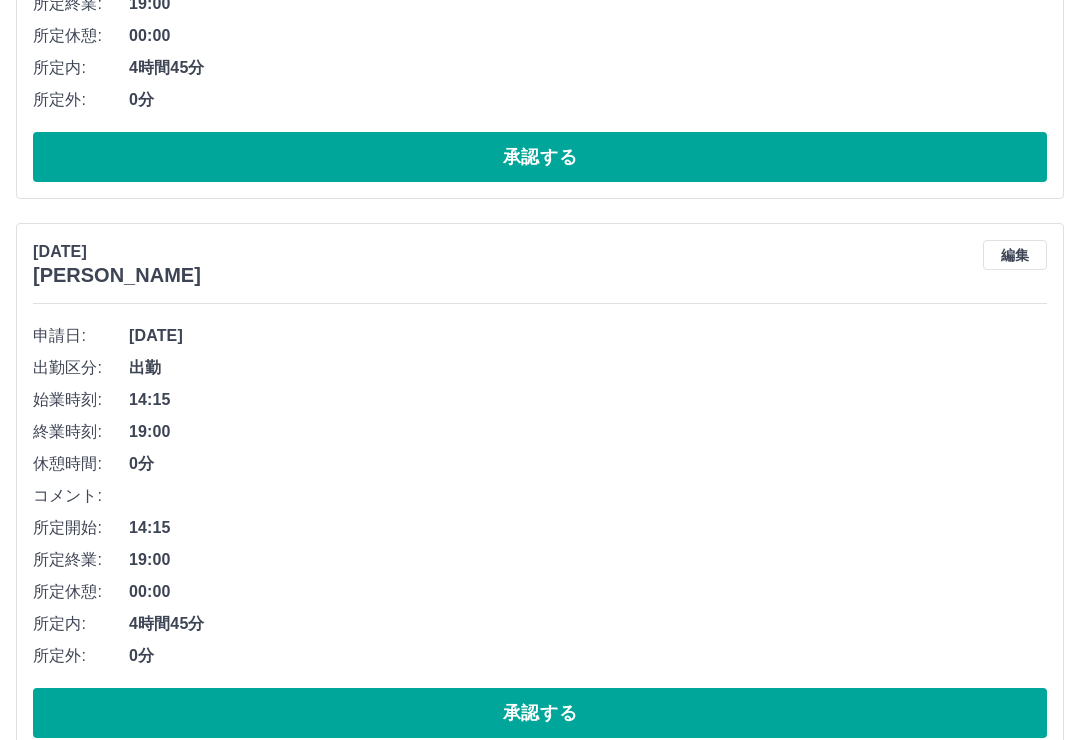 click on "承認する" at bounding box center [540, 713] 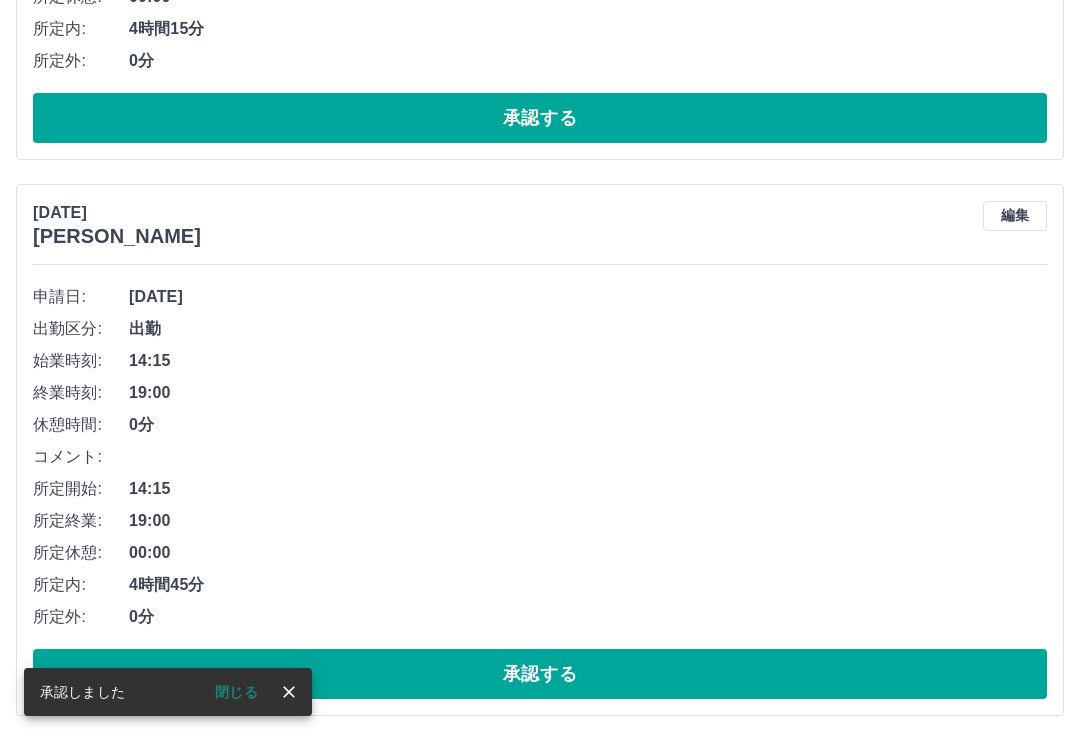 scroll, scrollTop: 7974, scrollLeft: 0, axis: vertical 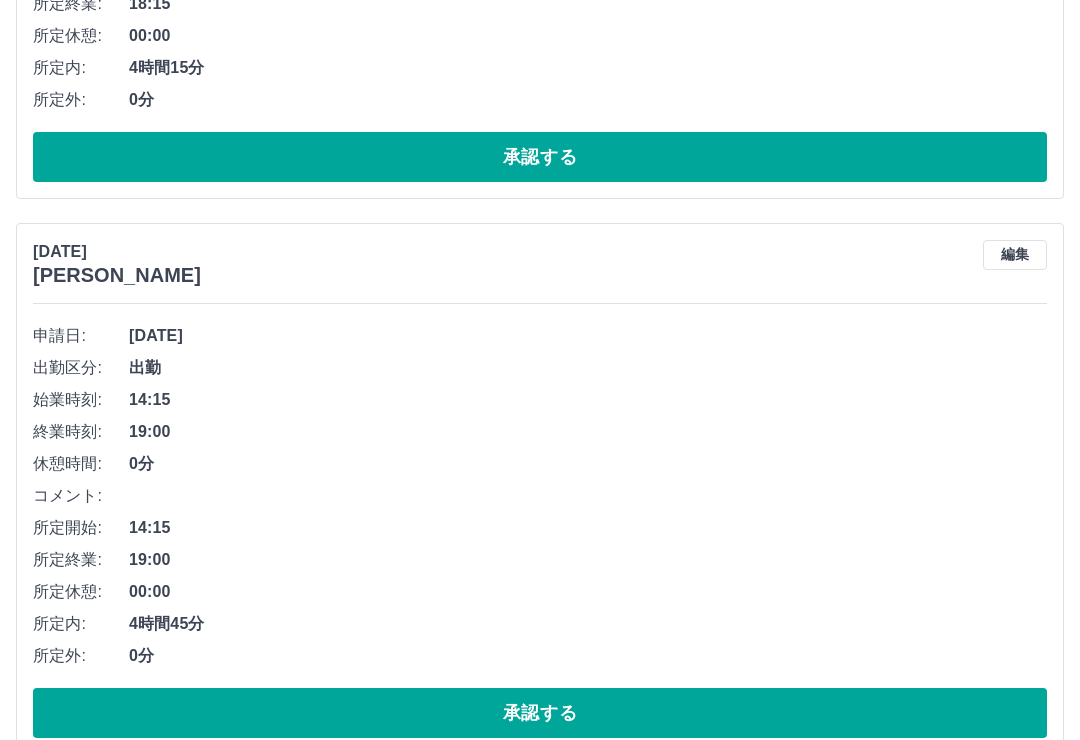 click on "承認する" at bounding box center (540, 713) 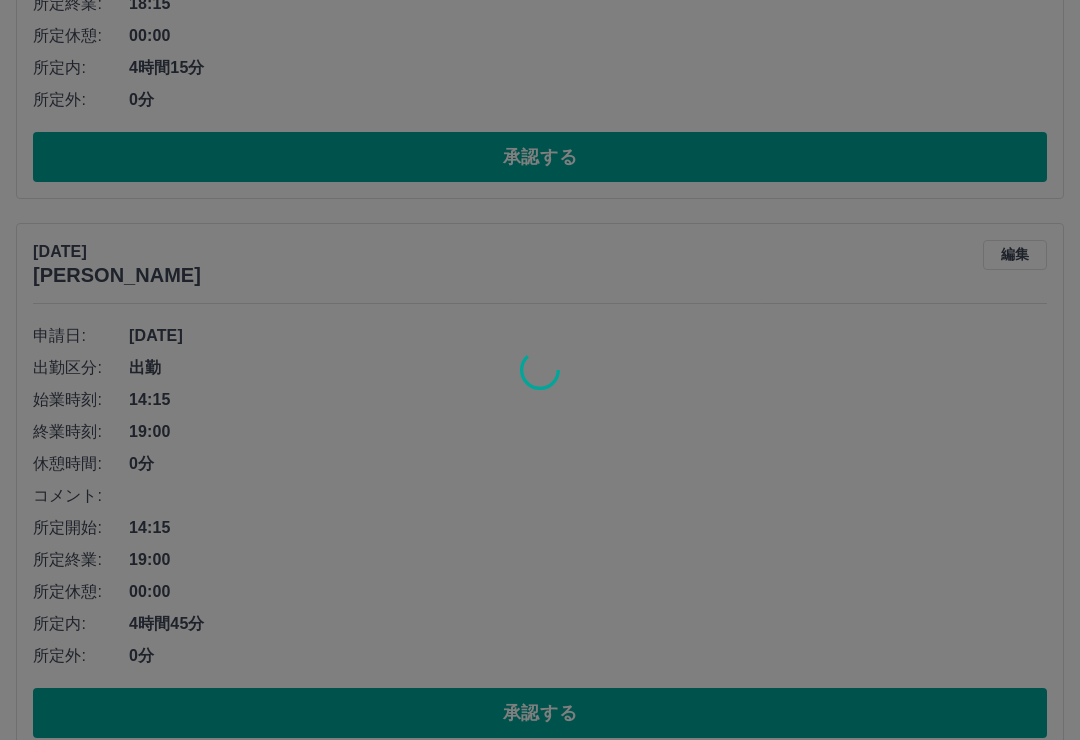 scroll, scrollTop: 7418, scrollLeft: 0, axis: vertical 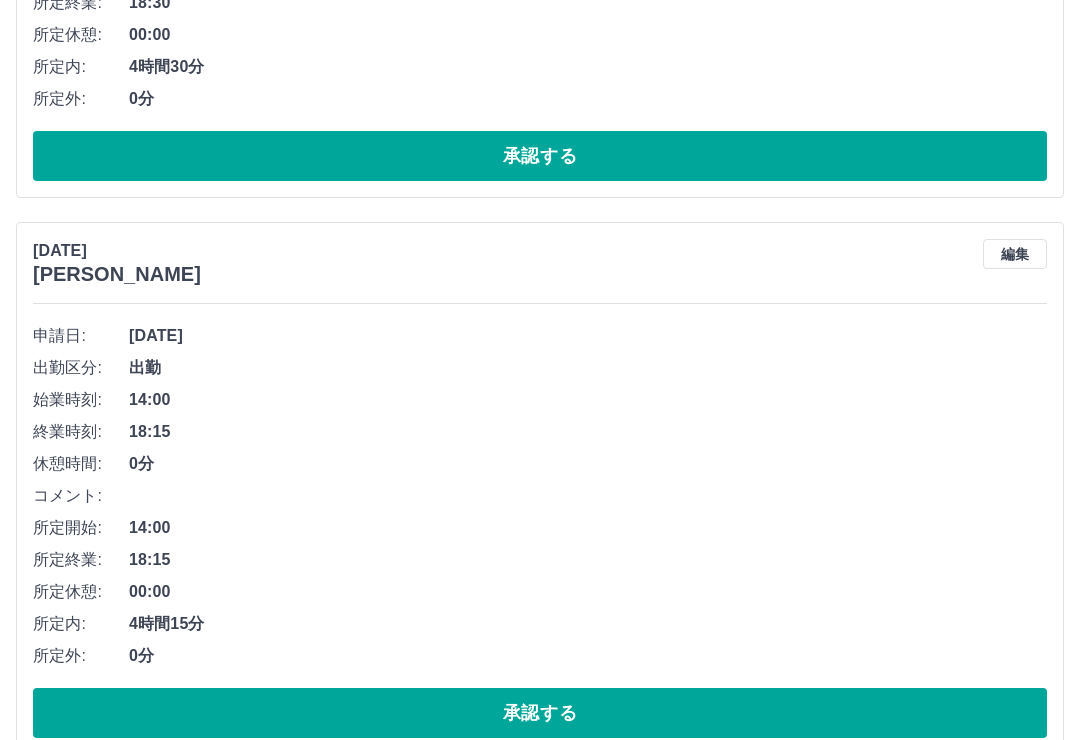 click on "承認する" at bounding box center (540, 713) 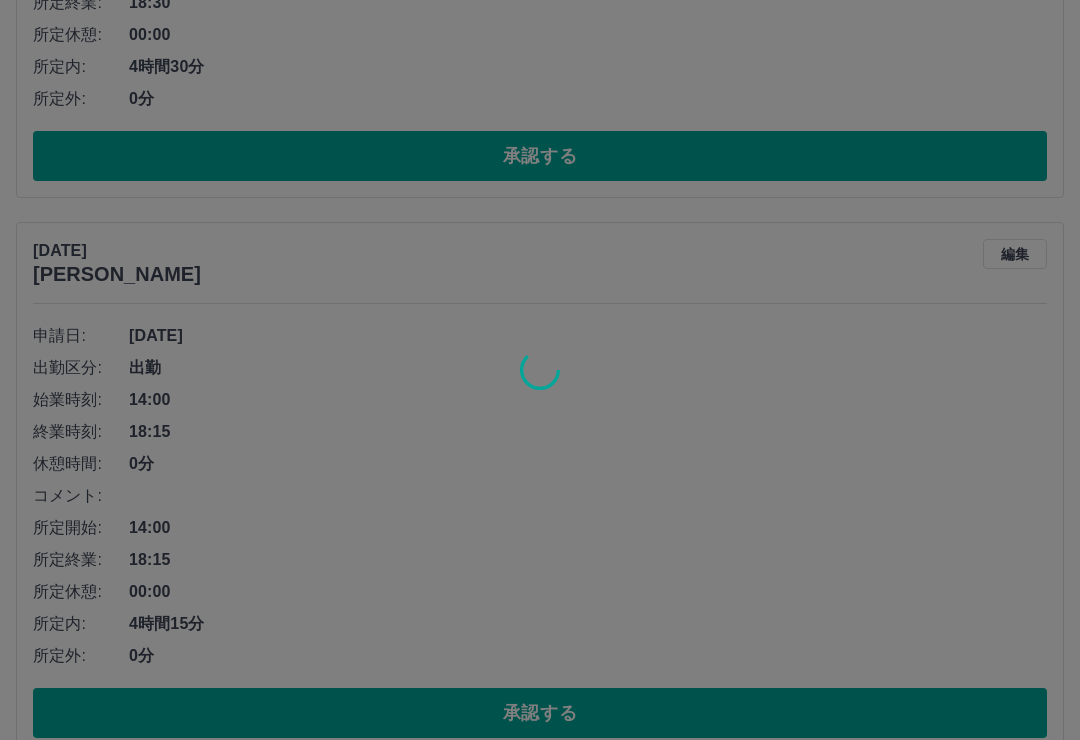 scroll, scrollTop: 6862, scrollLeft: 0, axis: vertical 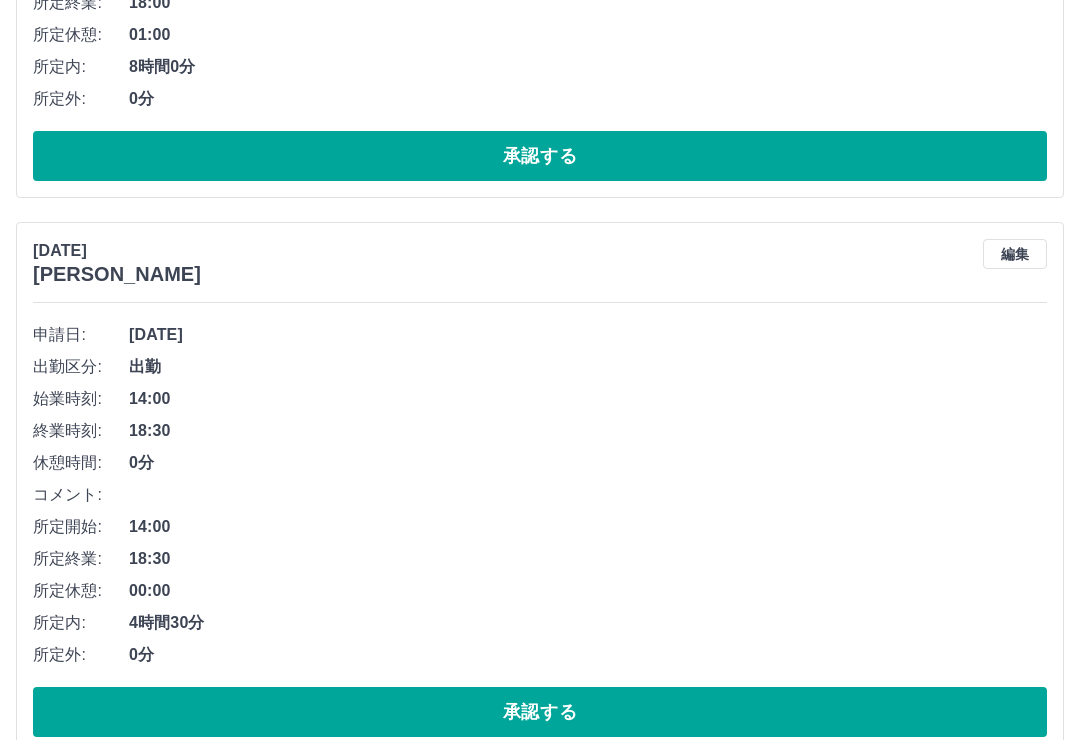click on "承認する" at bounding box center [540, 712] 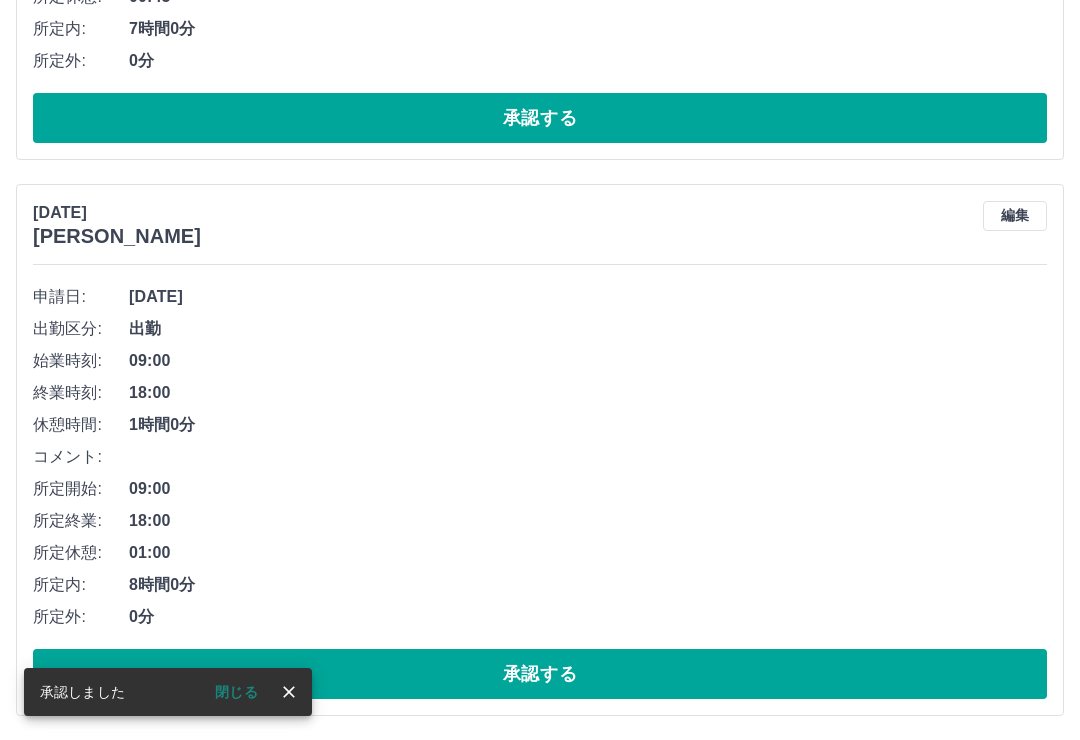 scroll, scrollTop: 6306, scrollLeft: 0, axis: vertical 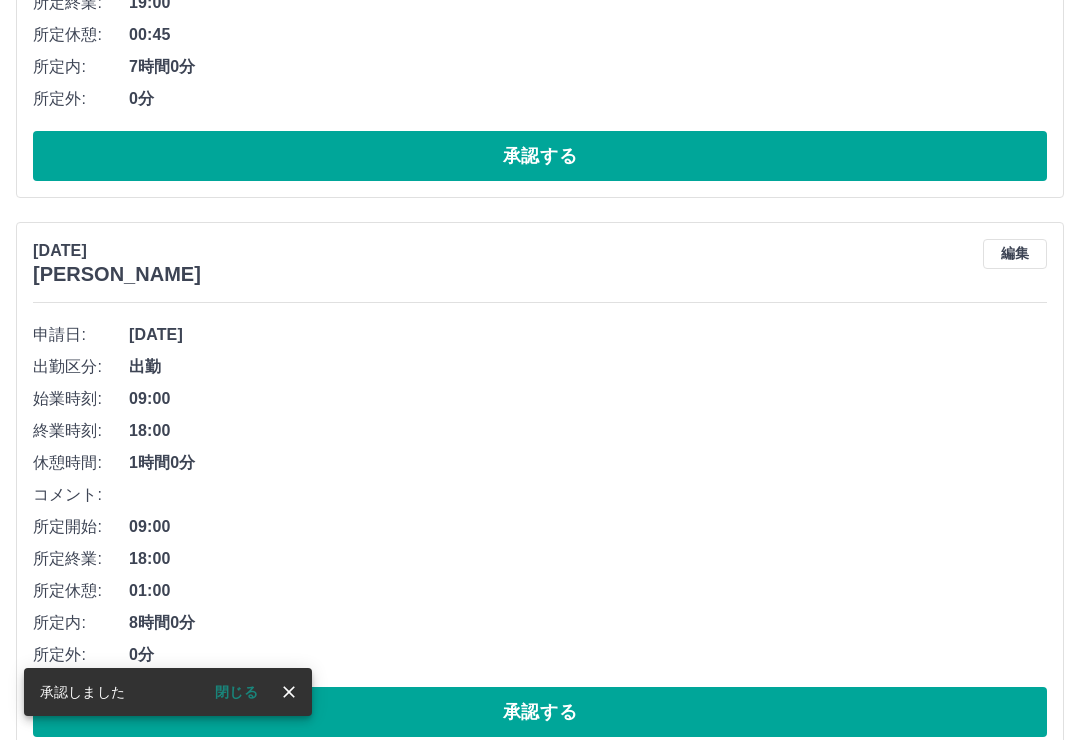 click on "承認する" at bounding box center [540, 712] 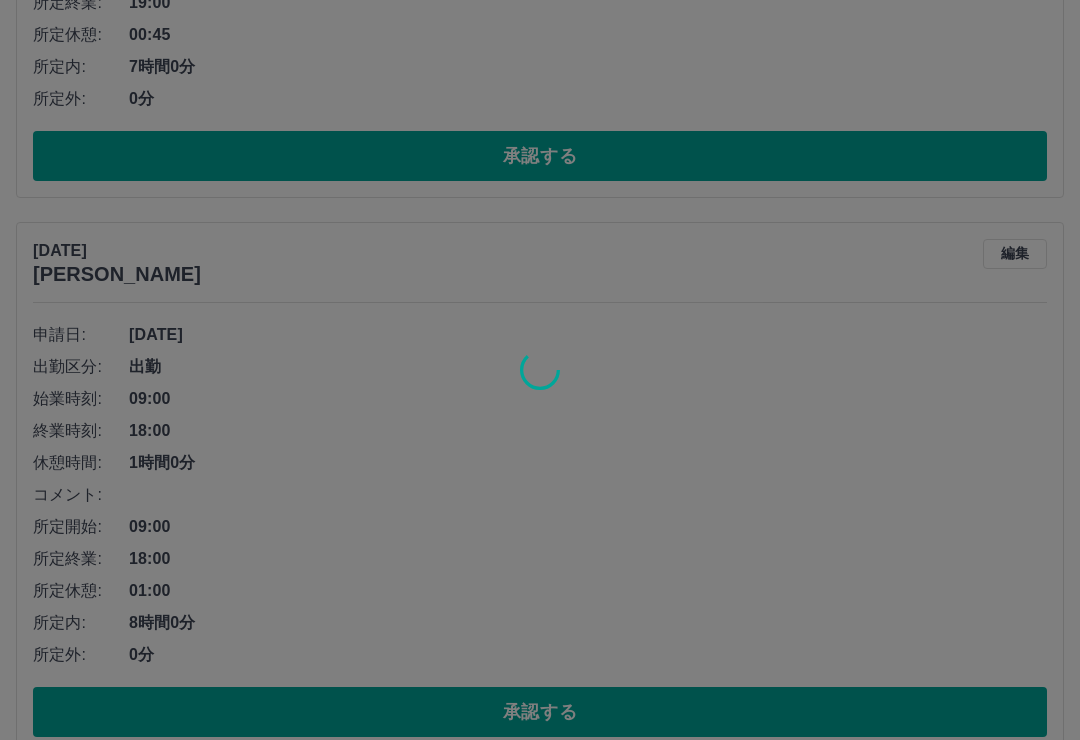 scroll, scrollTop: 5750, scrollLeft: 0, axis: vertical 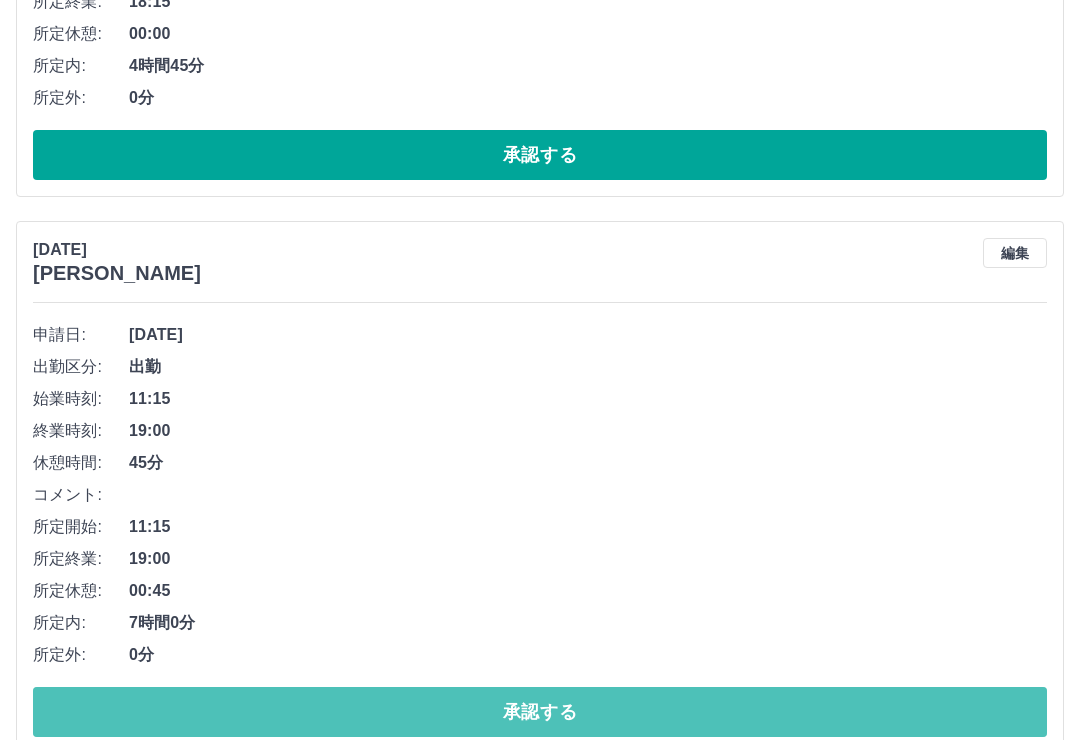 click on "承認する" at bounding box center (540, 712) 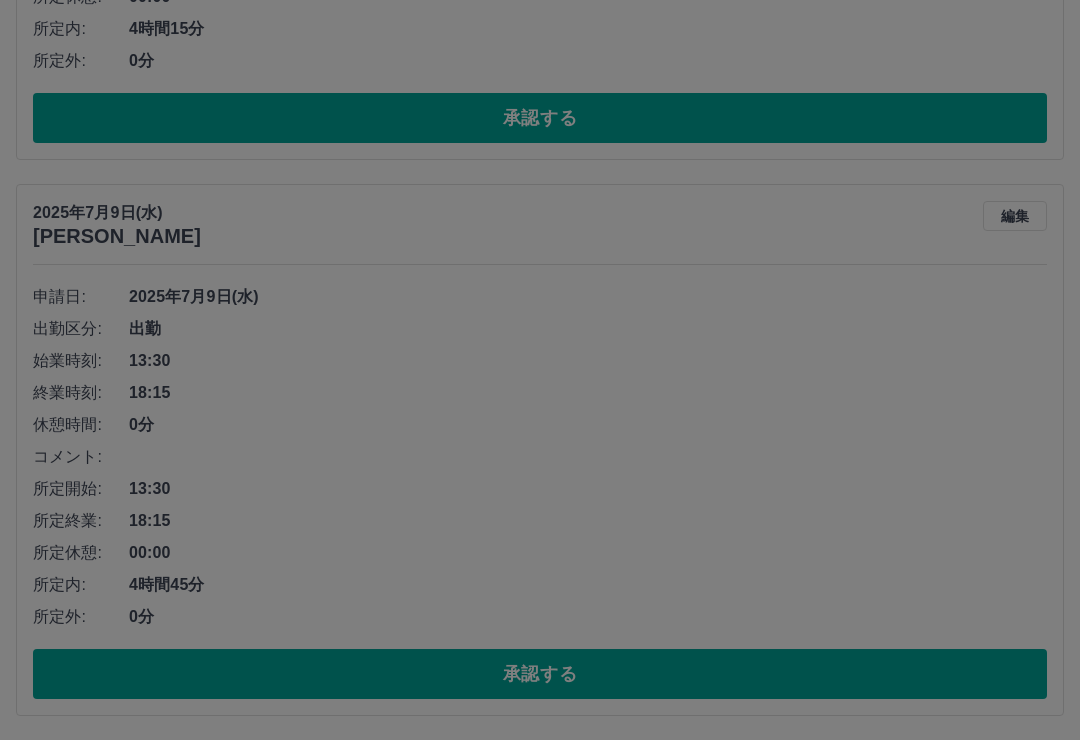 scroll, scrollTop: 5194, scrollLeft: 0, axis: vertical 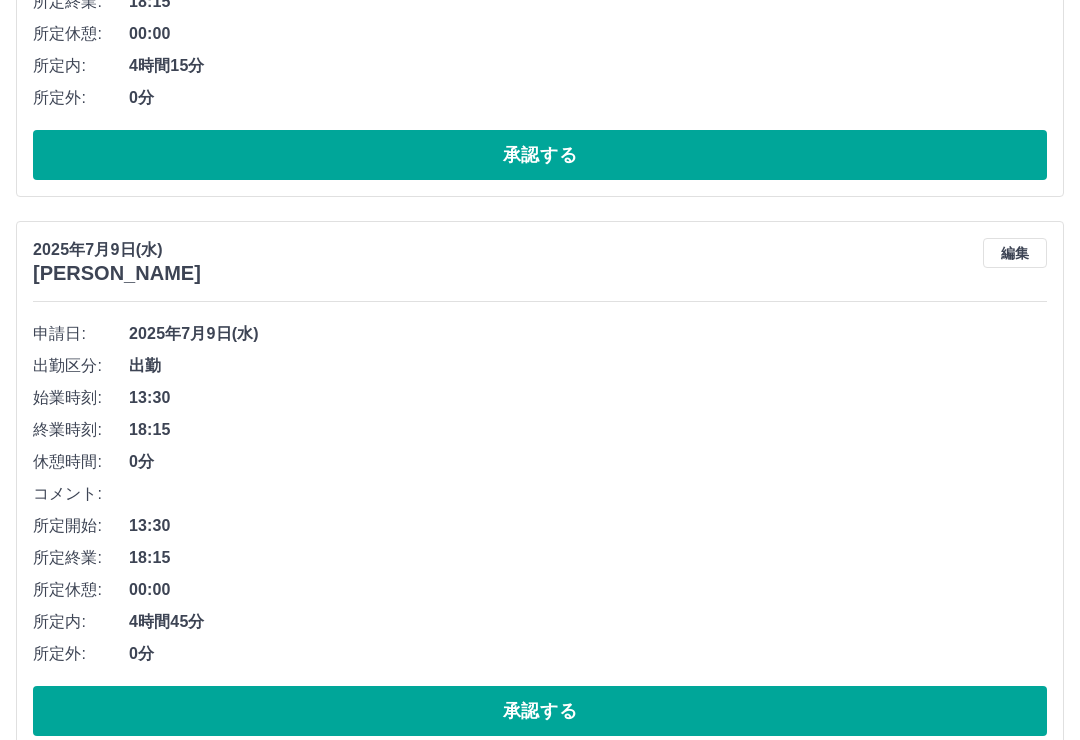 click on "承認する" at bounding box center [540, 711] 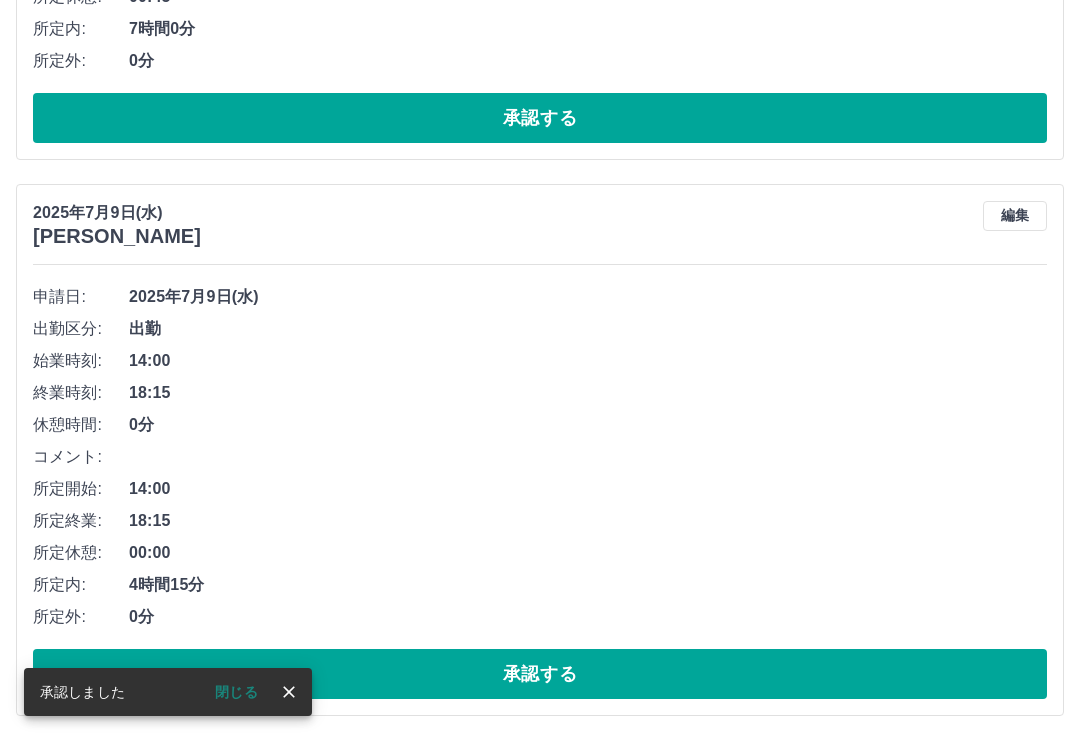 scroll, scrollTop: 4638, scrollLeft: 0, axis: vertical 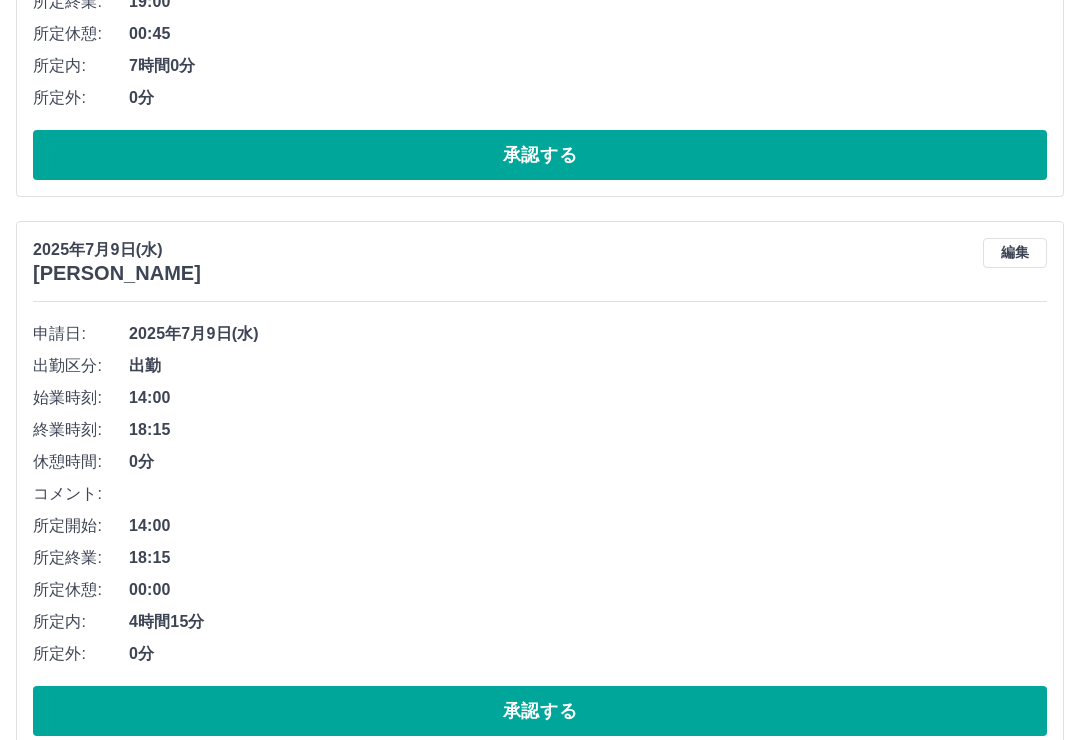 click on "承認する" at bounding box center [540, 711] 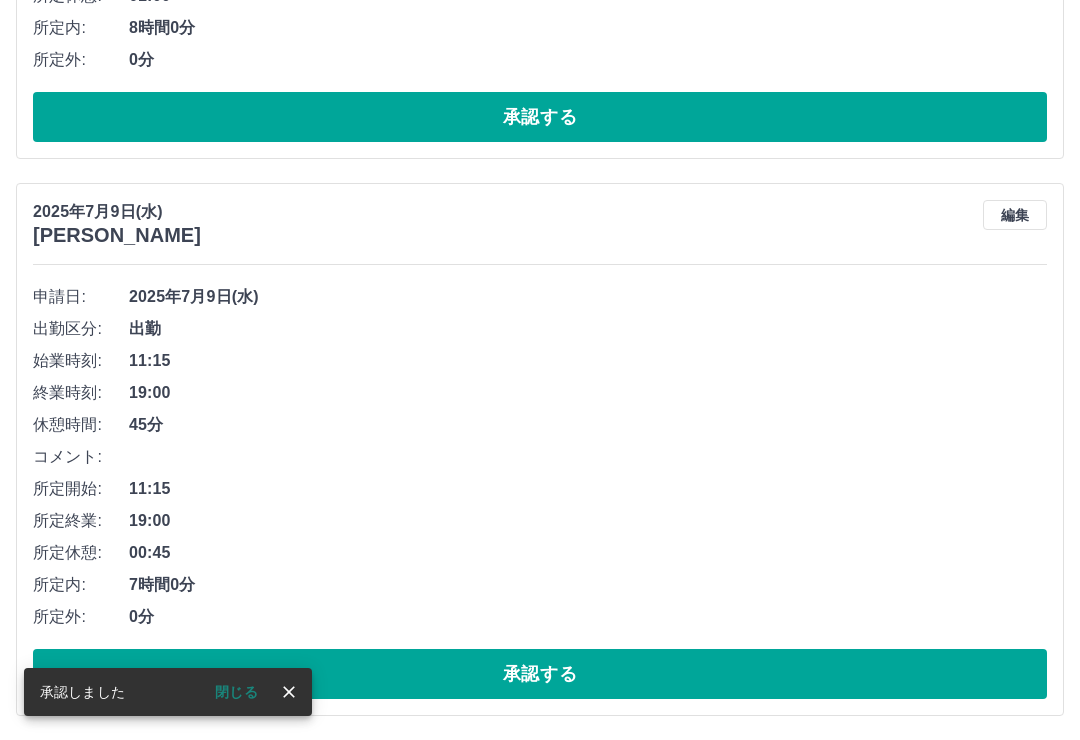 scroll, scrollTop: 4082, scrollLeft: 0, axis: vertical 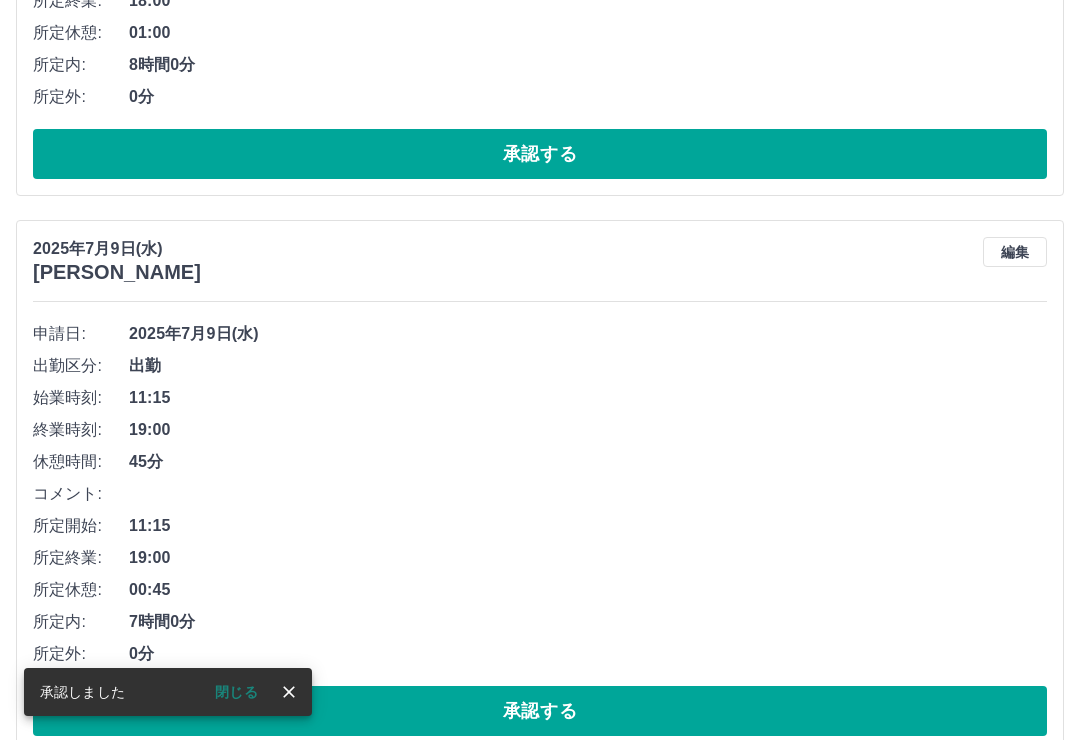 click on "承認する" at bounding box center (540, 711) 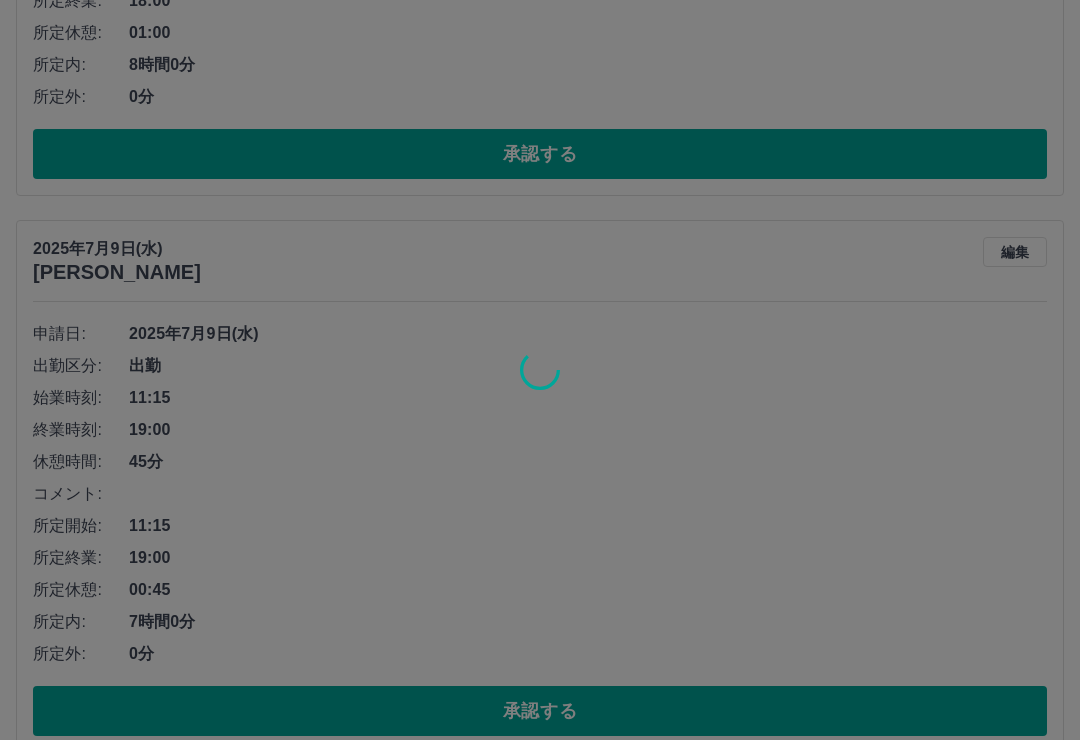 scroll, scrollTop: 3526, scrollLeft: 0, axis: vertical 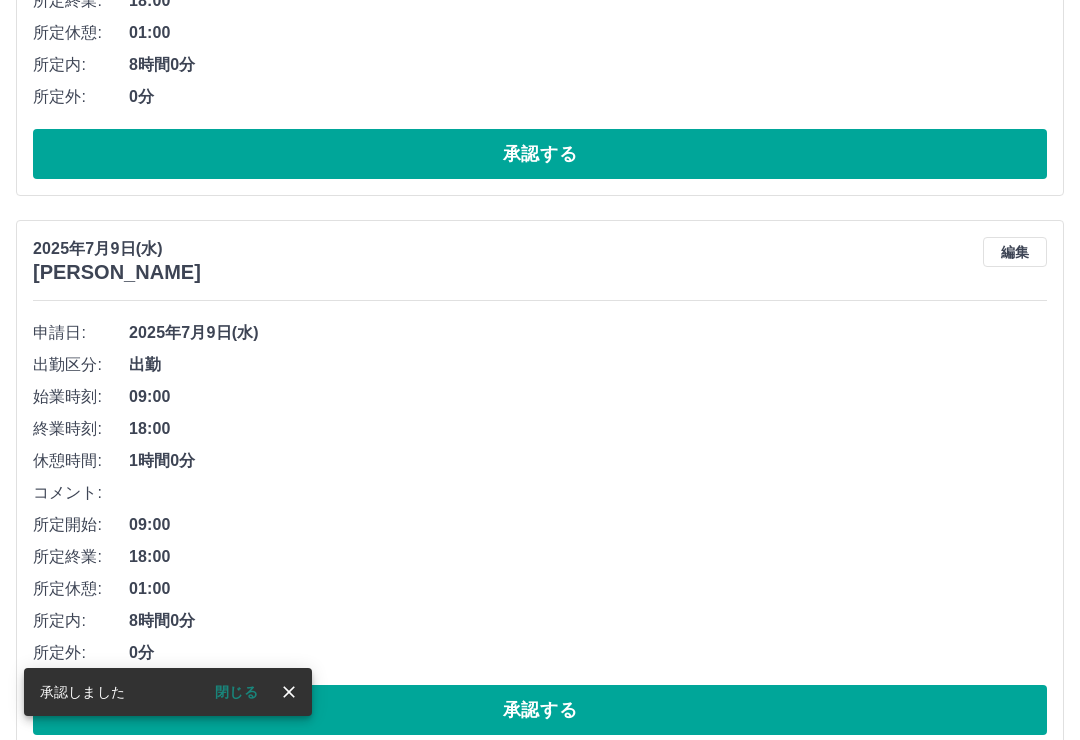 click on "承認する" at bounding box center [540, 710] 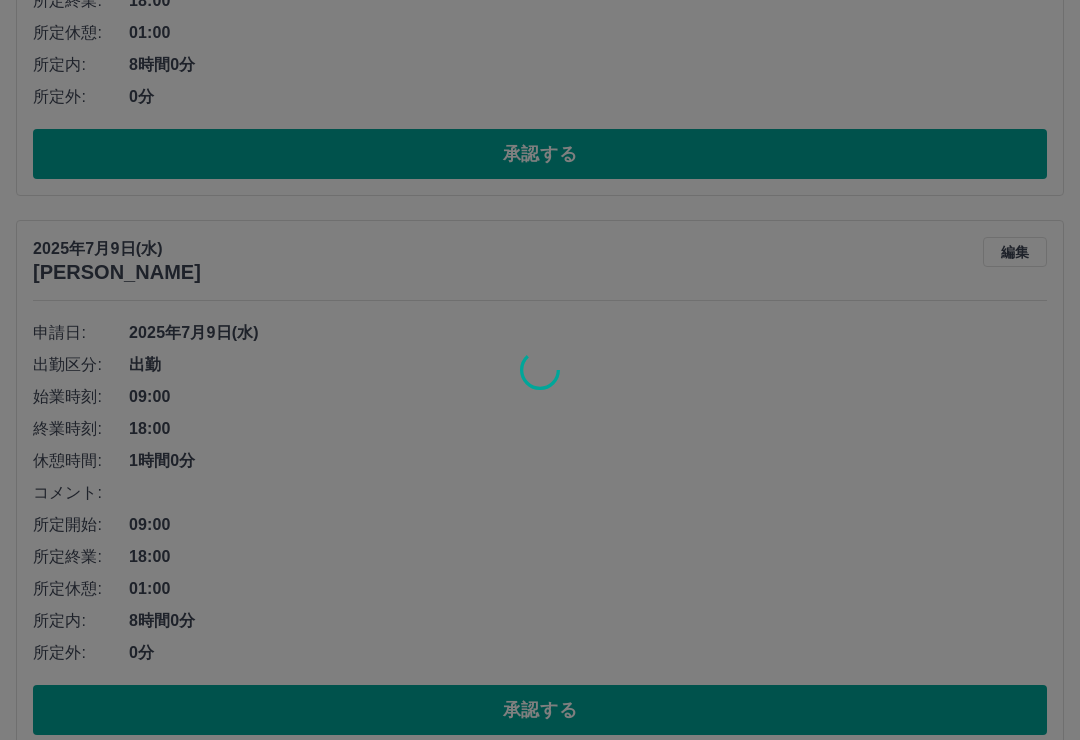 scroll, scrollTop: 2970, scrollLeft: 0, axis: vertical 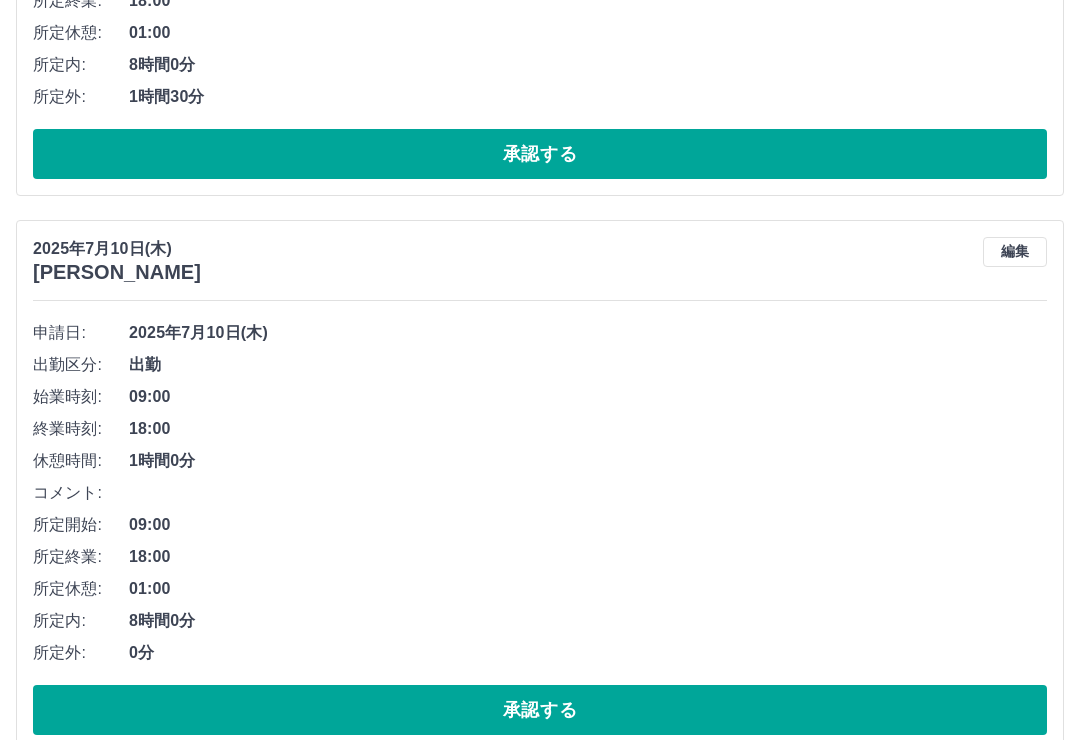 click on "承認する" at bounding box center [540, 710] 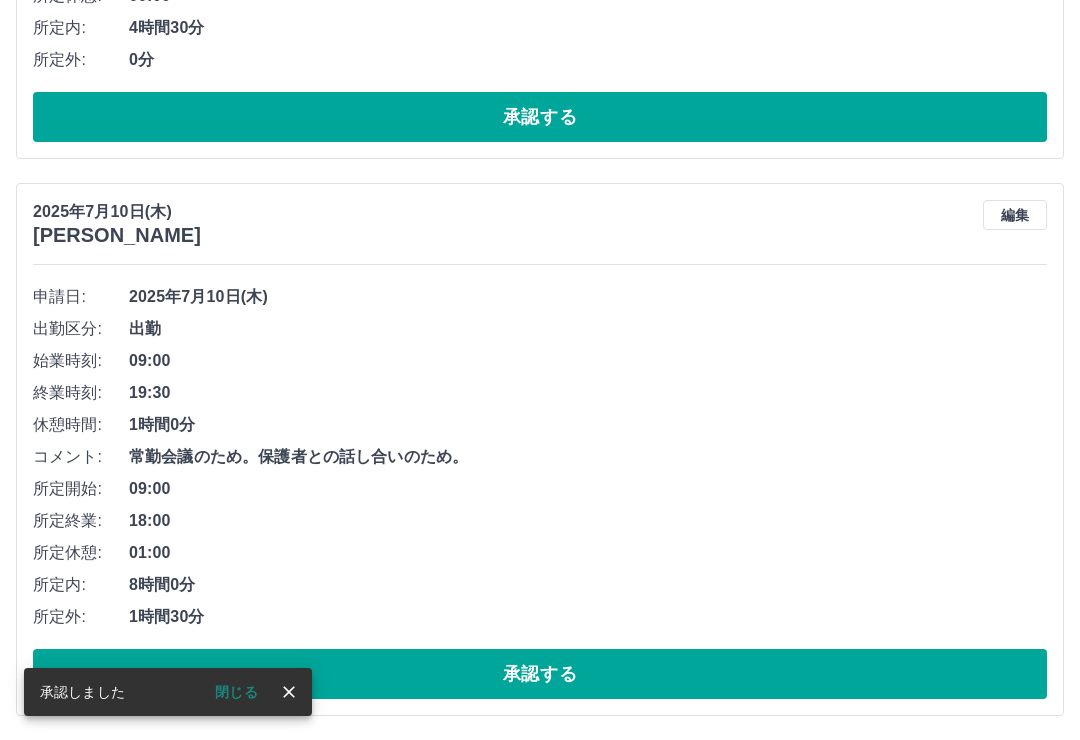 scroll, scrollTop: 2414, scrollLeft: 0, axis: vertical 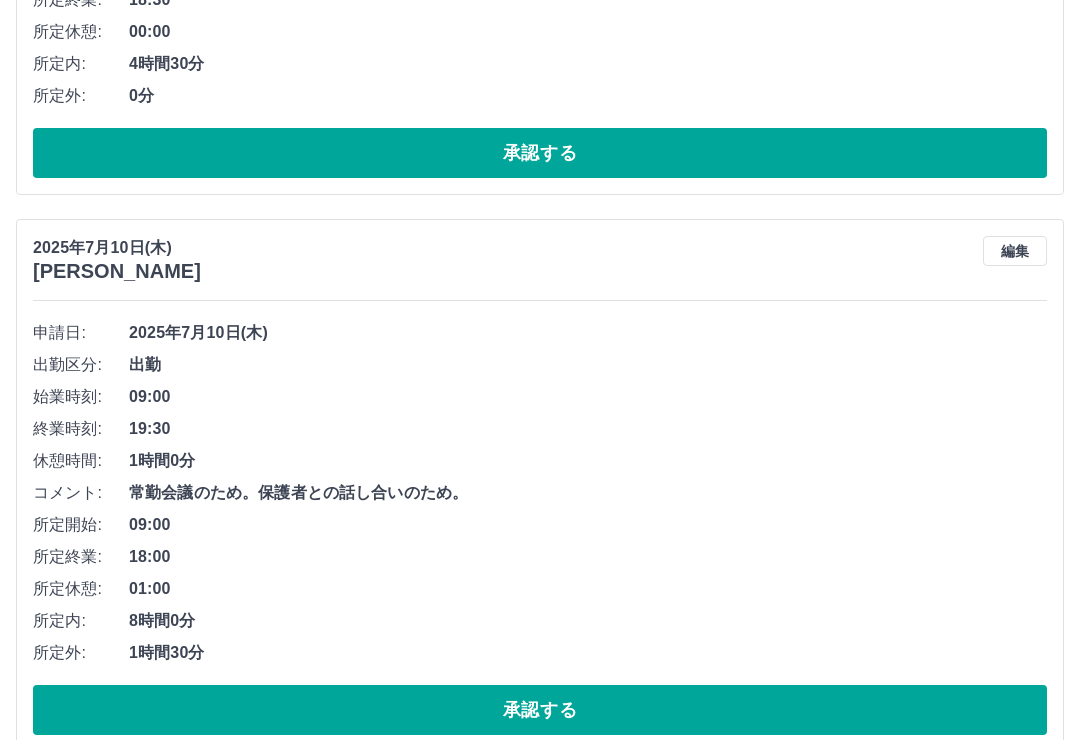 click on "承認する" at bounding box center [540, 710] 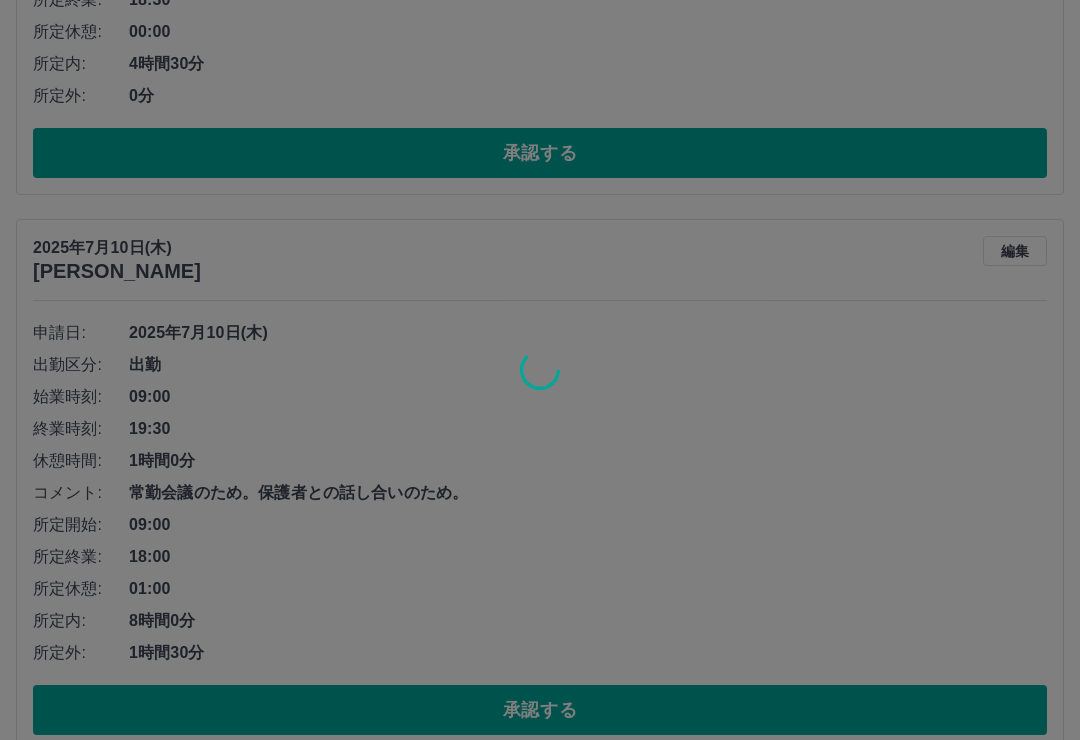 scroll, scrollTop: 1858, scrollLeft: 0, axis: vertical 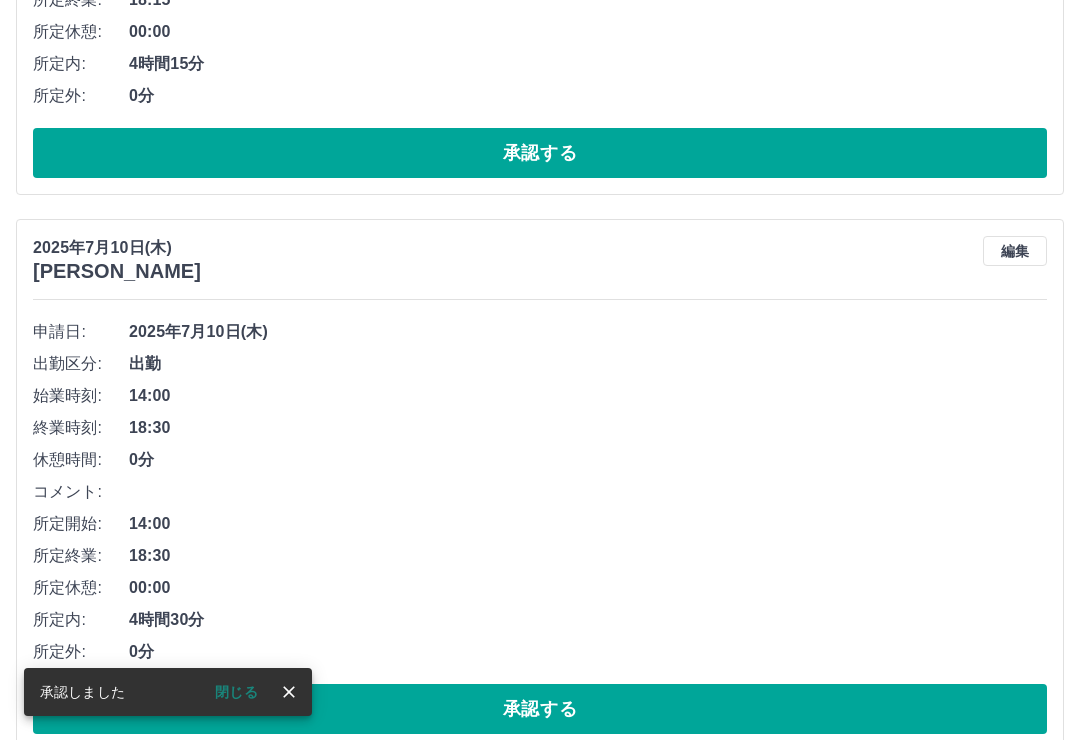 click on "承認する" at bounding box center [540, 709] 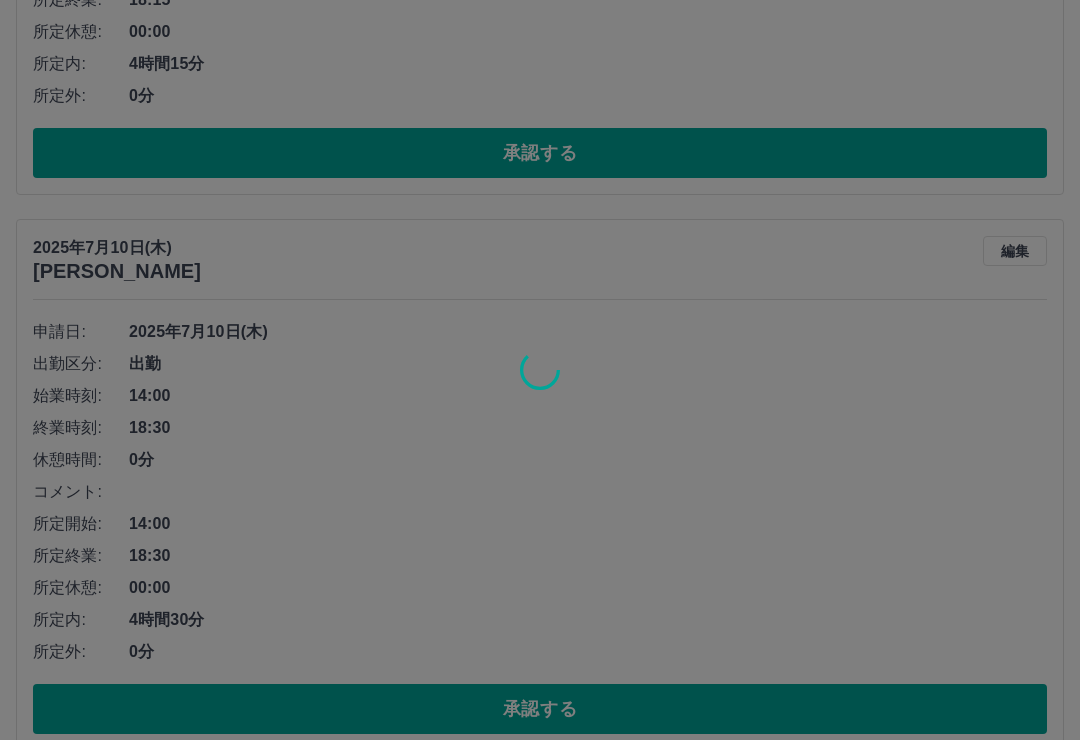 scroll, scrollTop: 1302, scrollLeft: 0, axis: vertical 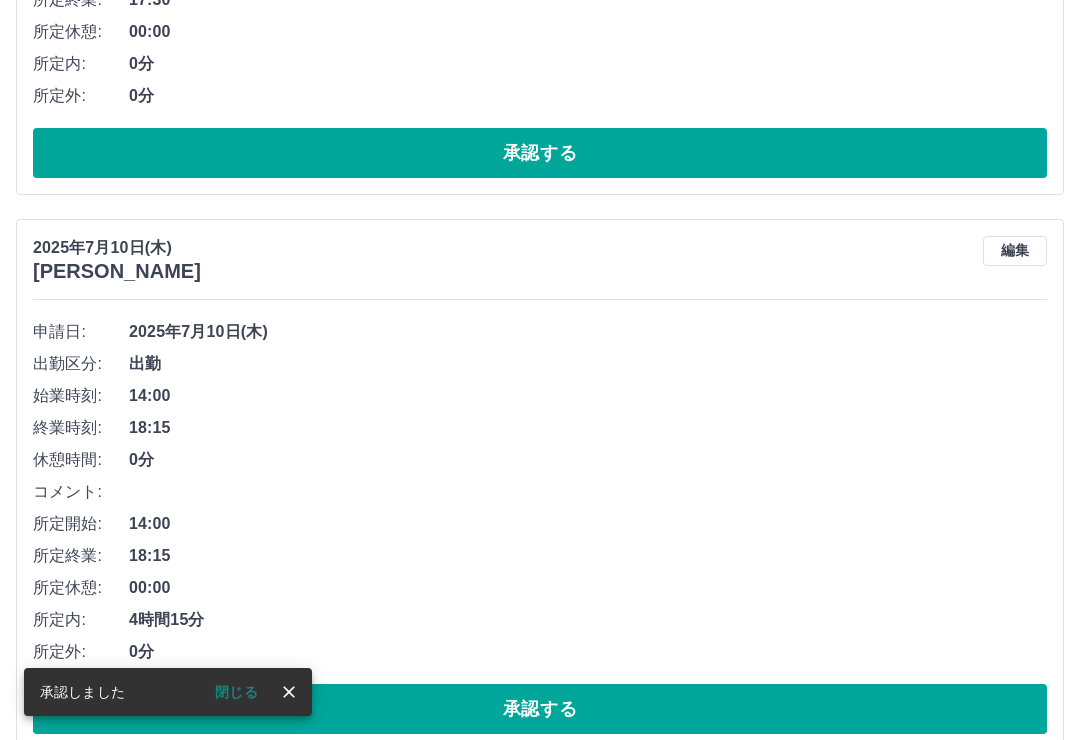 click on "承認する" at bounding box center (540, 709) 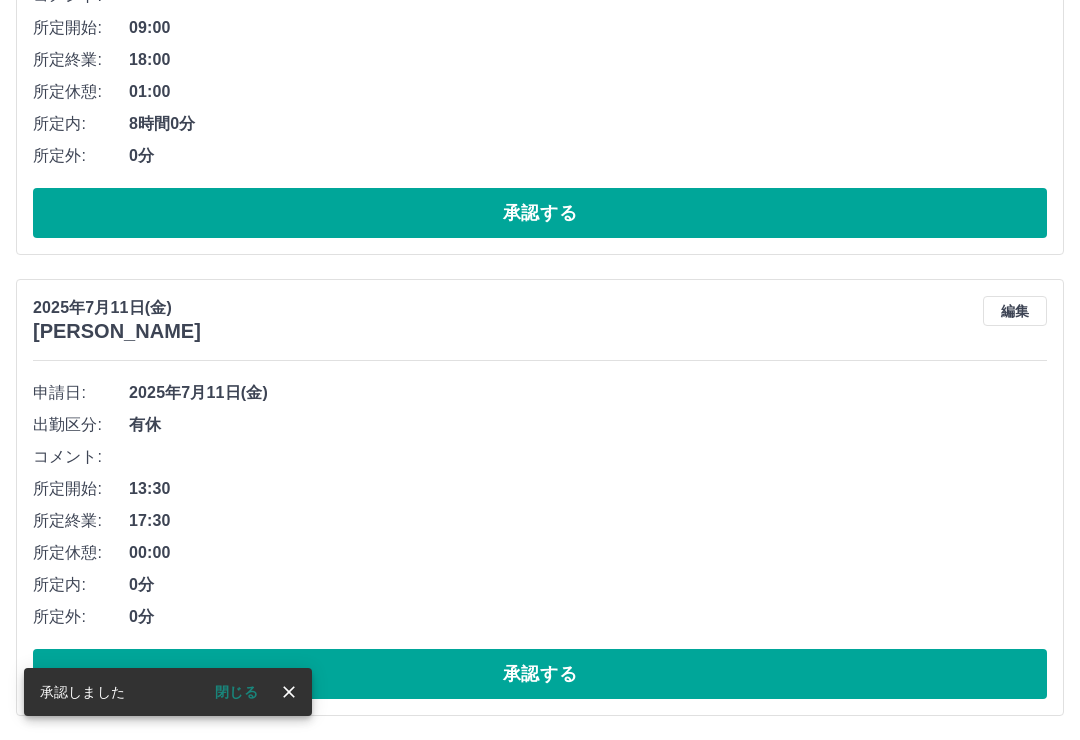scroll, scrollTop: 746, scrollLeft: 0, axis: vertical 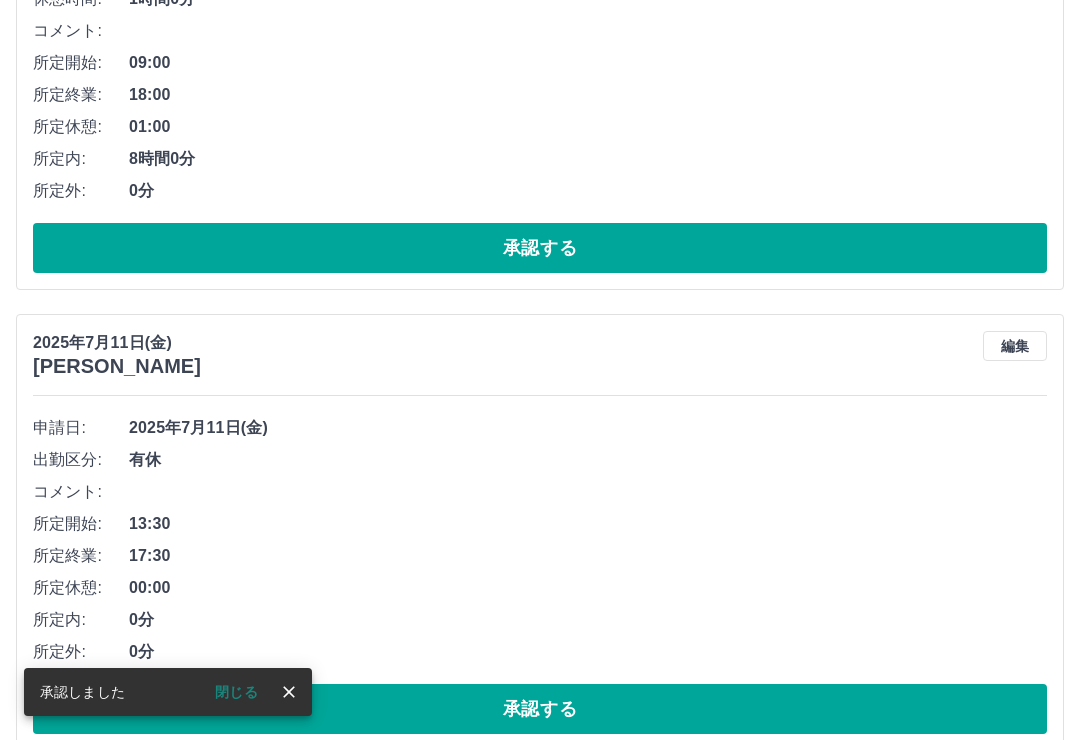 click on "承認する" at bounding box center [540, 709] 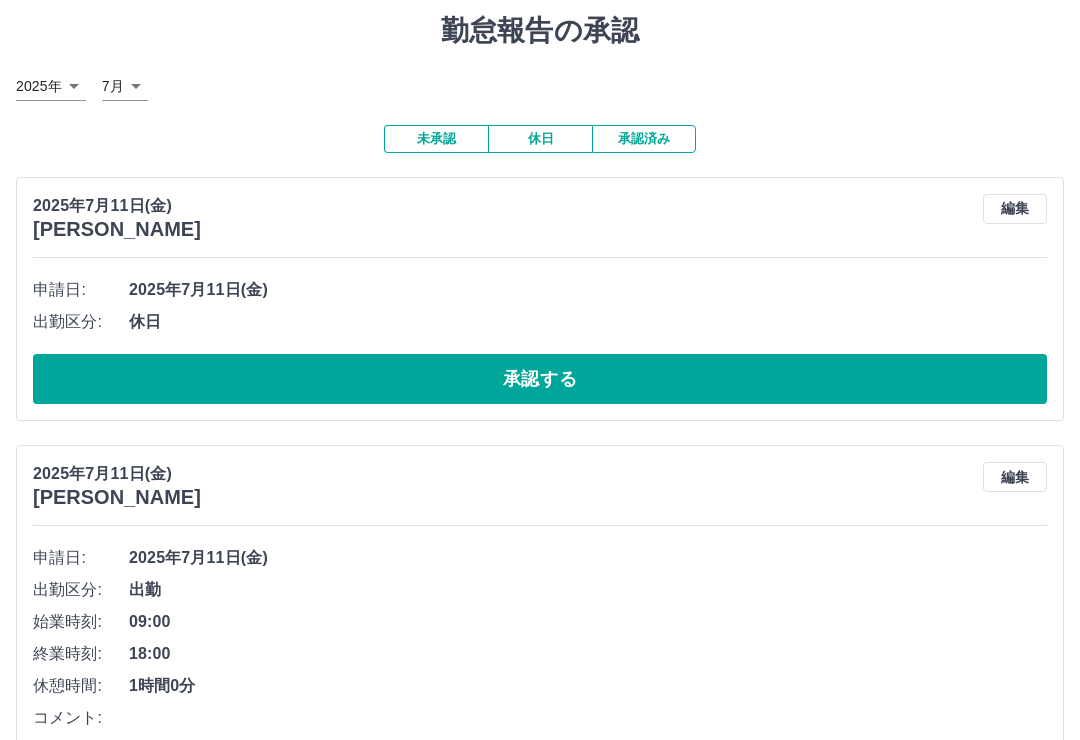 scroll, scrollTop: 0, scrollLeft: 0, axis: both 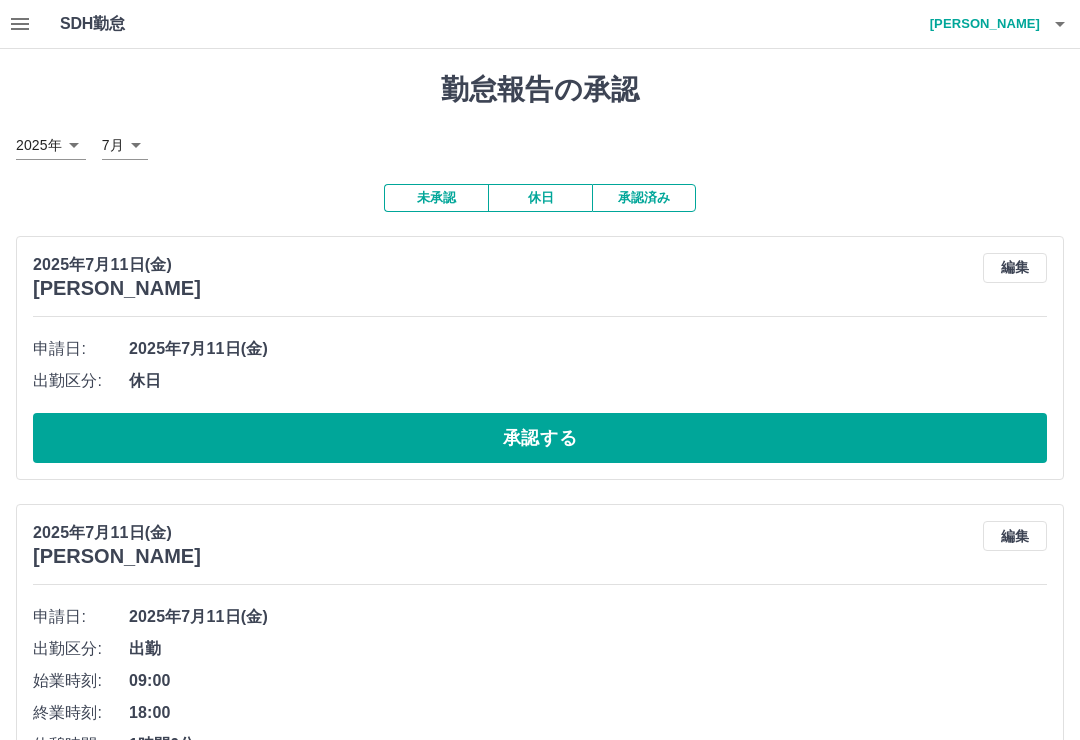 click on "承認する" at bounding box center (540, 438) 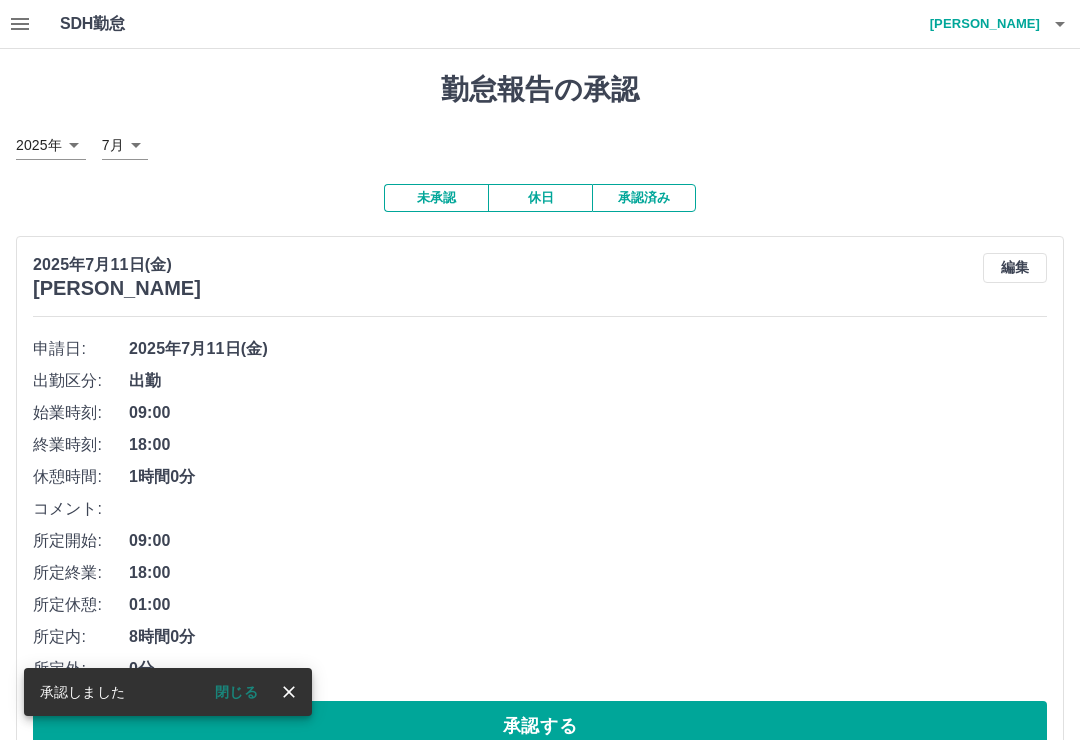 click on "[PERSON_NAME]" at bounding box center (980, 24) 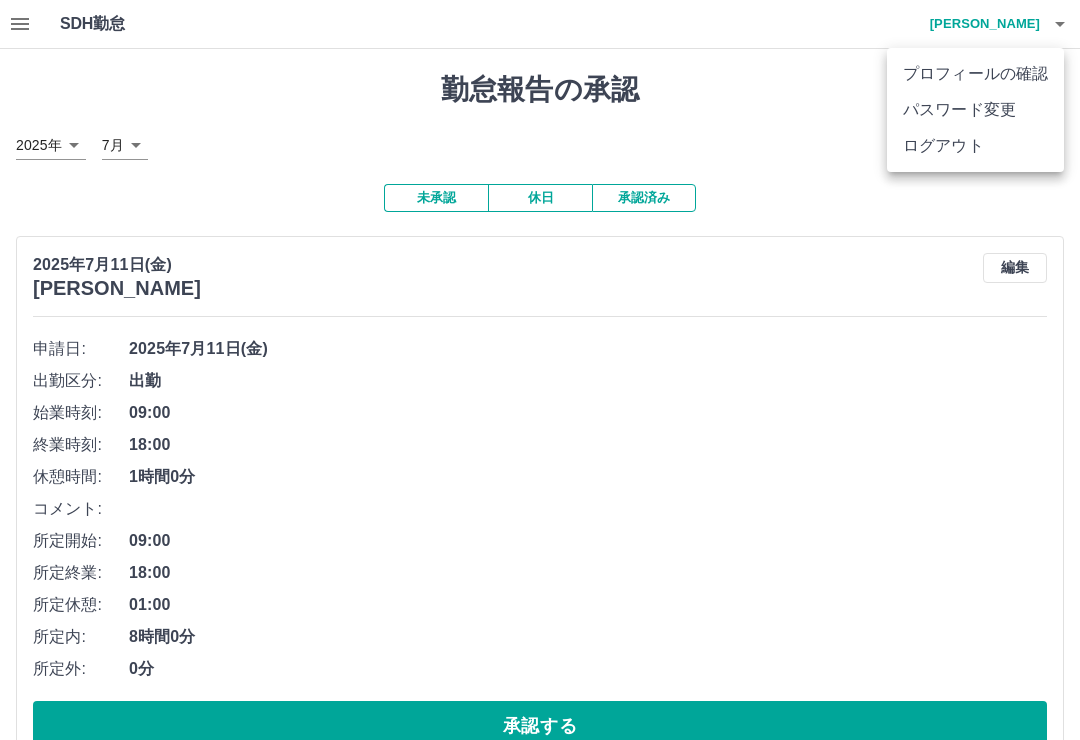 click on "ログアウト" at bounding box center (975, 146) 